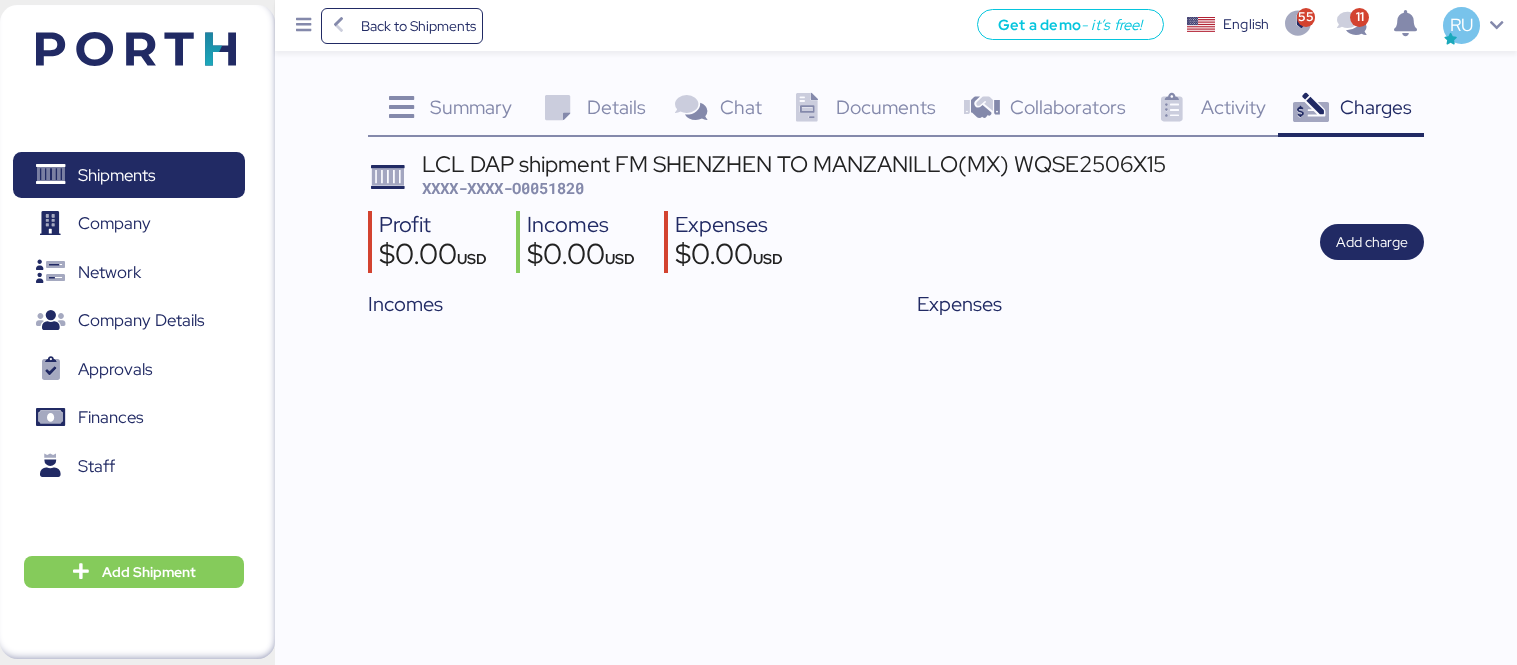 click at bounding box center (136, 49) 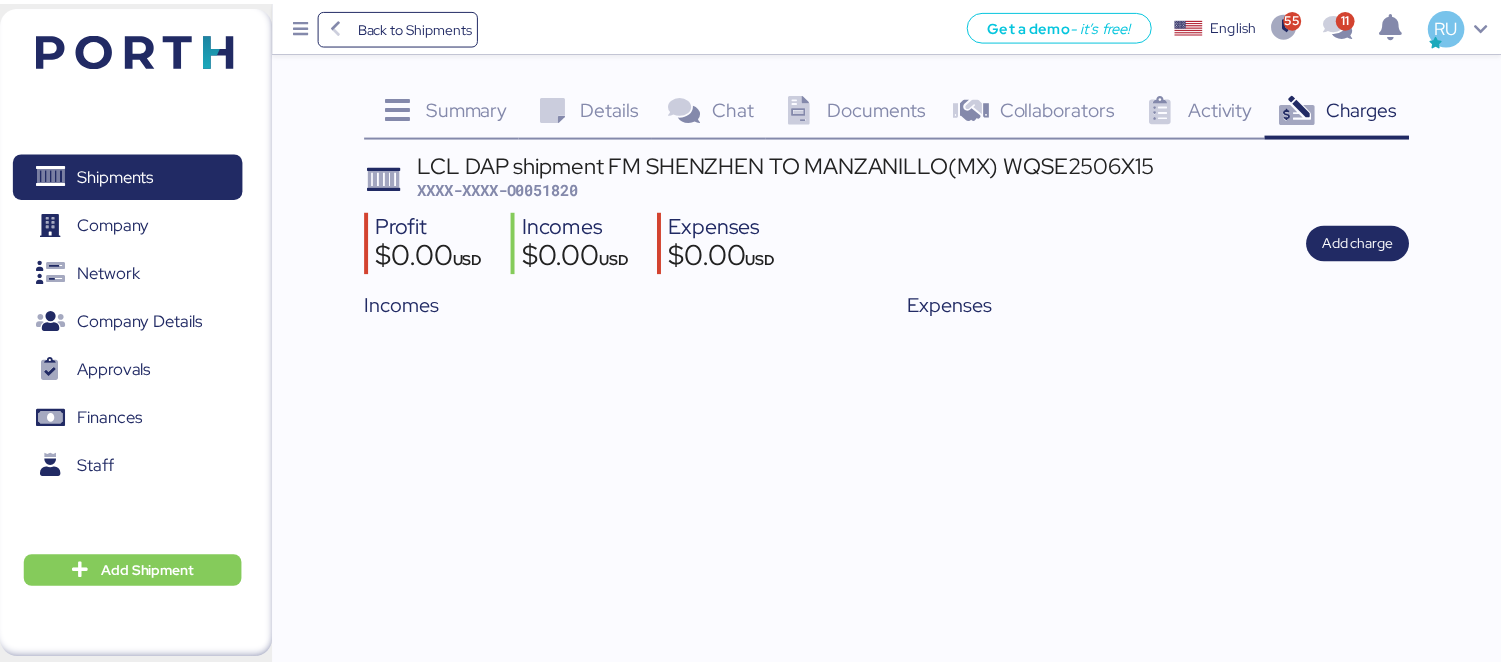 scroll, scrollTop: 0, scrollLeft: 0, axis: both 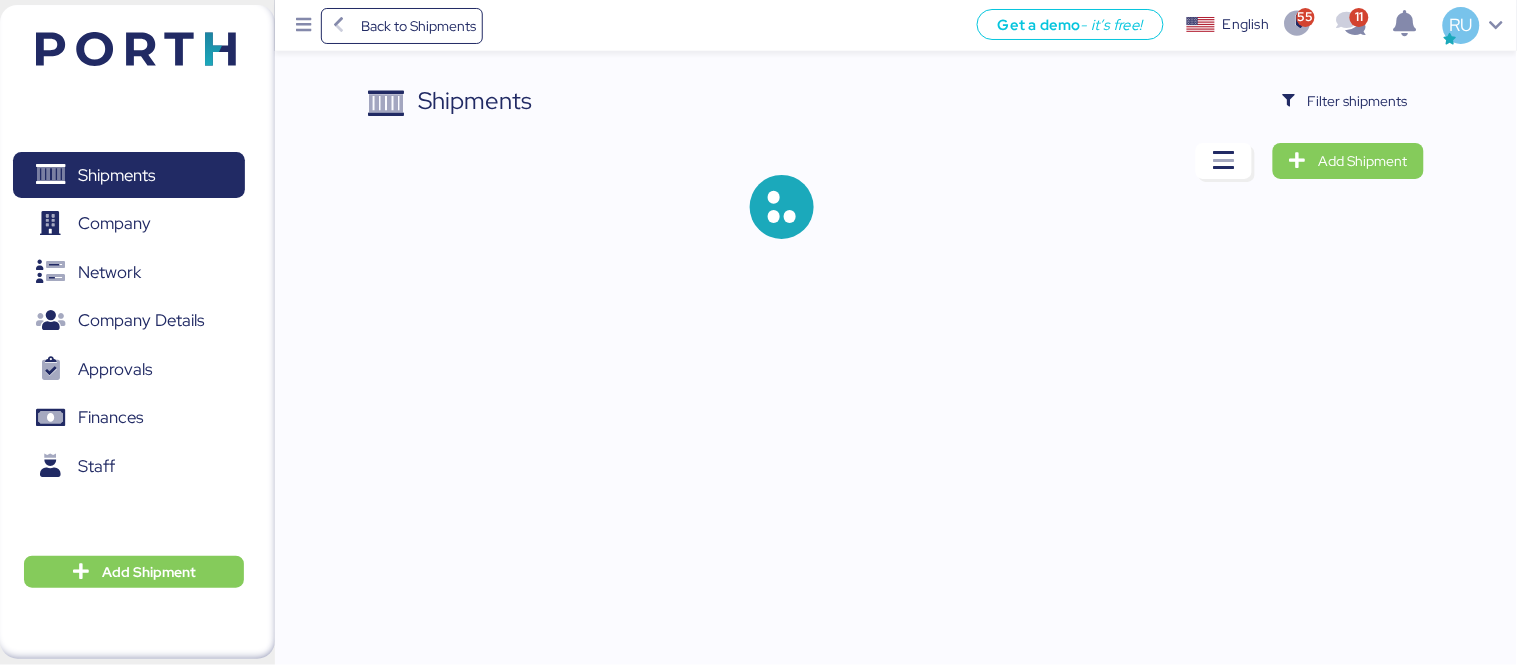 click on "Shipments   Filter shipments     Add Shipment" at bounding box center (896, 177) 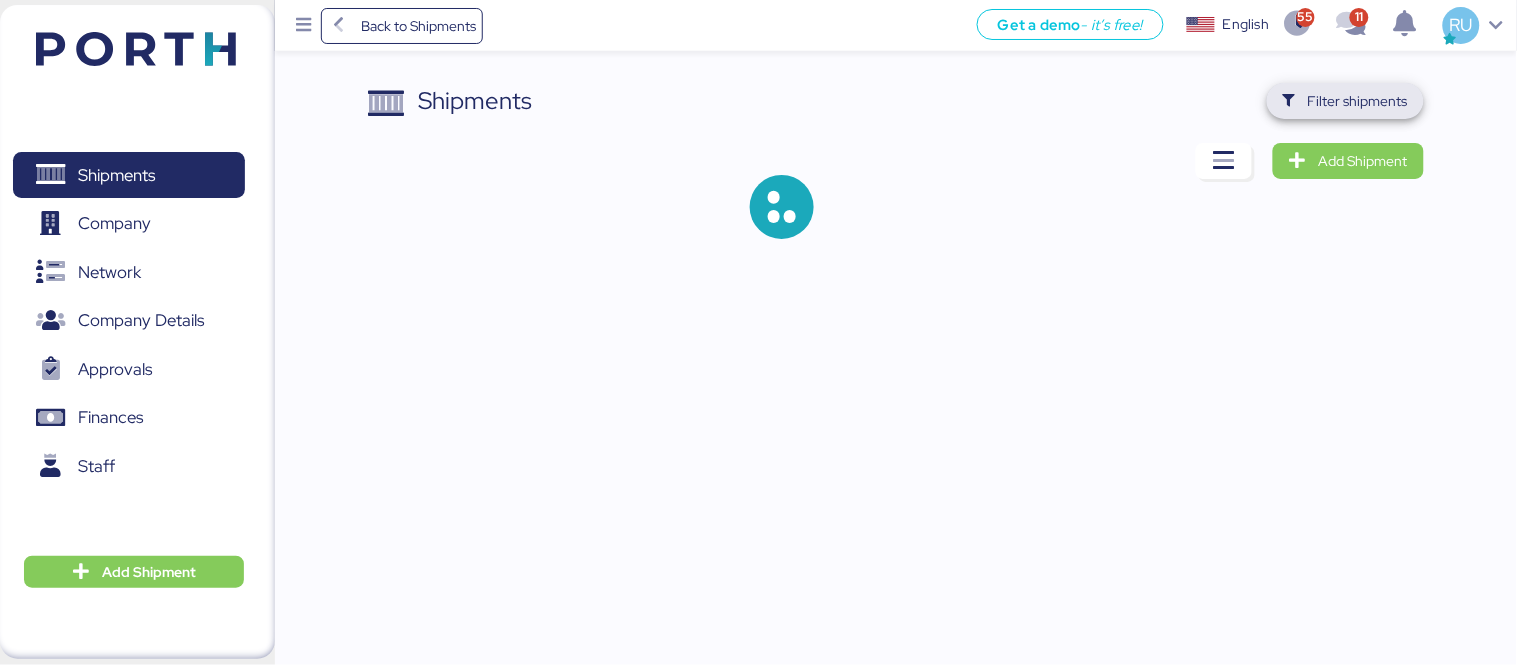 click on "Filter shipments" at bounding box center (1345, 101) 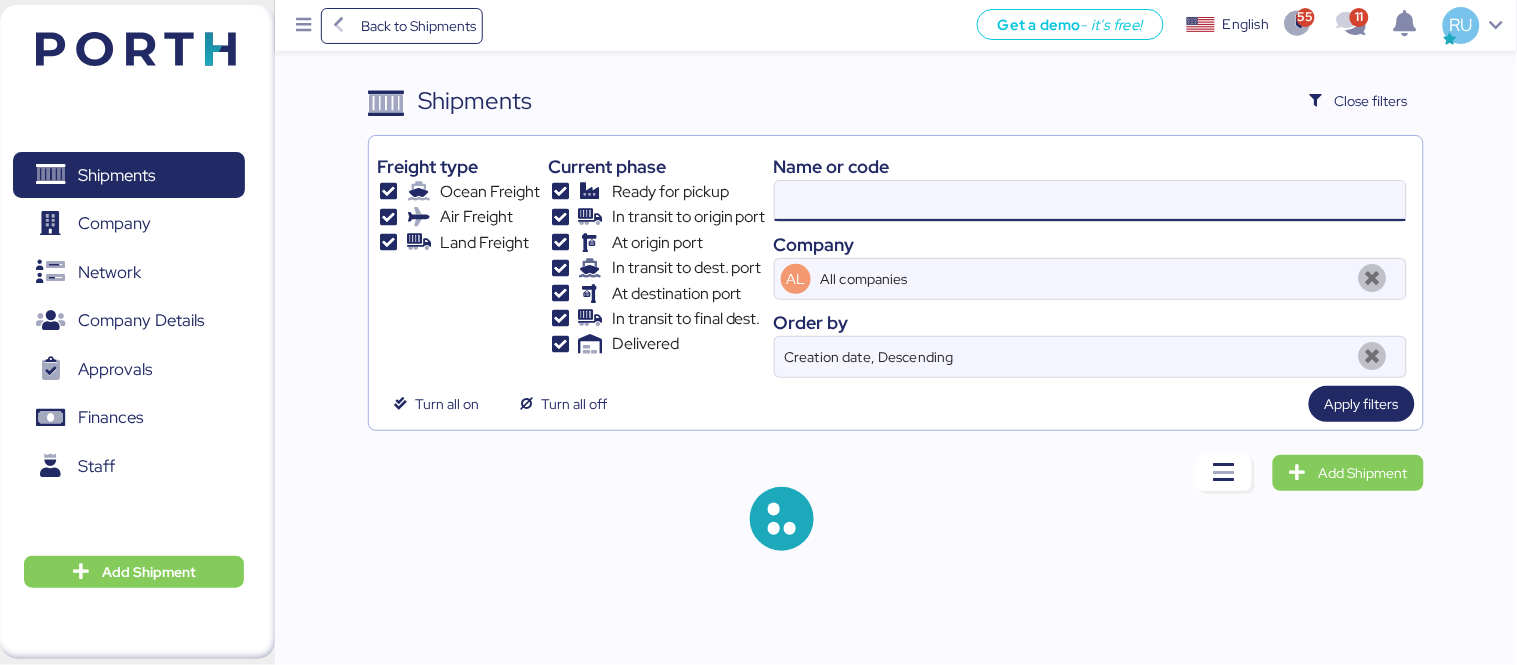 click at bounding box center (1090, 201) 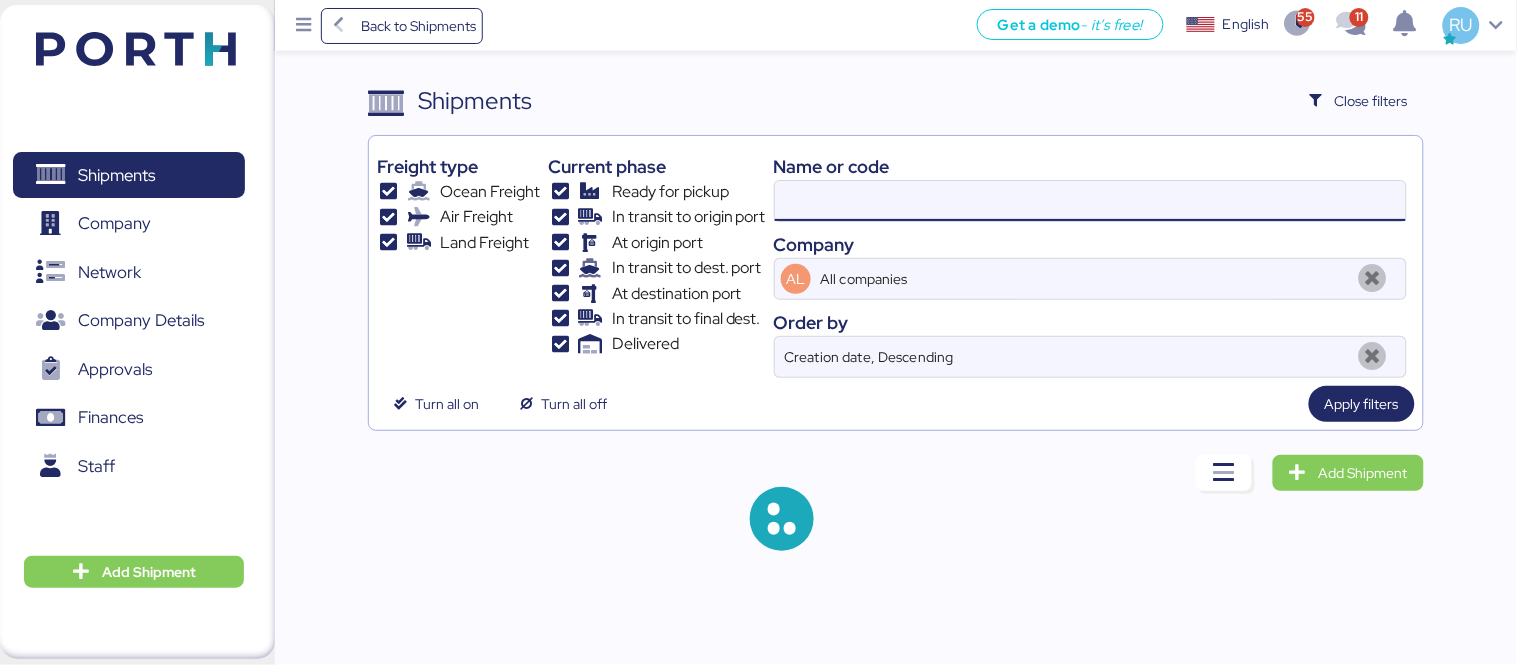 paste on "O0051995" 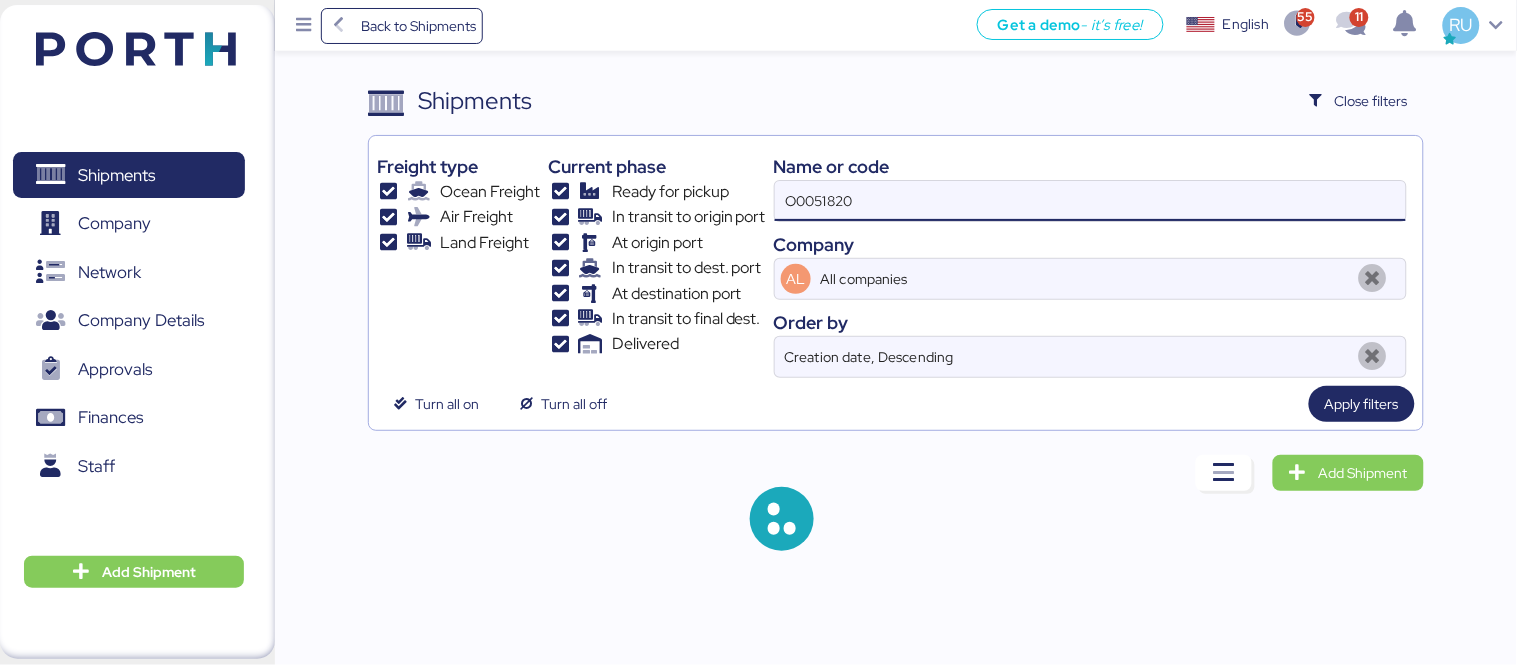 type on "O0051820" 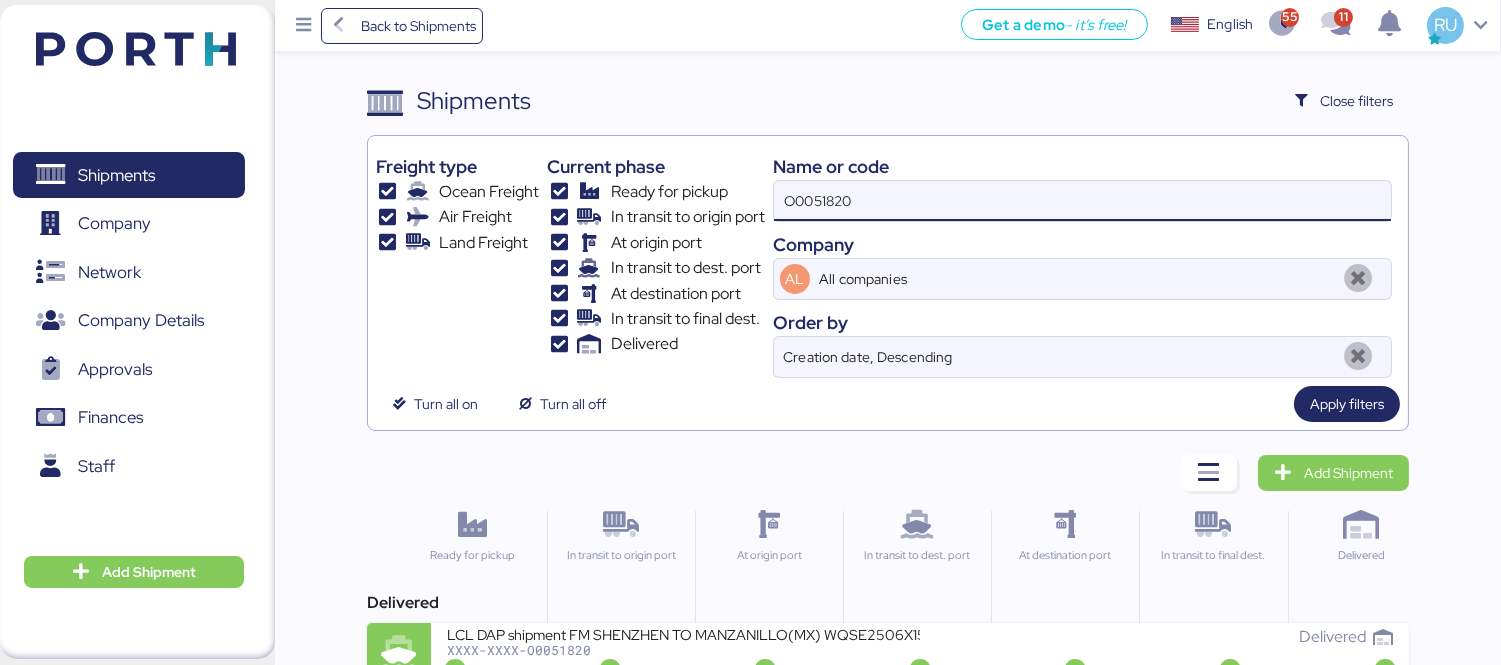 click on "O0051820" at bounding box center [1082, 201] 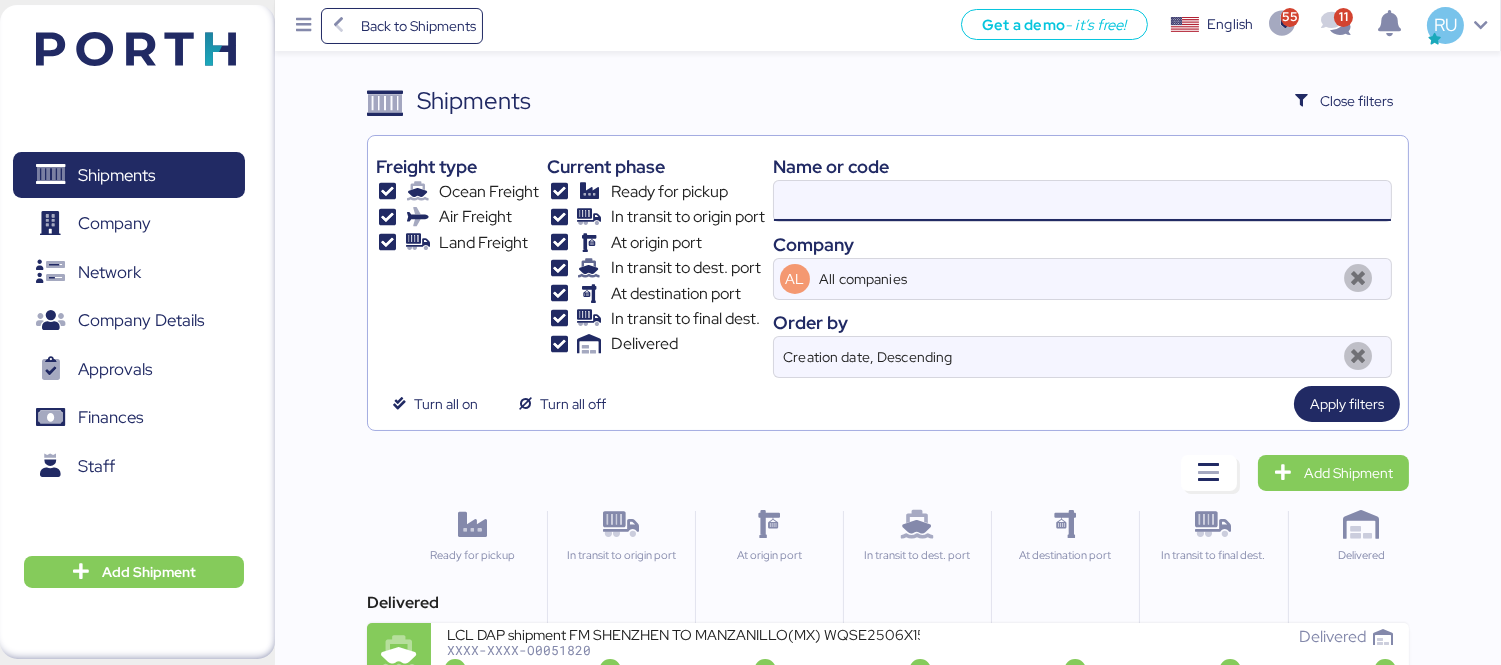 paste on "O0051995" 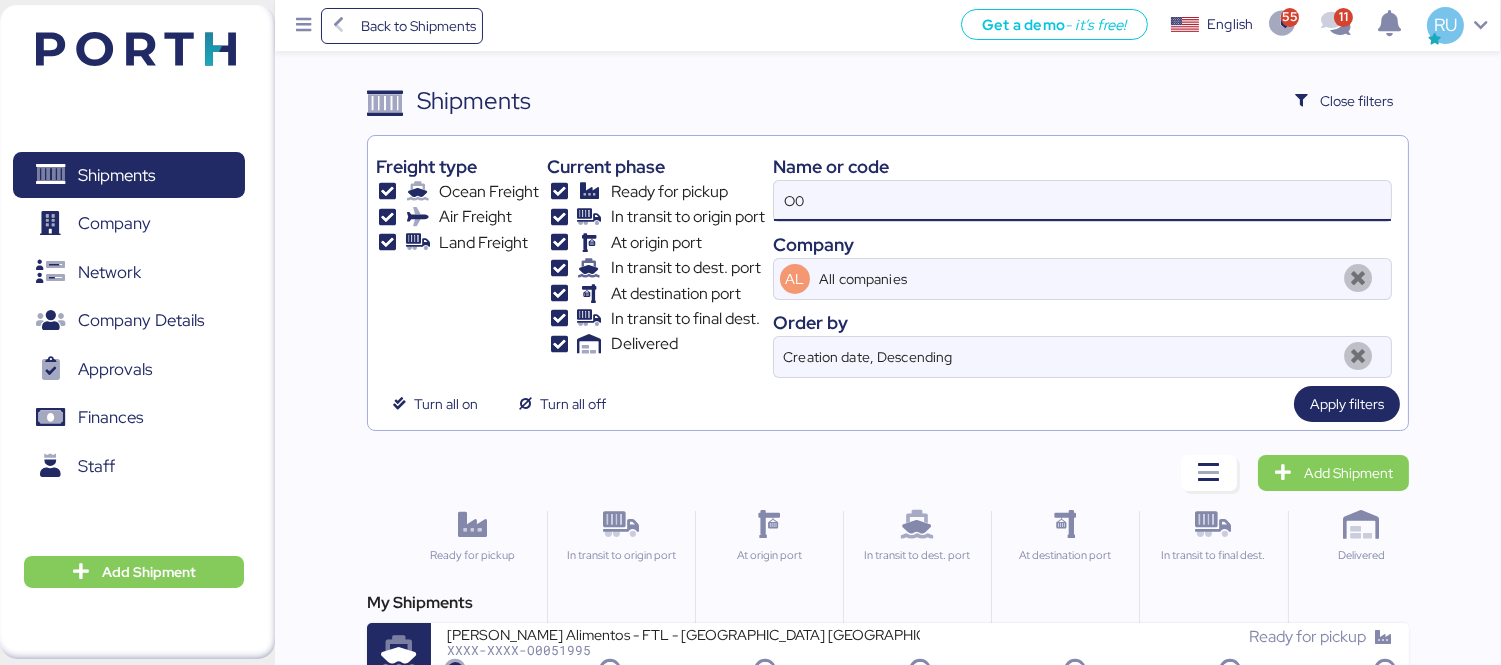 type on "O" 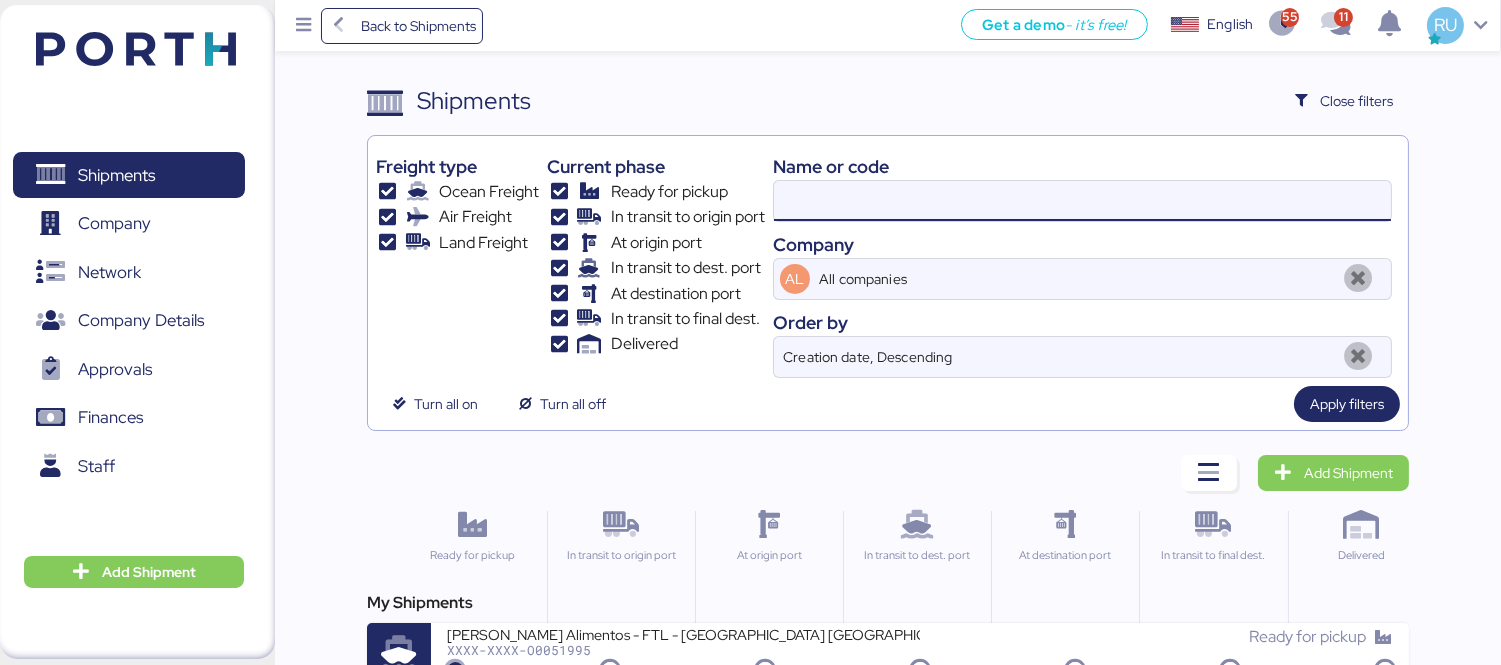 paste on "O0051721" 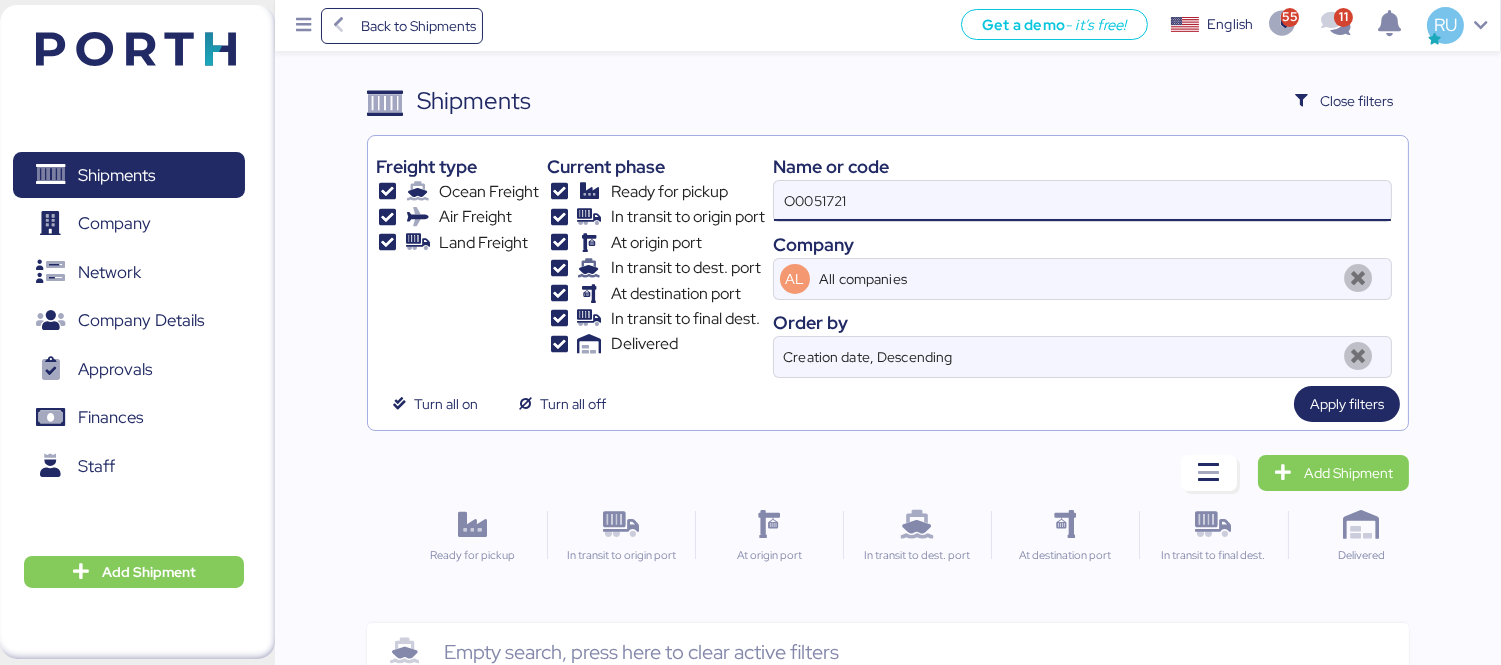 type on "O0051721" 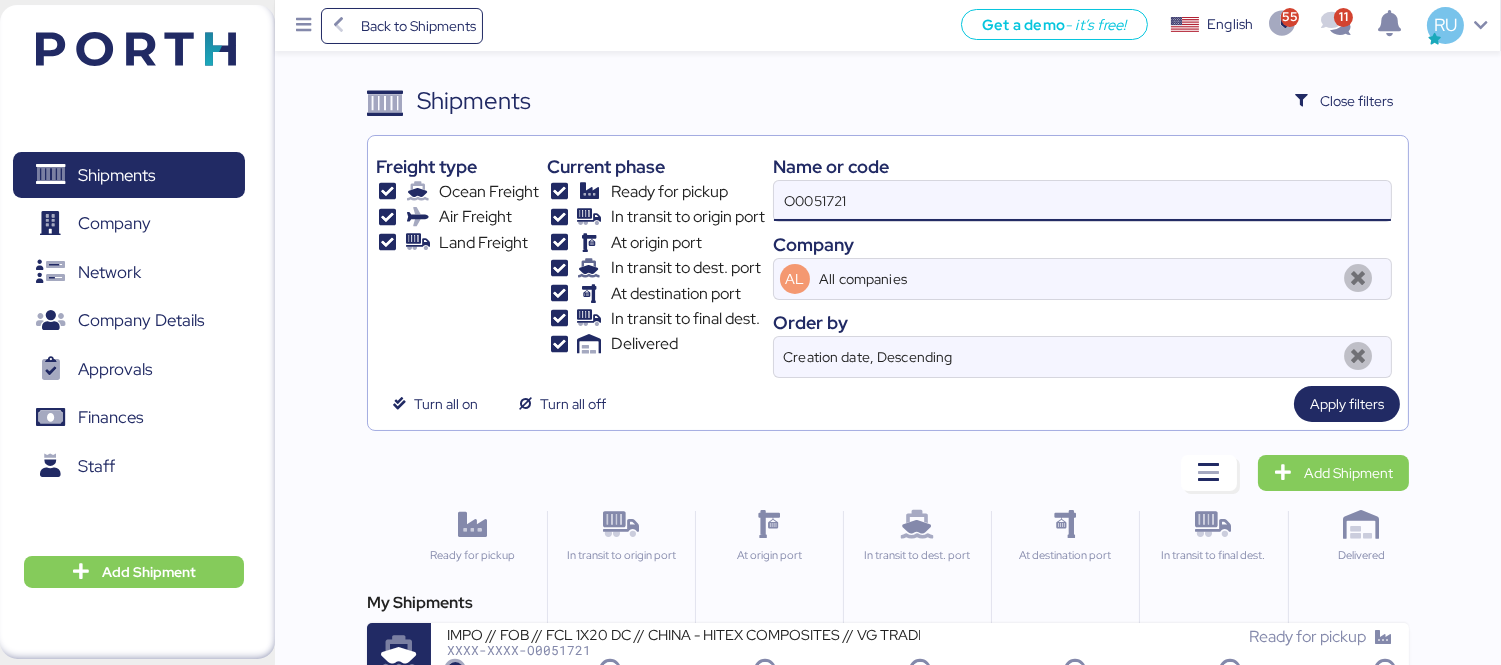 scroll, scrollTop: 37, scrollLeft: 0, axis: vertical 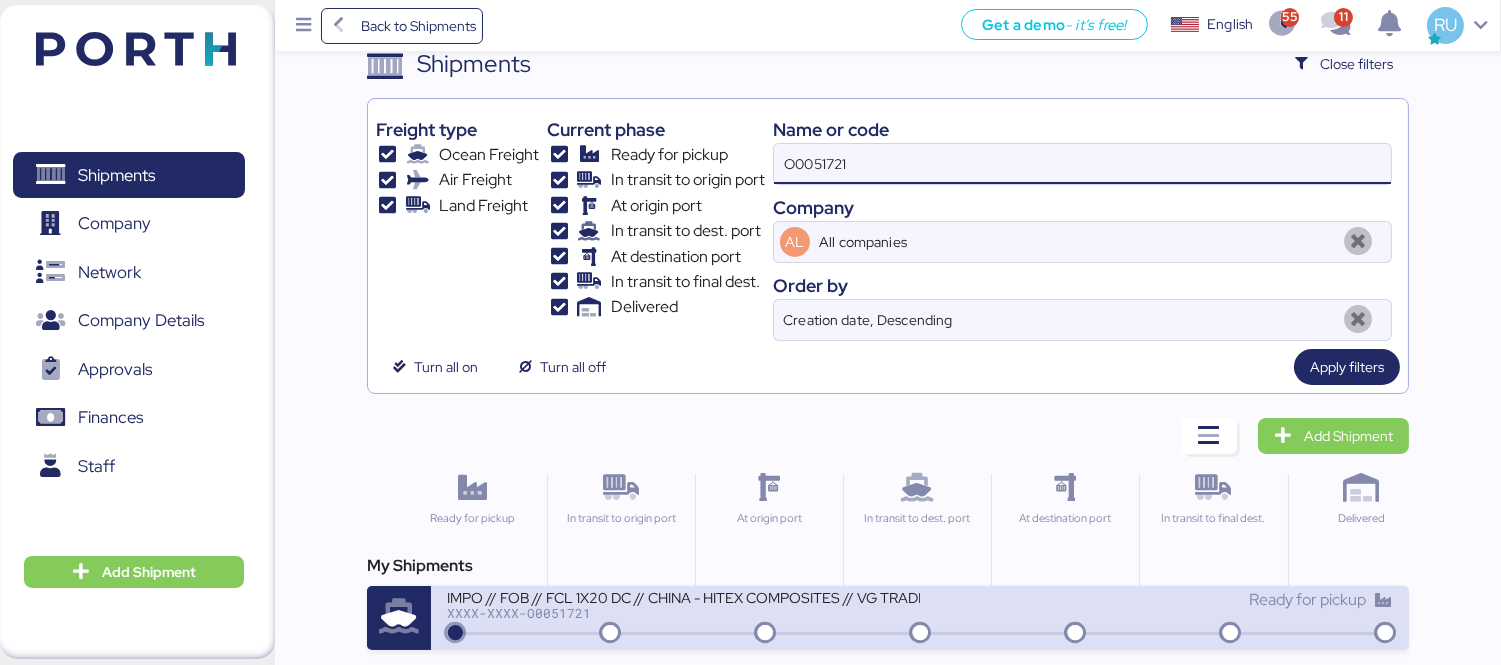 click on "XXXX-XXXX-O0051721" at bounding box center (683, 613) 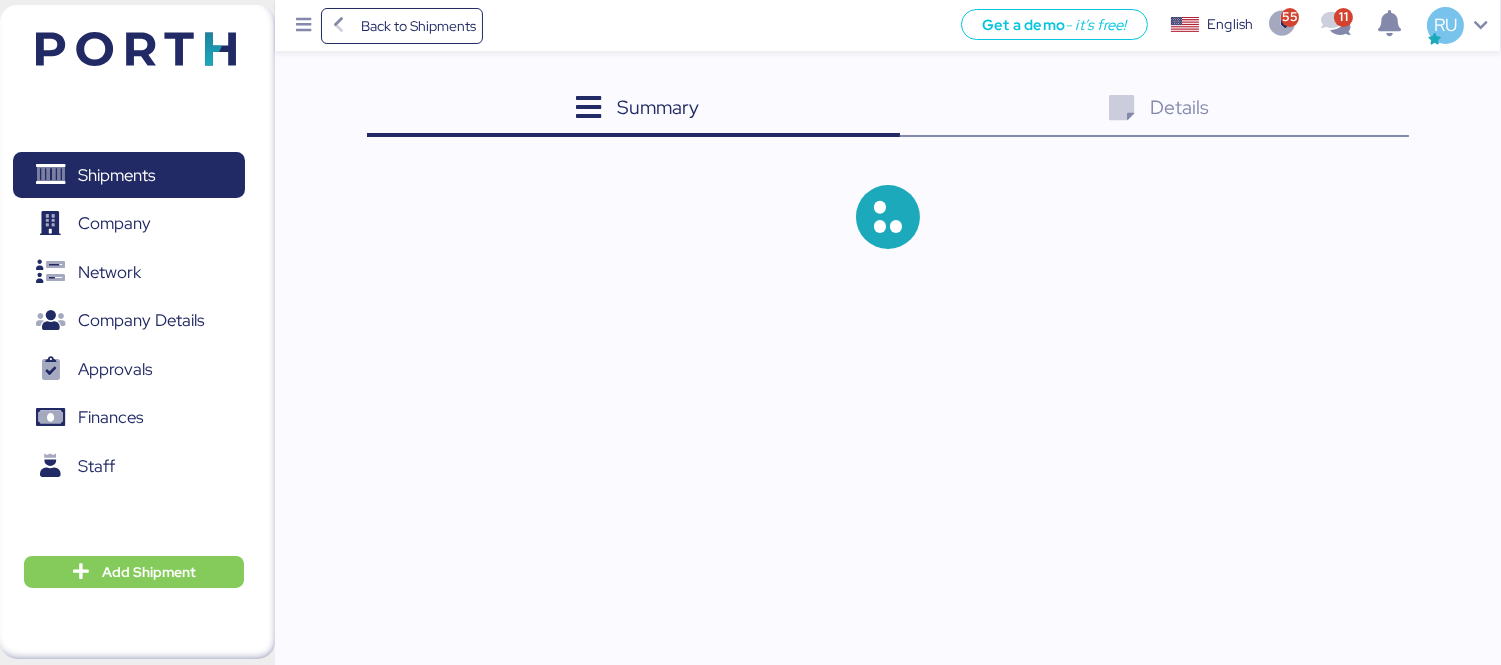 scroll, scrollTop: 0, scrollLeft: 0, axis: both 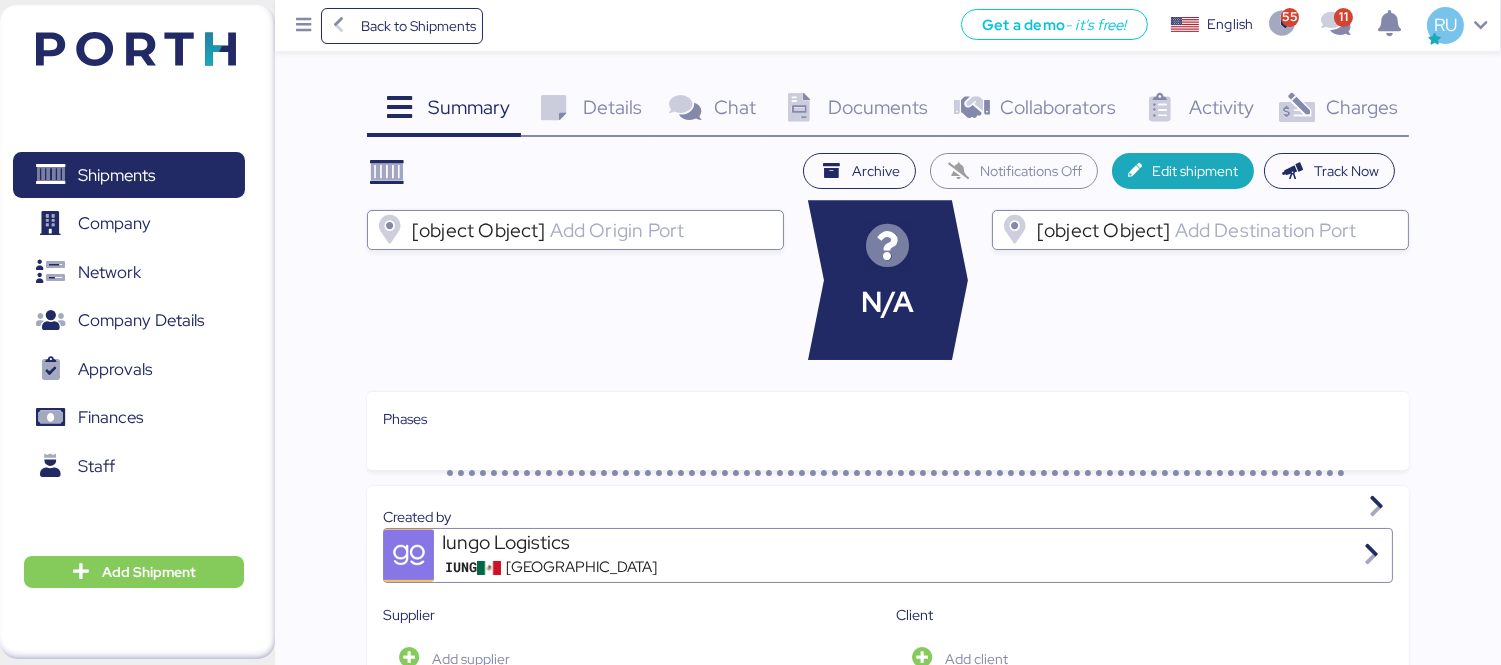 click at bounding box center [1297, 108] 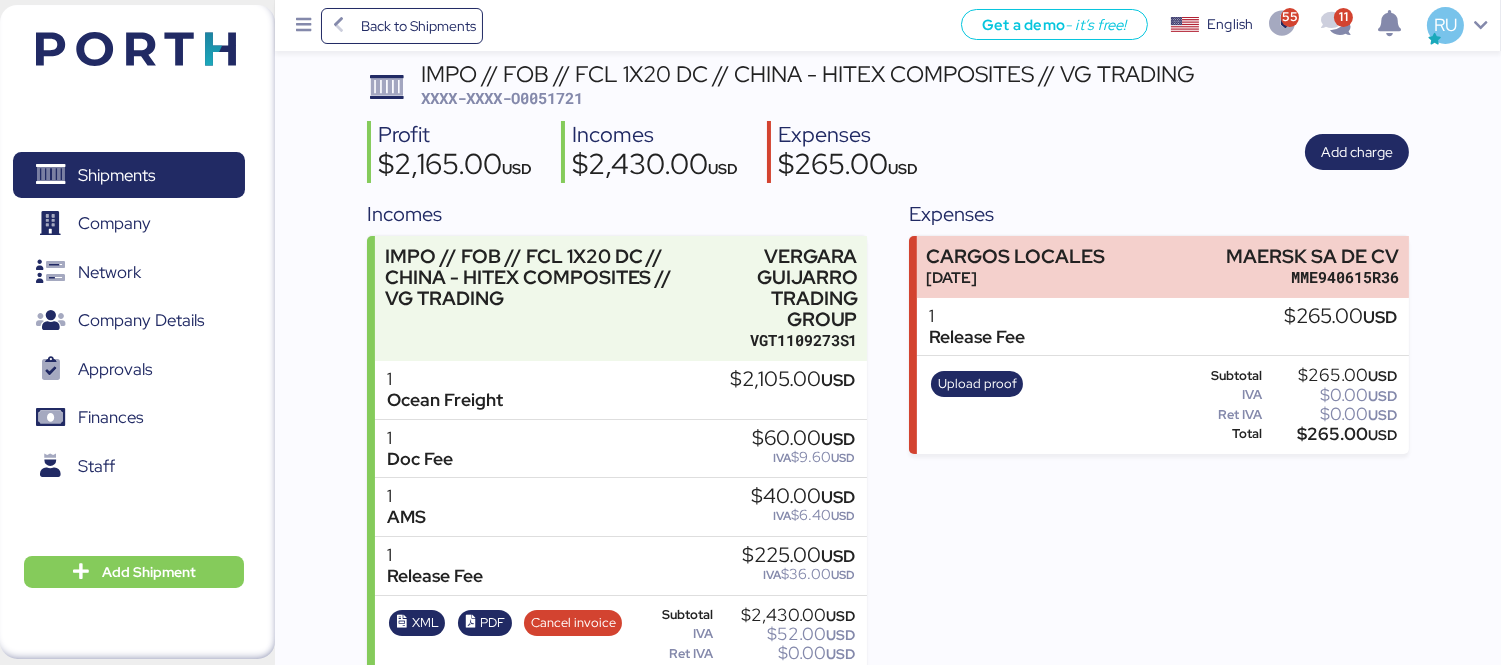 scroll, scrollTop: 133, scrollLeft: 0, axis: vertical 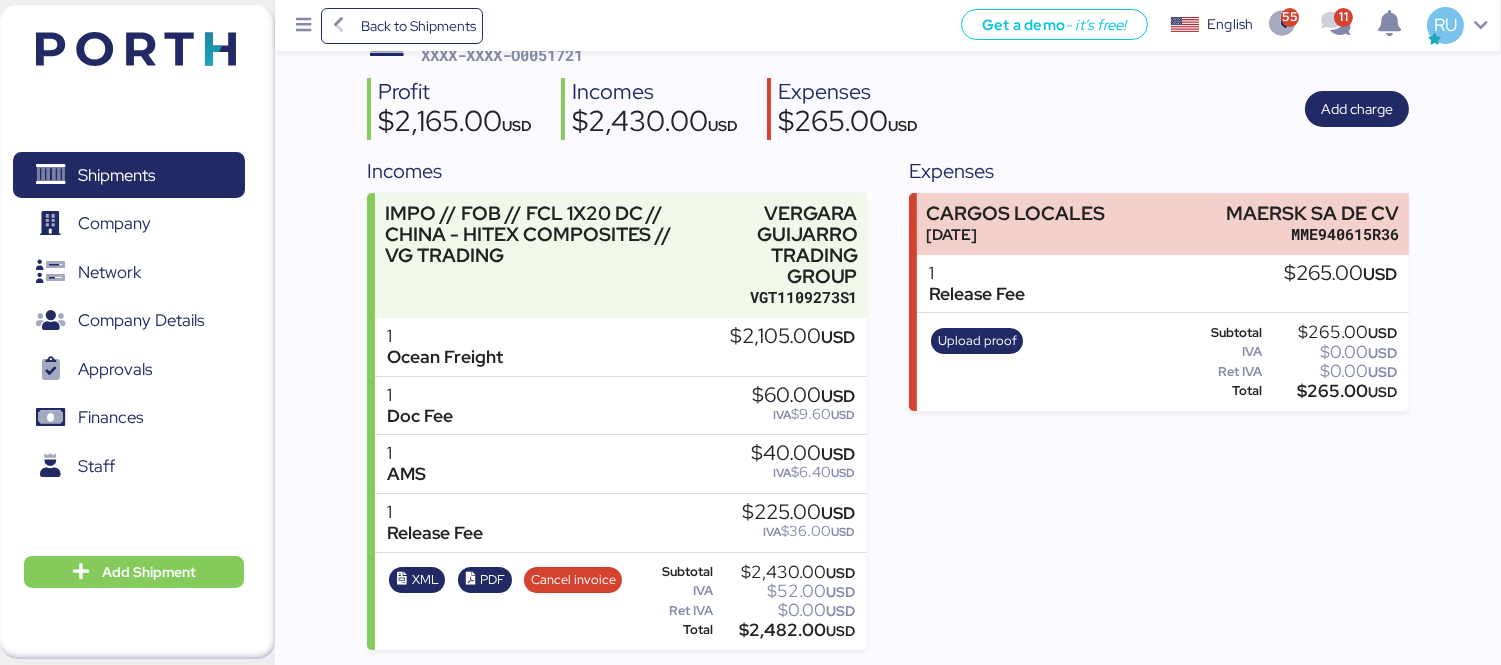 click on "Upload proof" at bounding box center (977, 362) 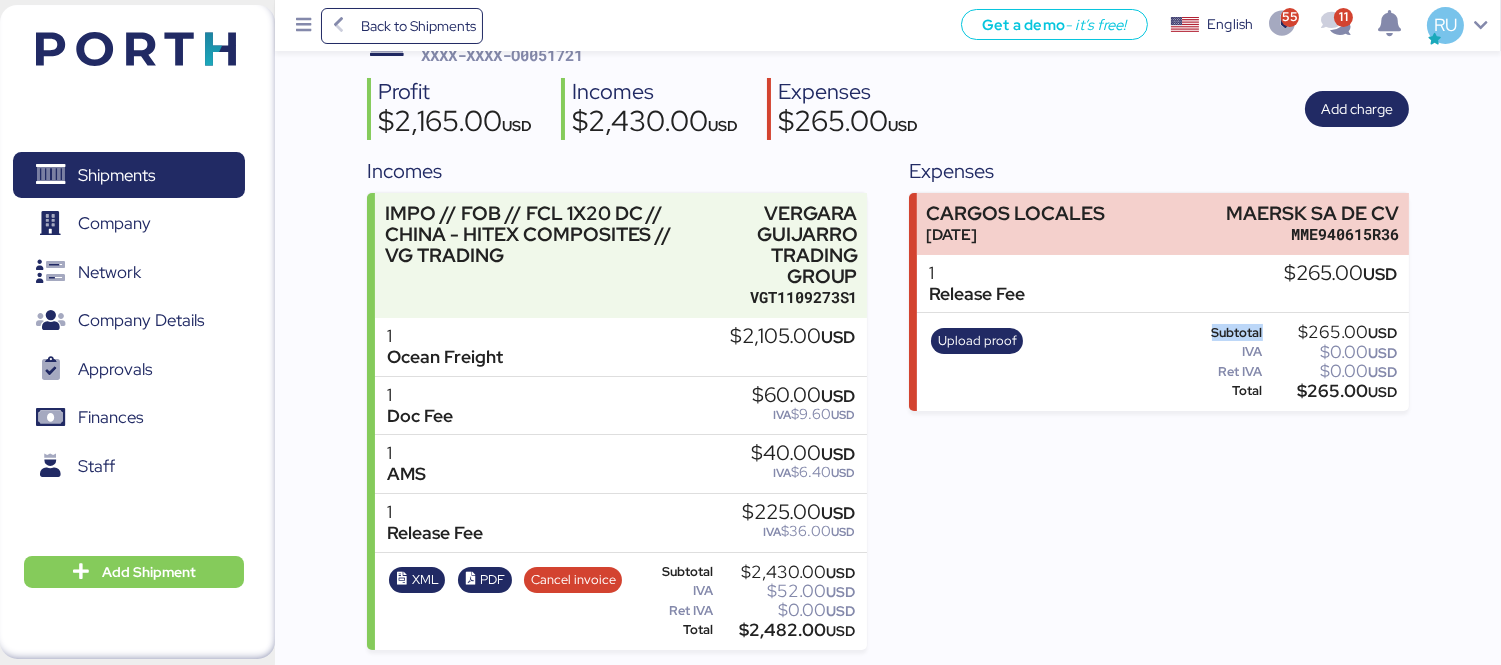 click on "Upload proof" at bounding box center (977, 362) 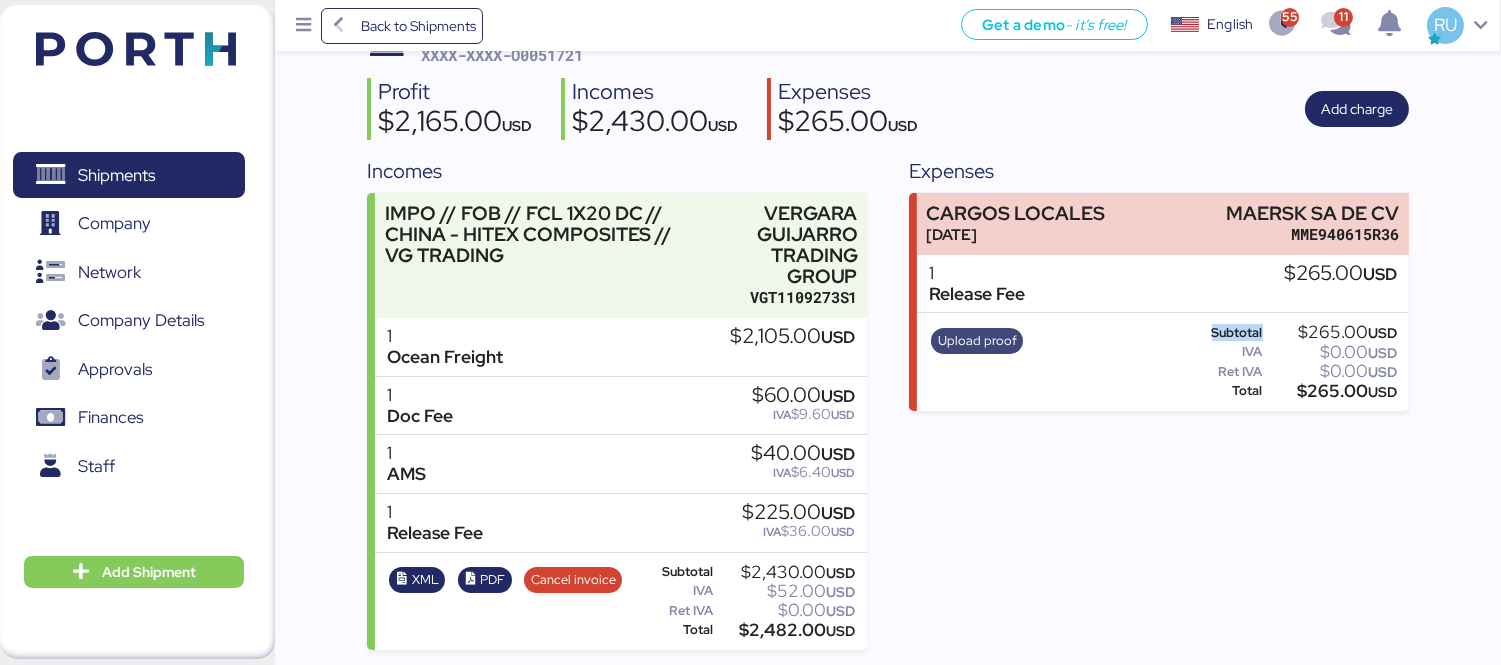 click on "Upload proof" at bounding box center (977, 341) 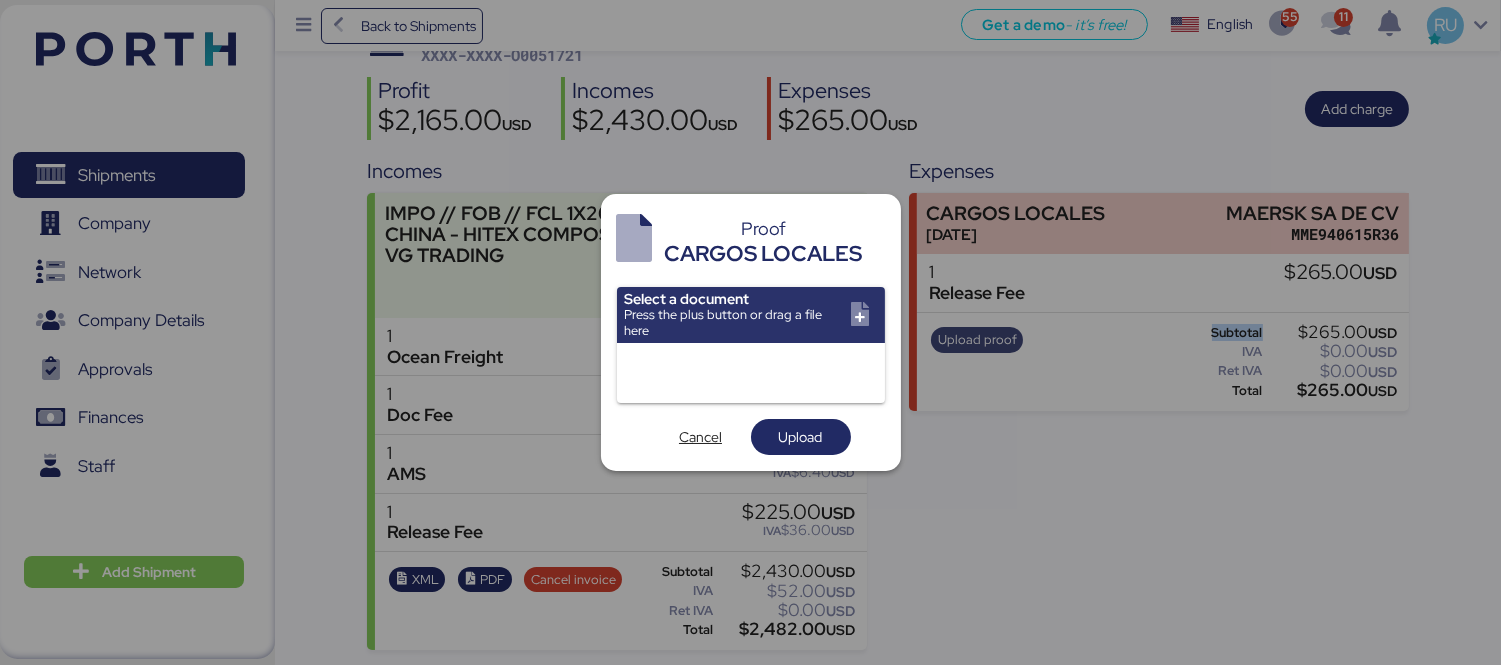 scroll, scrollTop: 0, scrollLeft: 0, axis: both 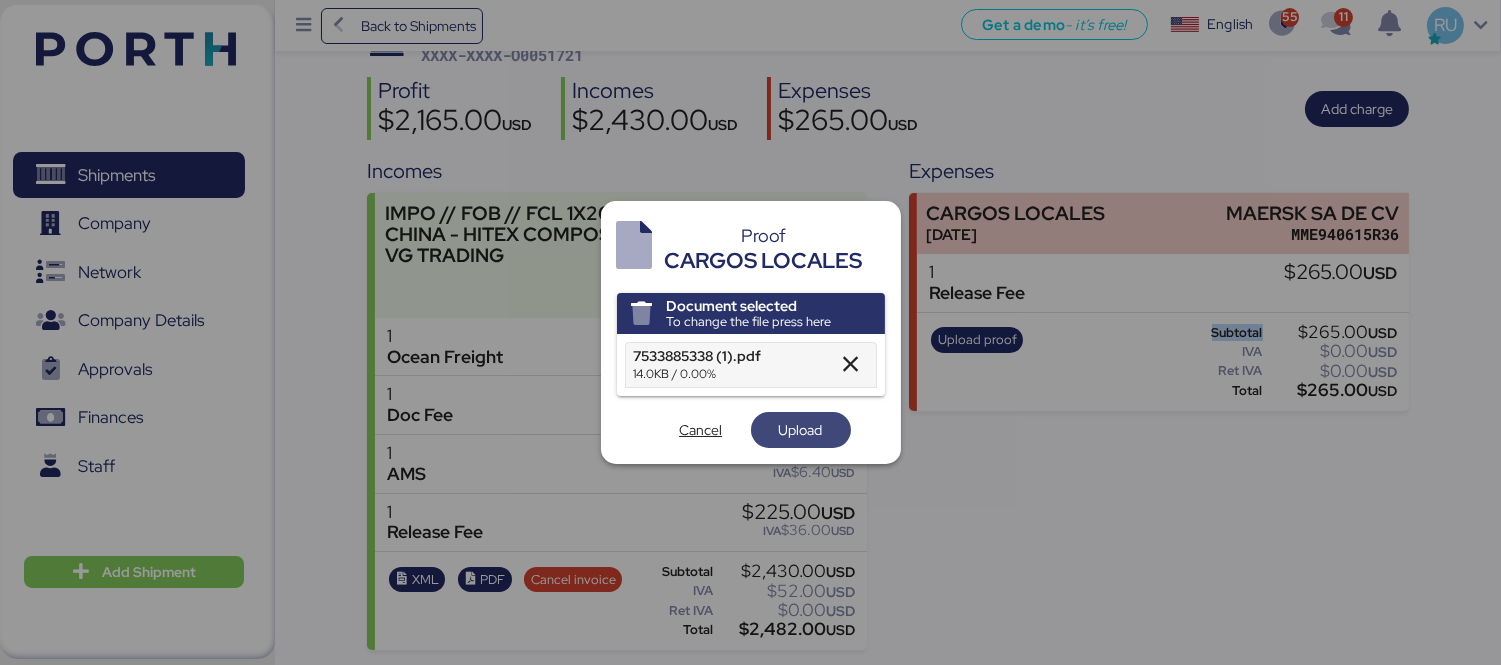 click on "Upload" at bounding box center [801, 430] 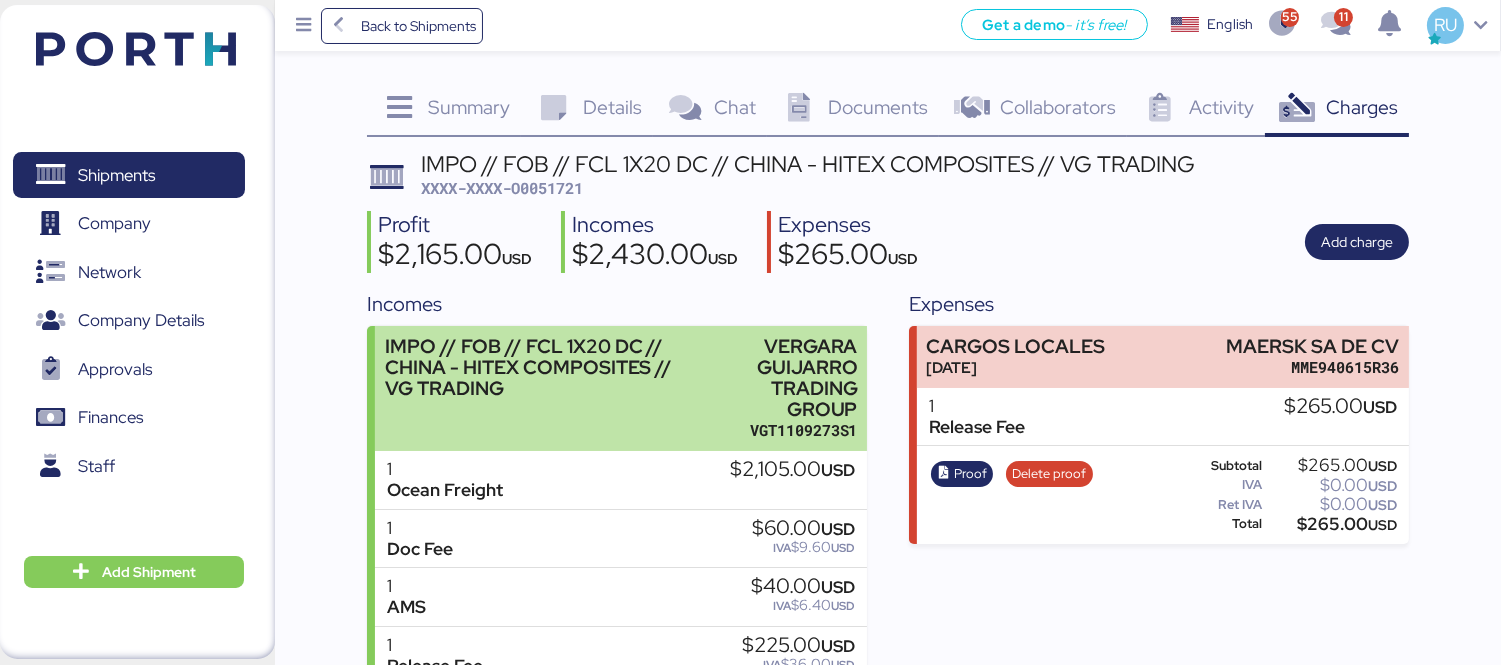 scroll, scrollTop: 133, scrollLeft: 0, axis: vertical 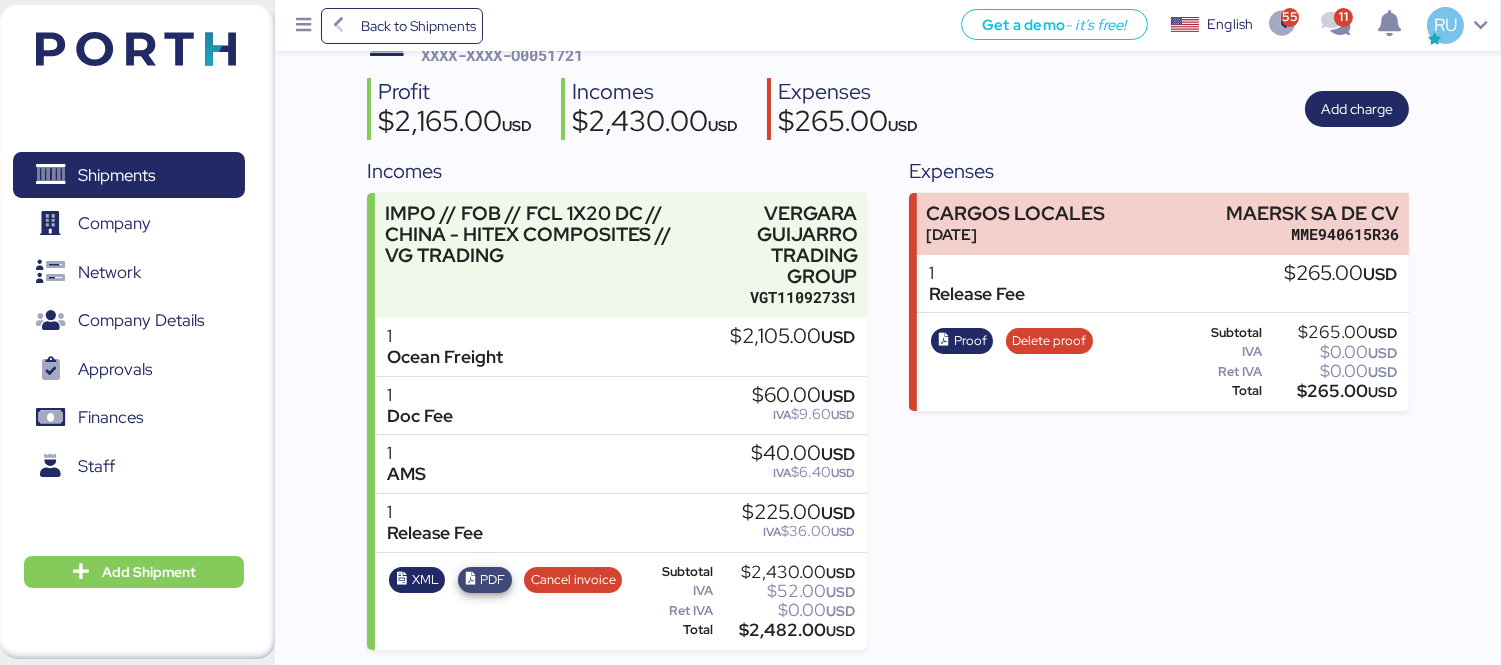 click on "PDF" at bounding box center [492, 580] 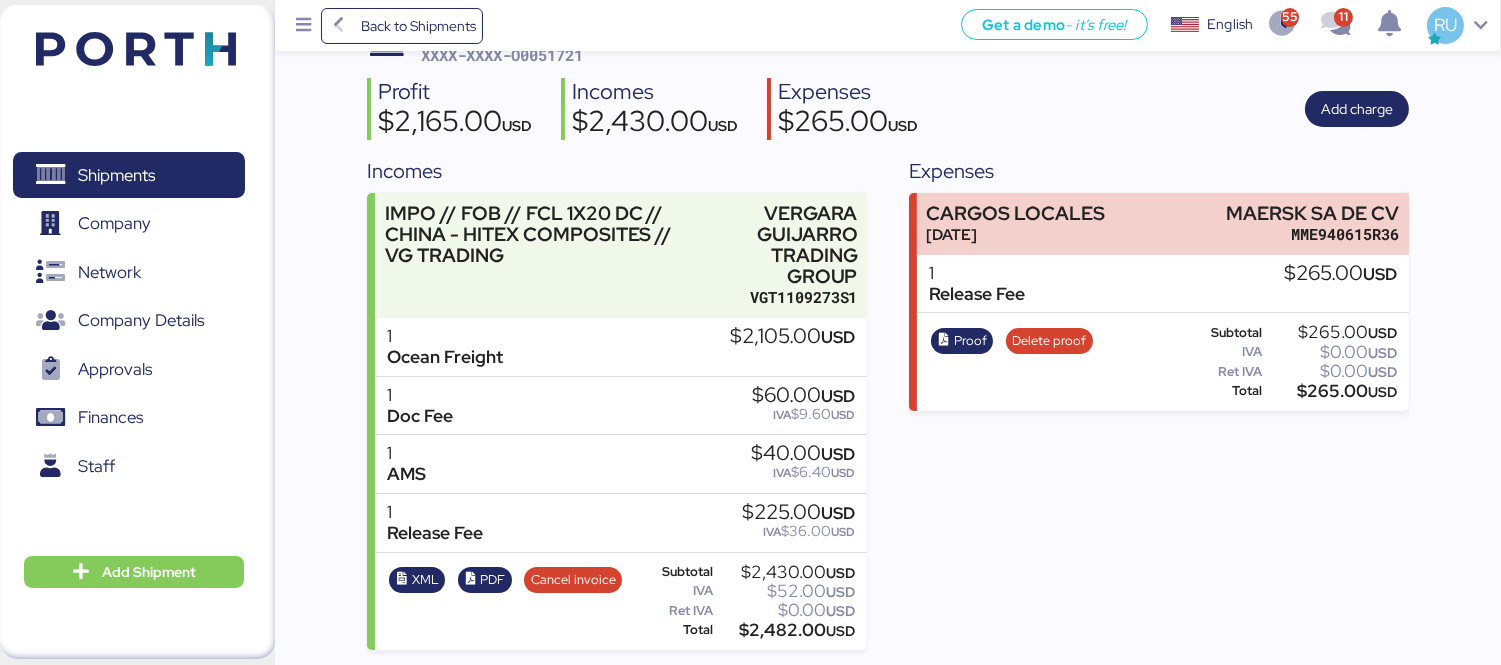 click at bounding box center (136, 49) 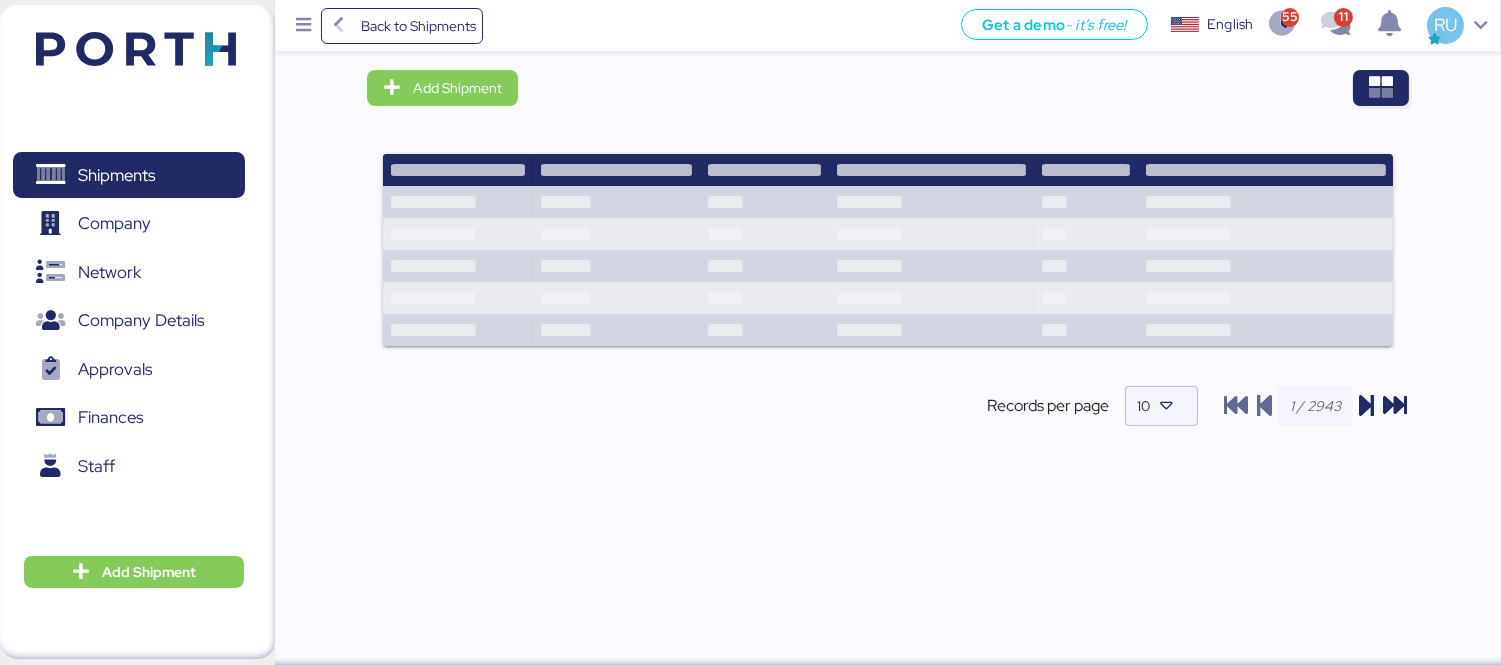 scroll, scrollTop: 0, scrollLeft: 0, axis: both 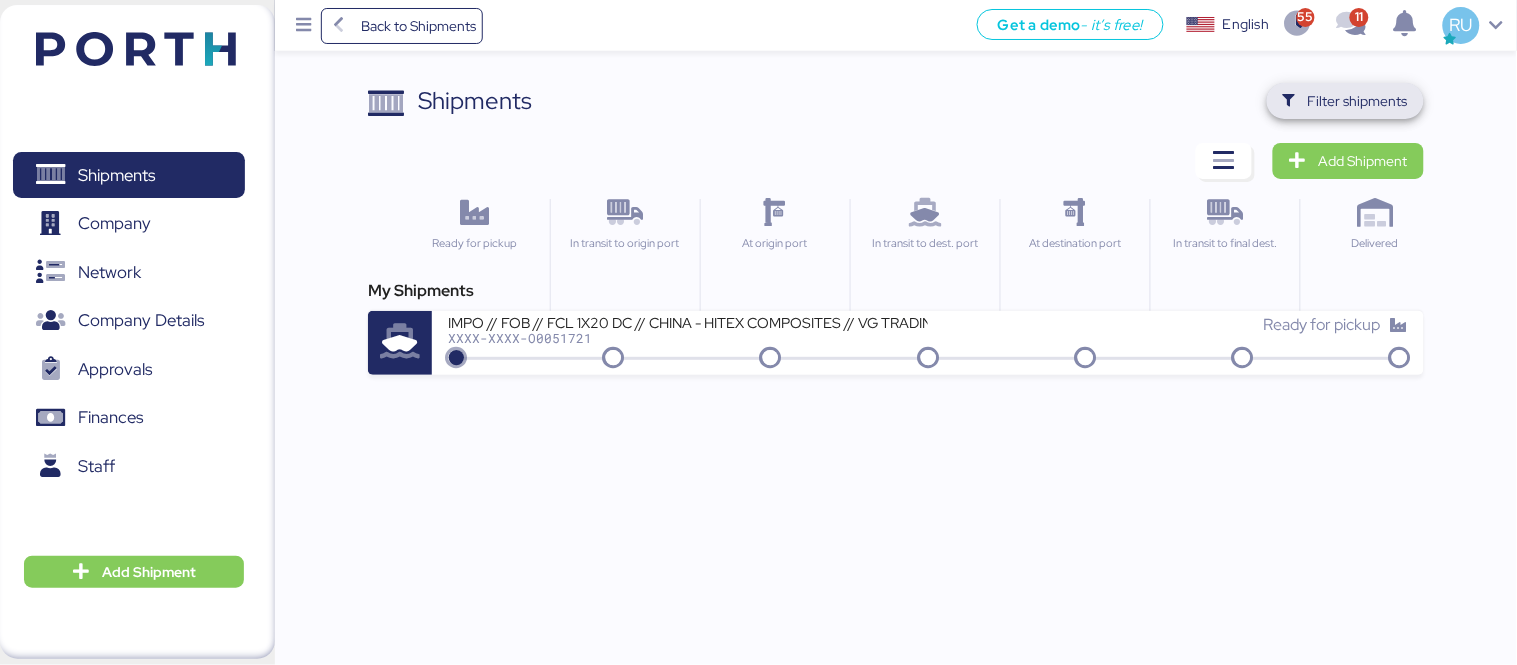 click on "Filter shipments" at bounding box center (1358, 101) 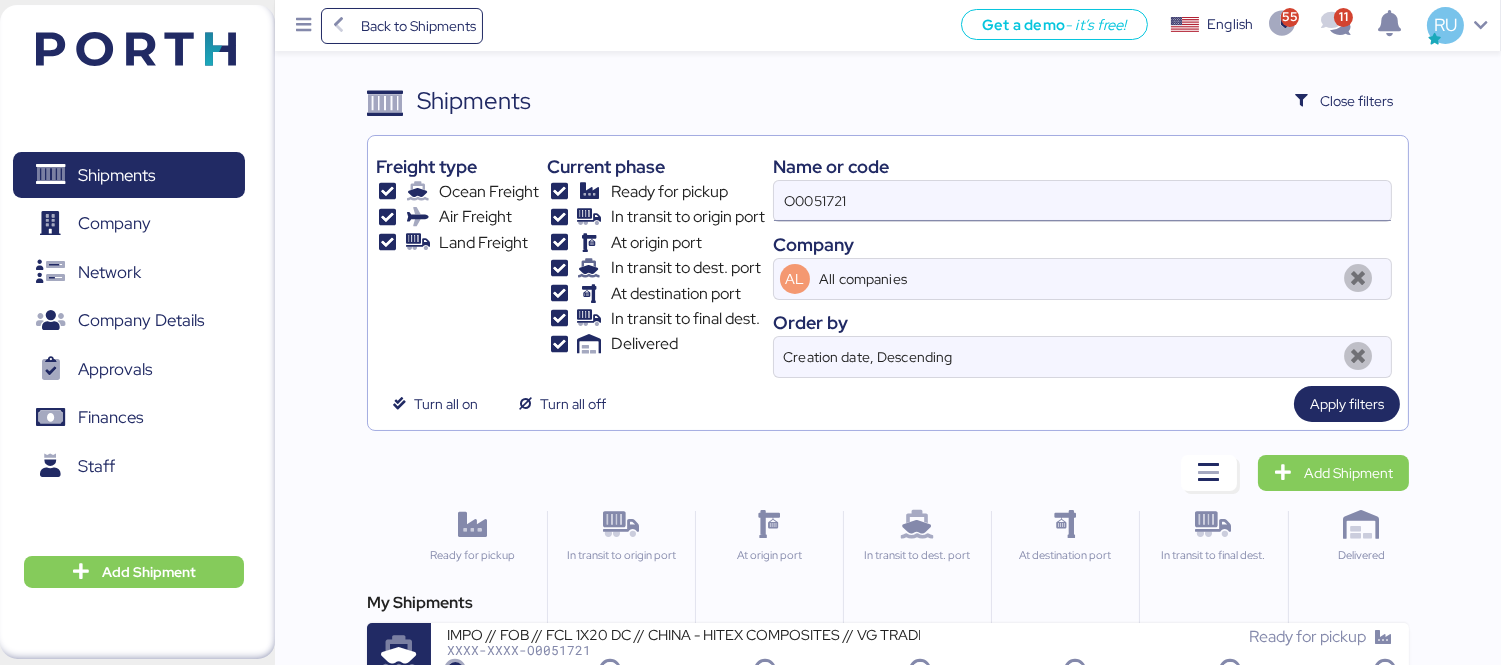 click on "O0051721" at bounding box center (1082, 201) 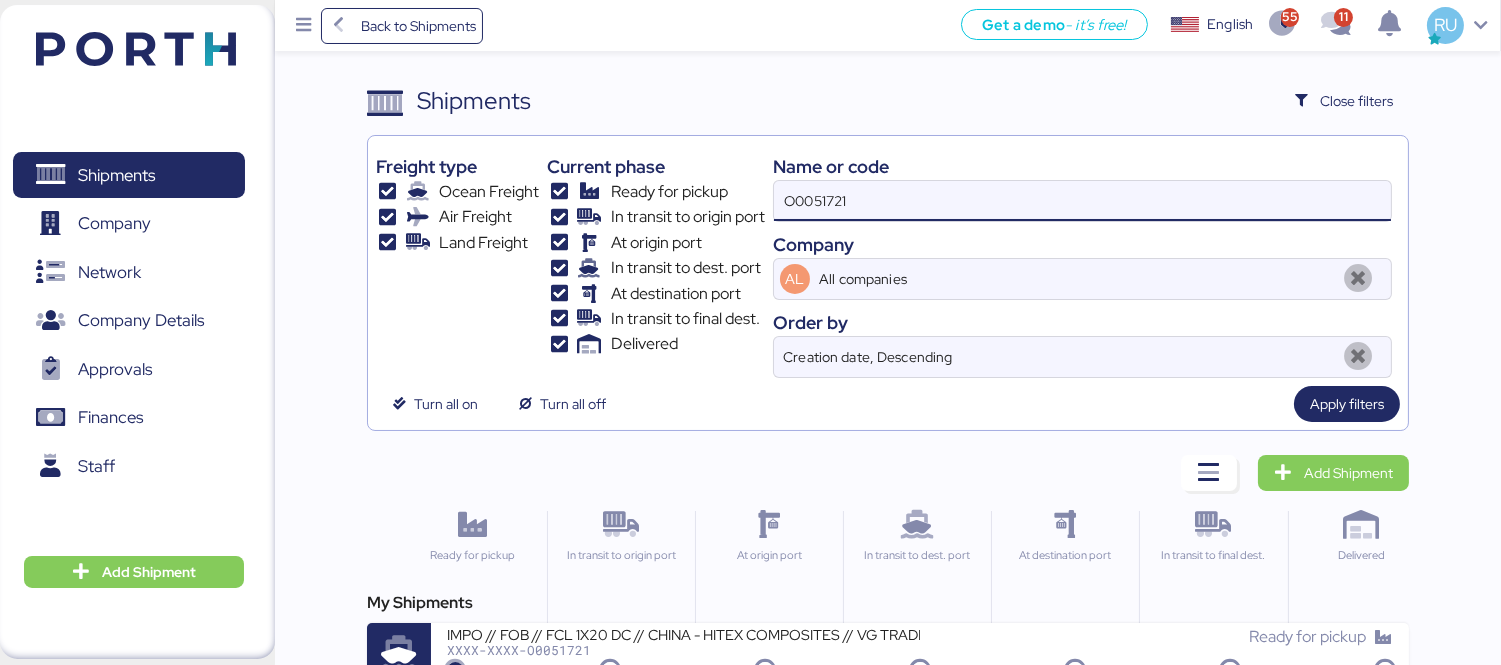 click on "O0051721" at bounding box center [1082, 201] 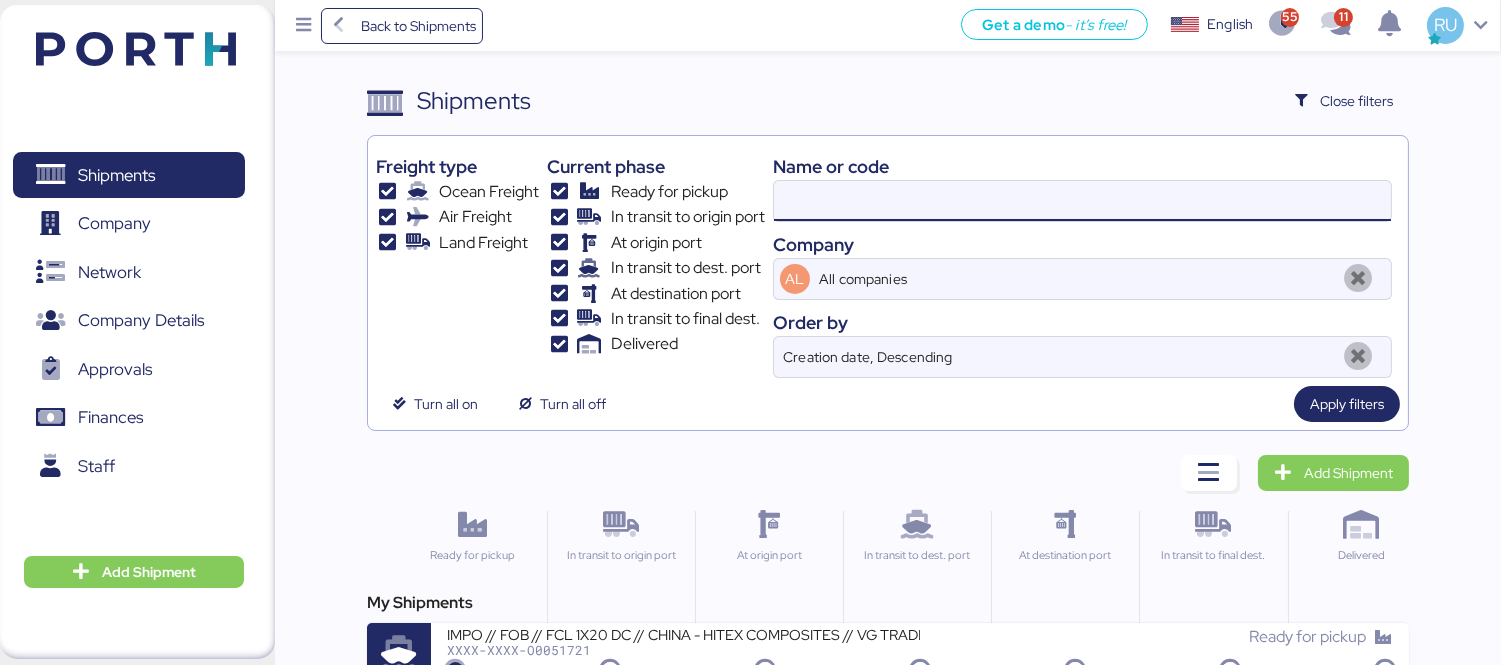 paste on "O0051721" 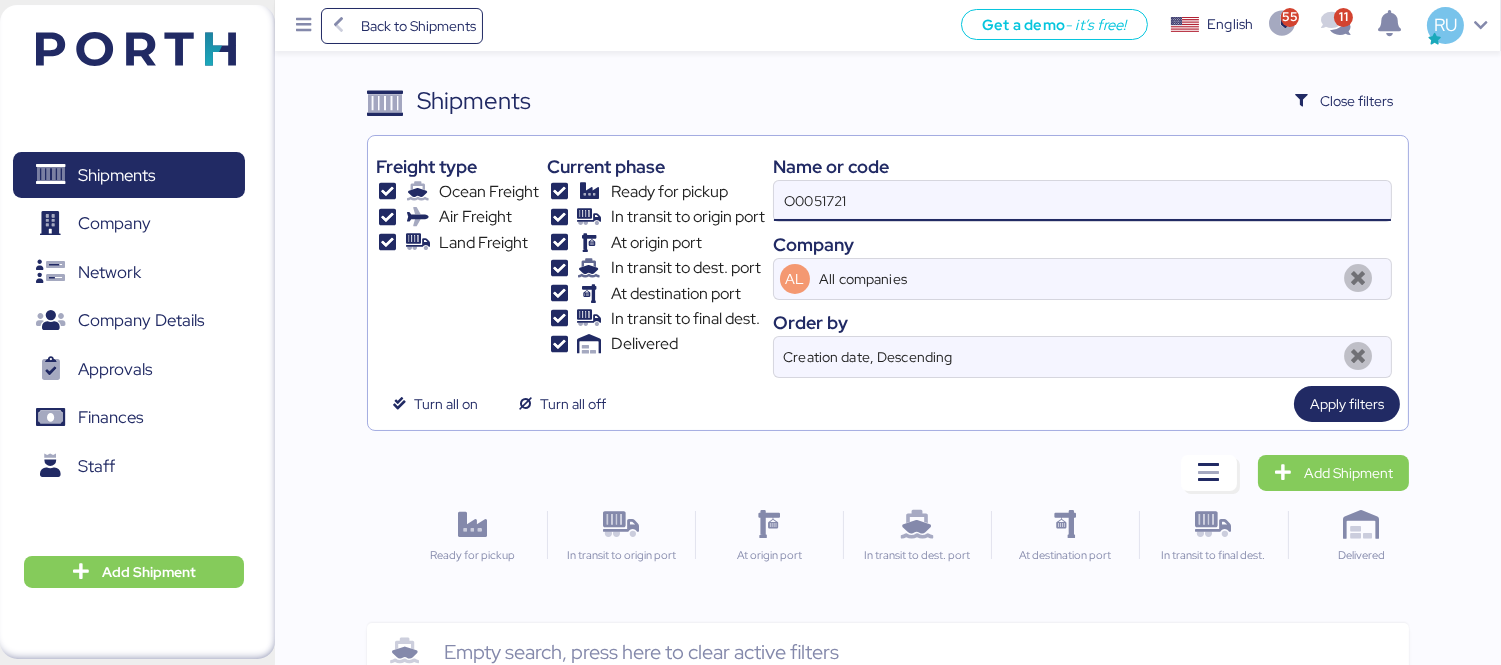 type on "O0051721" 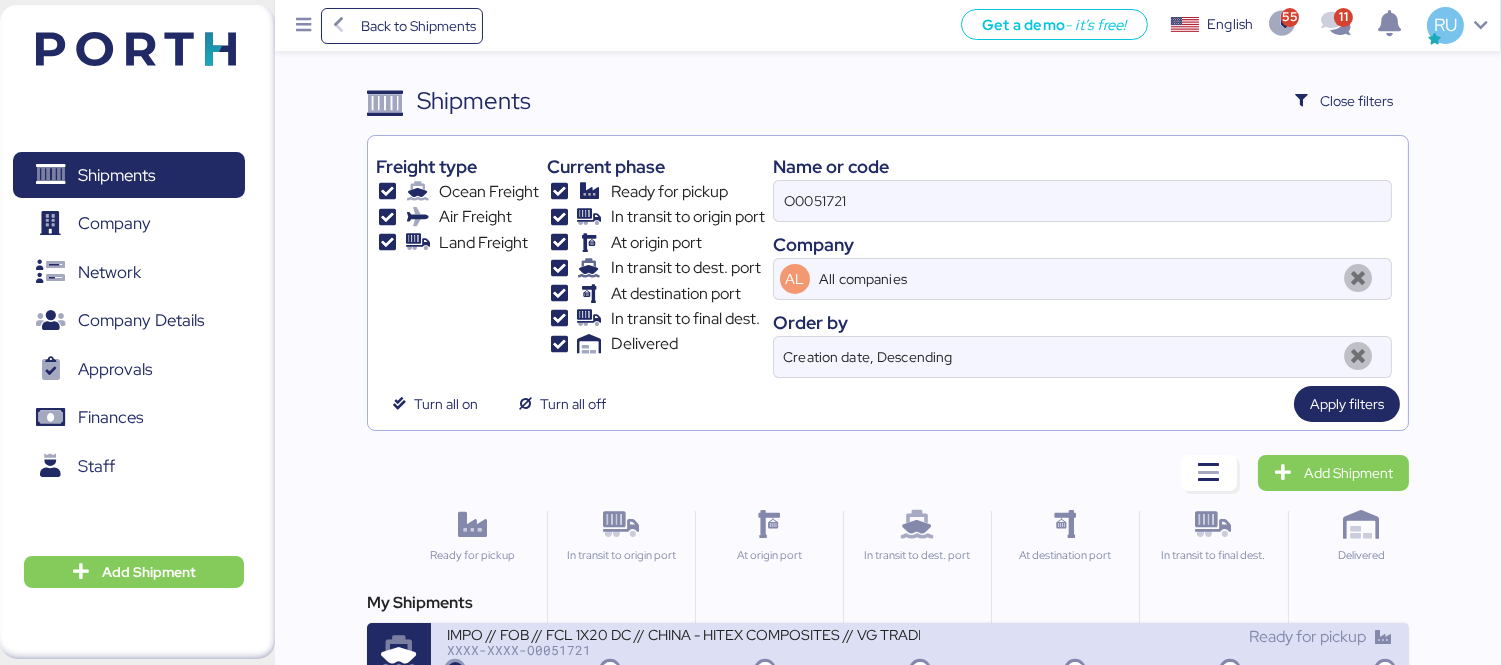 click on "IMPO // FOB // FCL 1X20 DC // CHINA - HITEX COMPOSITES // VG TRADING" at bounding box center [683, 633] 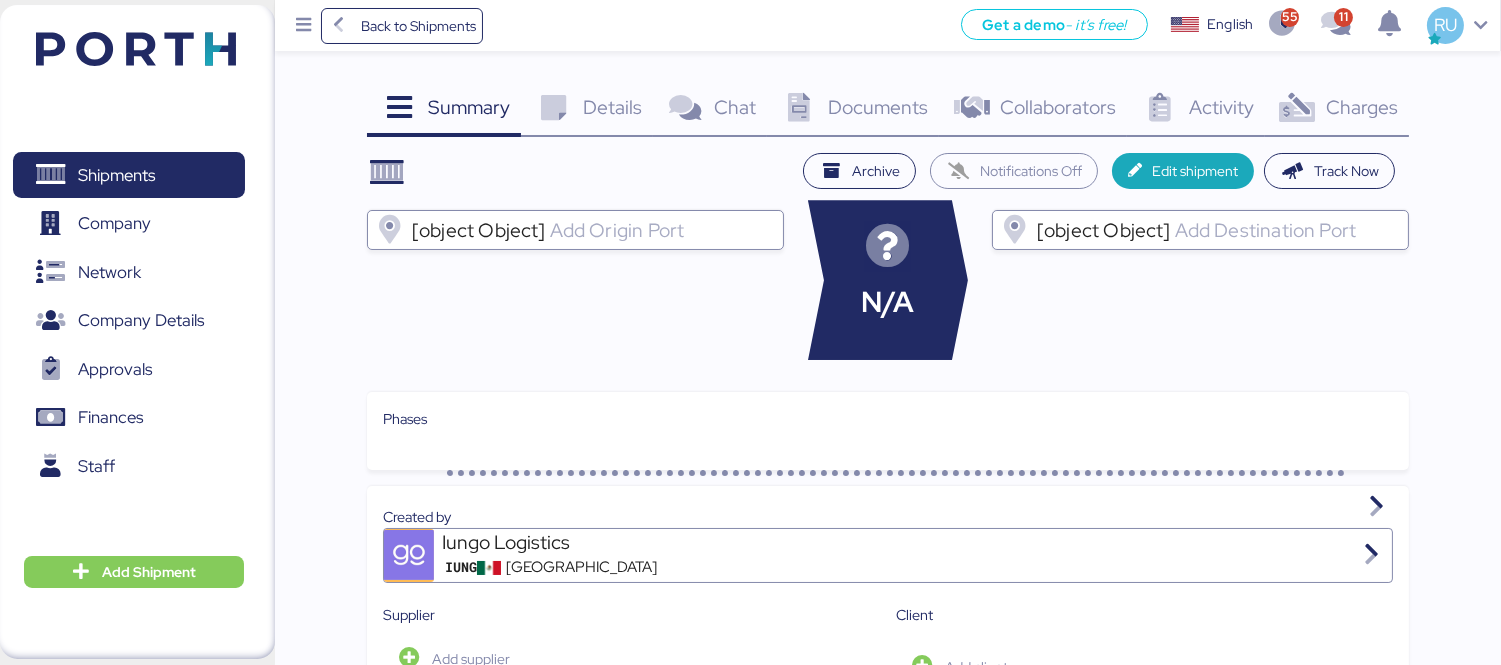 click at bounding box center (1297, 108) 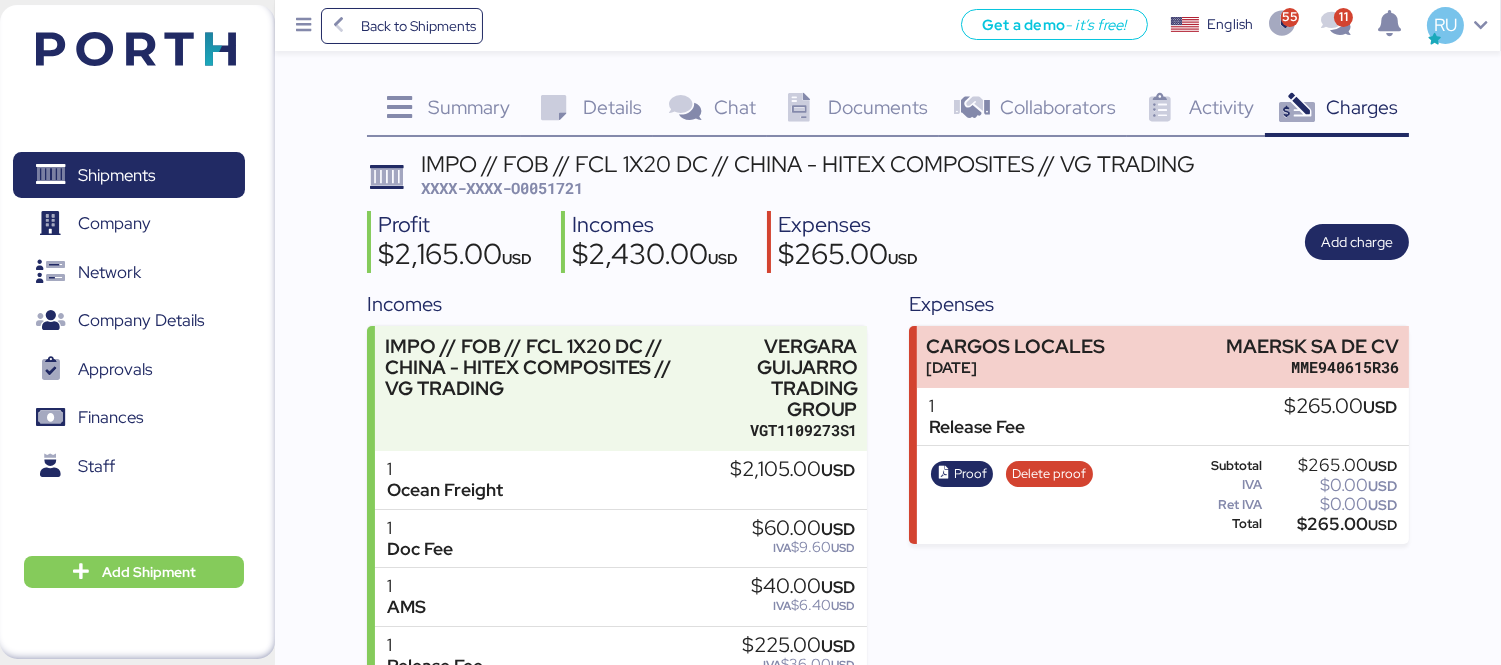 click on "Documents 0" at bounding box center [853, 110] 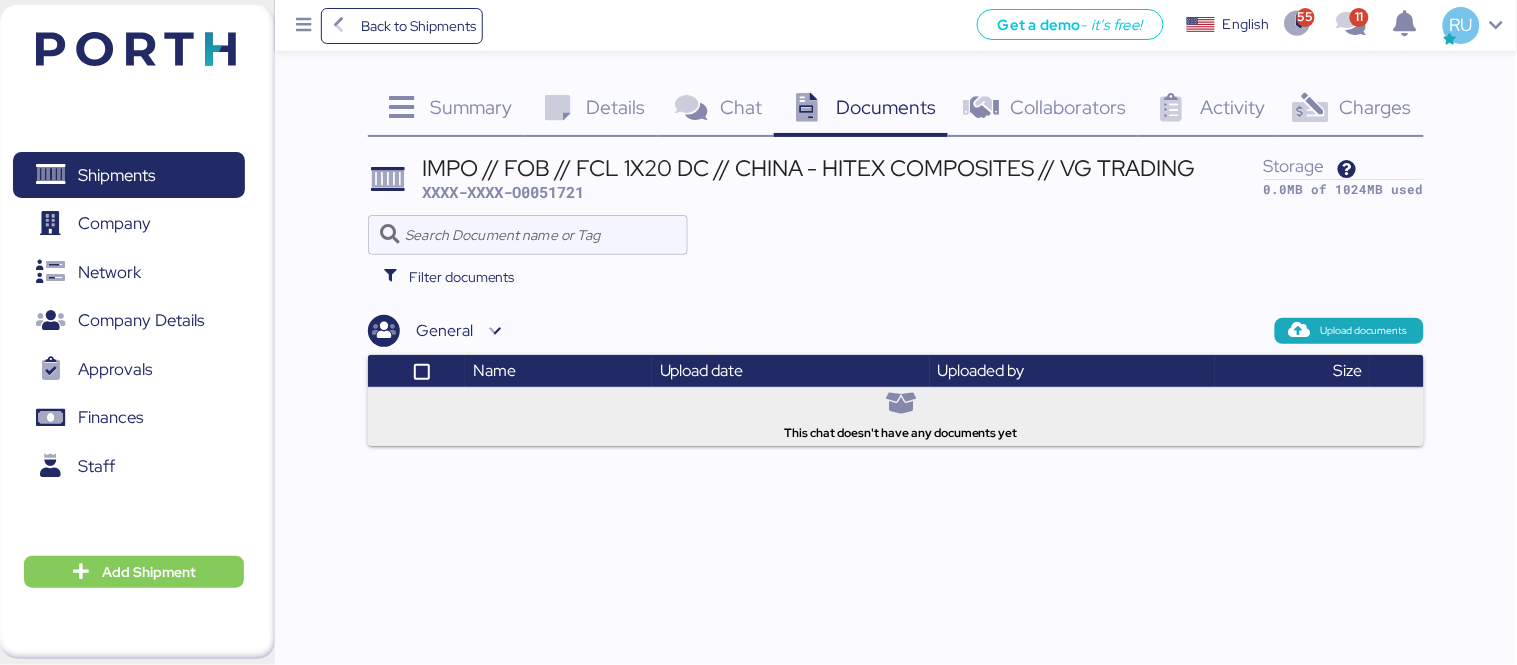click on "Charges 0" at bounding box center [1351, 110] 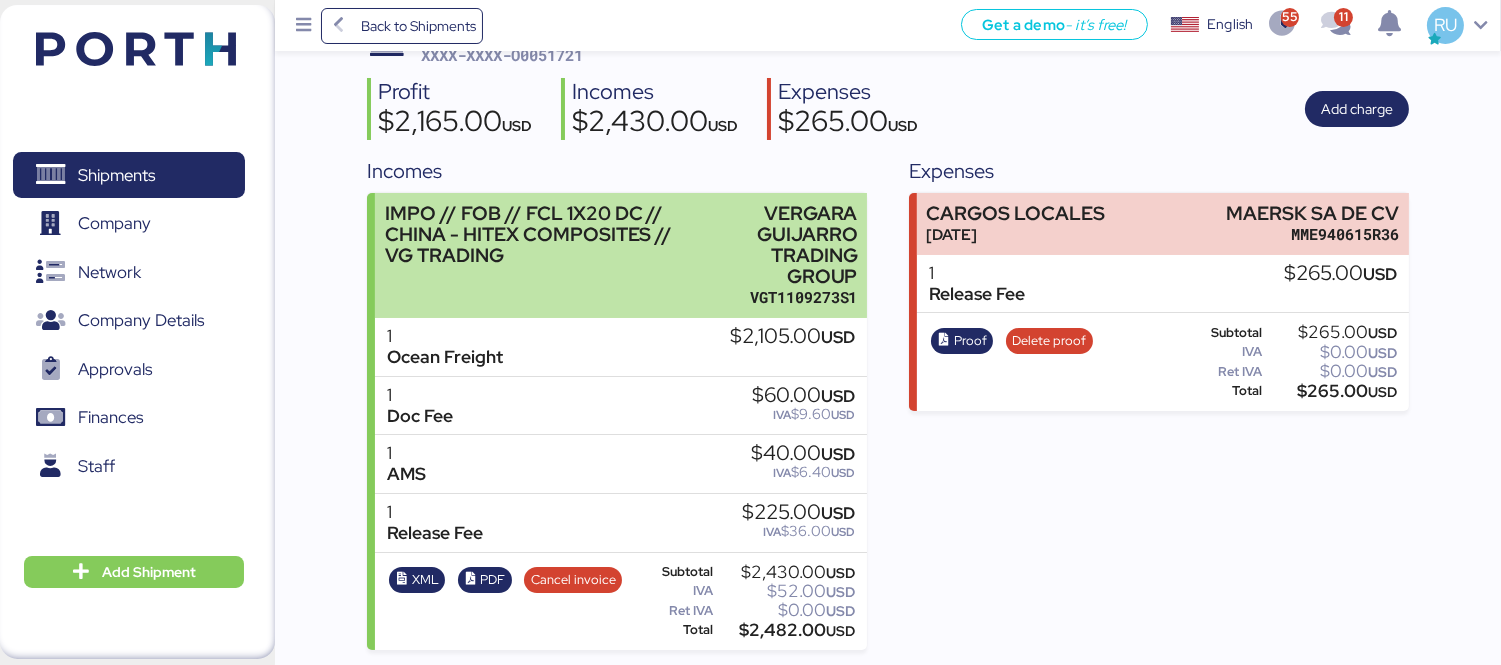 scroll, scrollTop: 0, scrollLeft: 0, axis: both 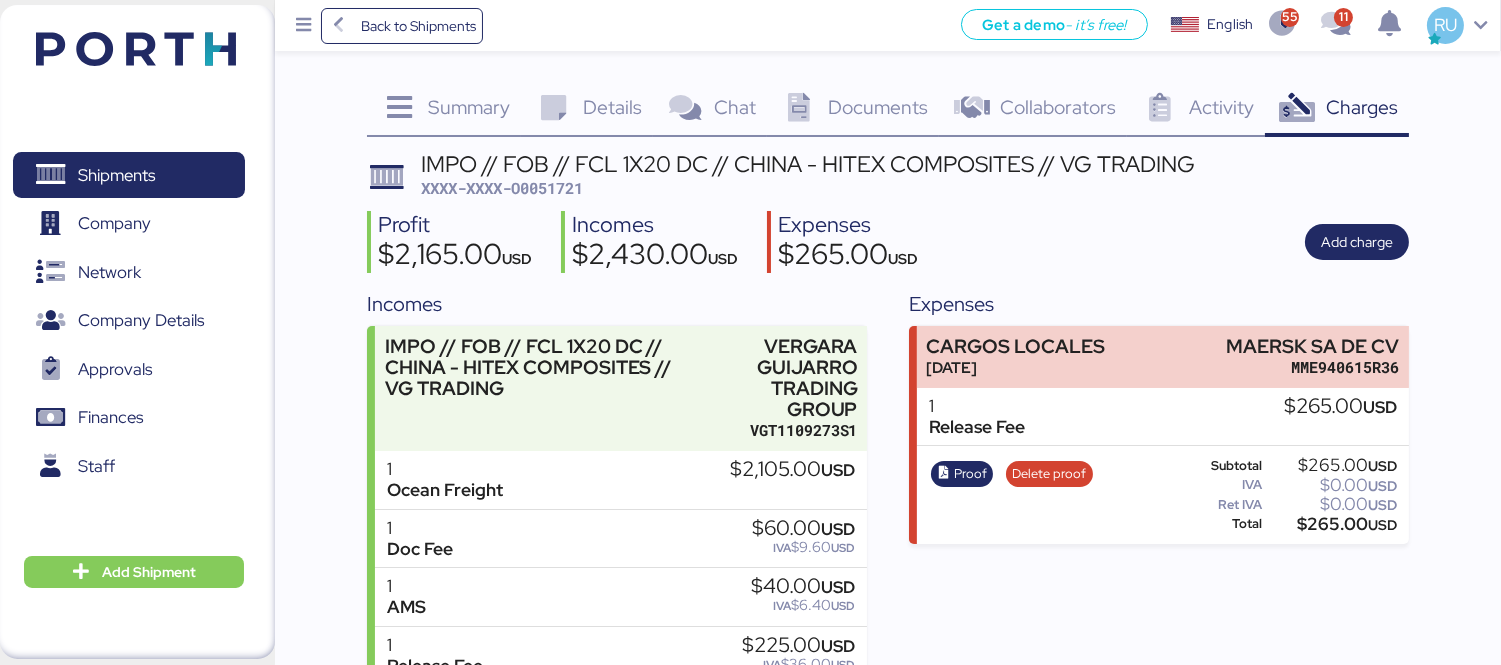 click on "Documents 0" at bounding box center (853, 110) 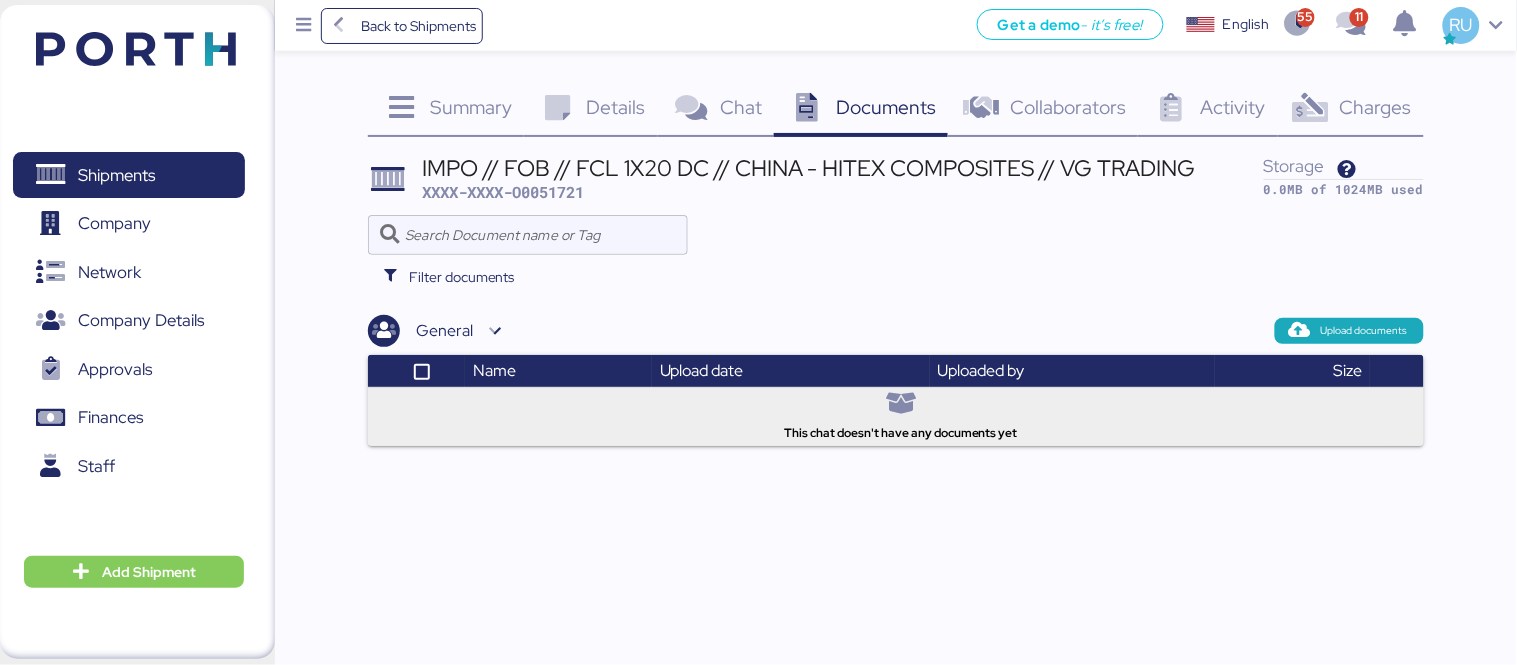 click on "Charges 0" at bounding box center [1351, 110] 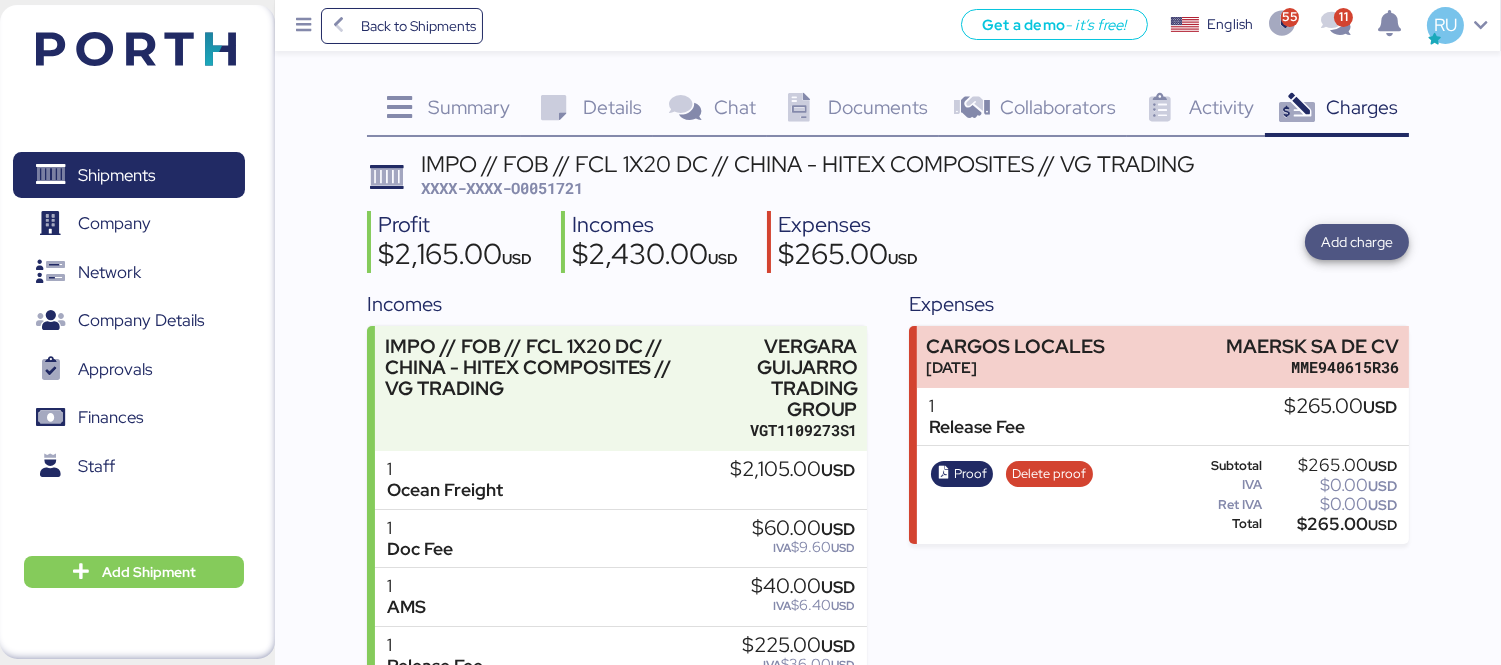 click on "Add charge" at bounding box center [1357, 242] 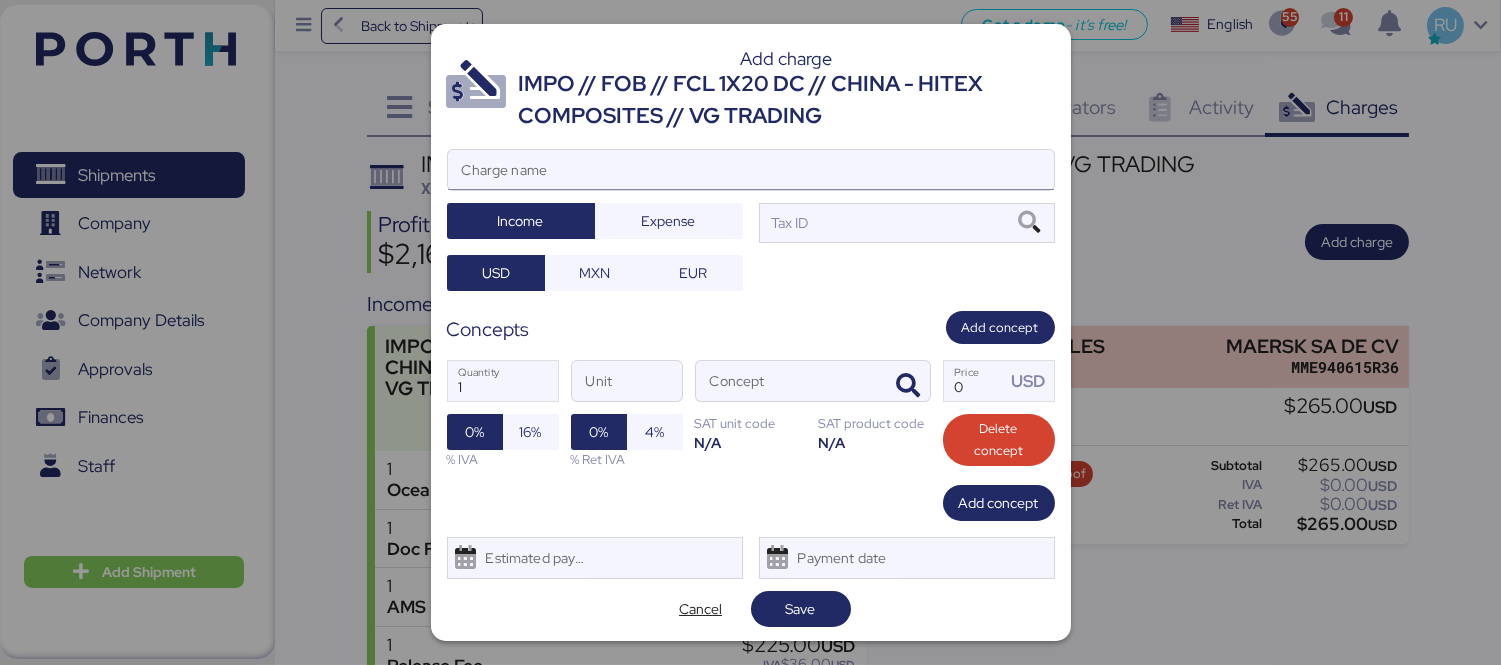 click on "Charge name" at bounding box center (751, 170) 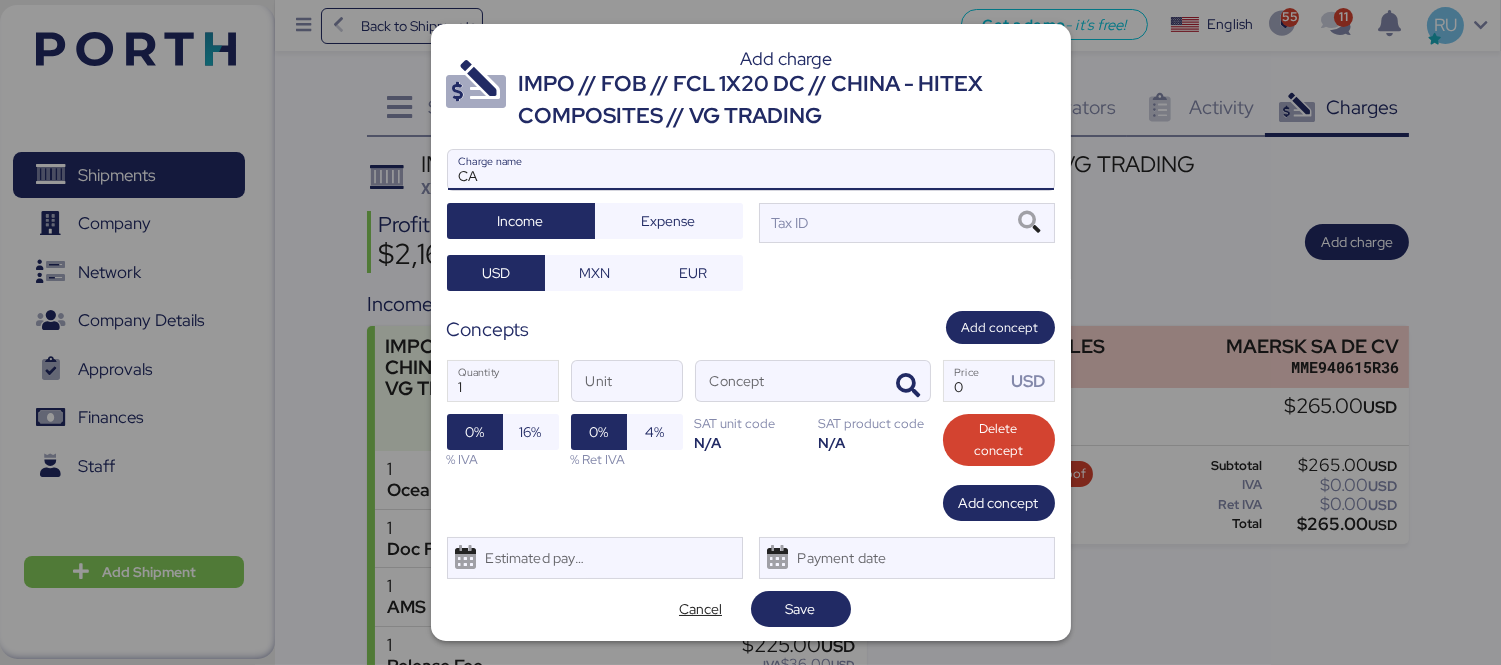 type on "C" 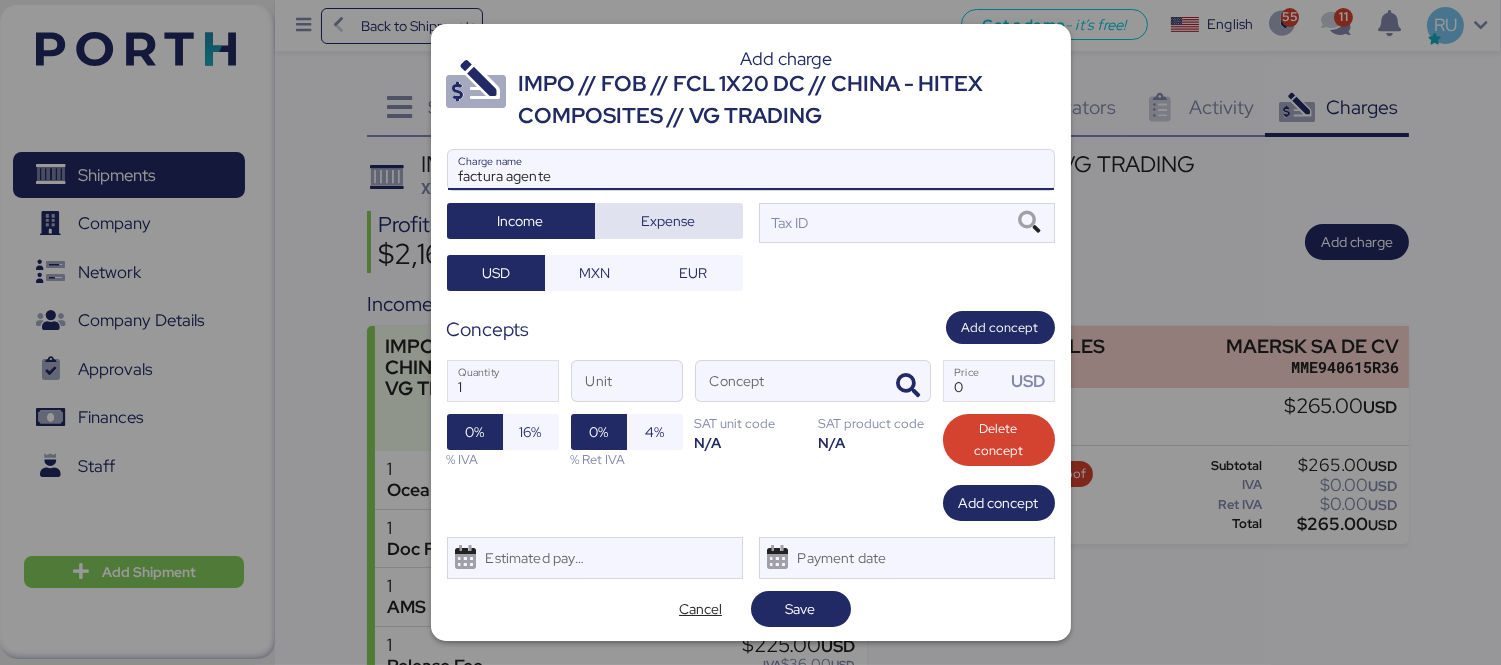 type on "factura agente" 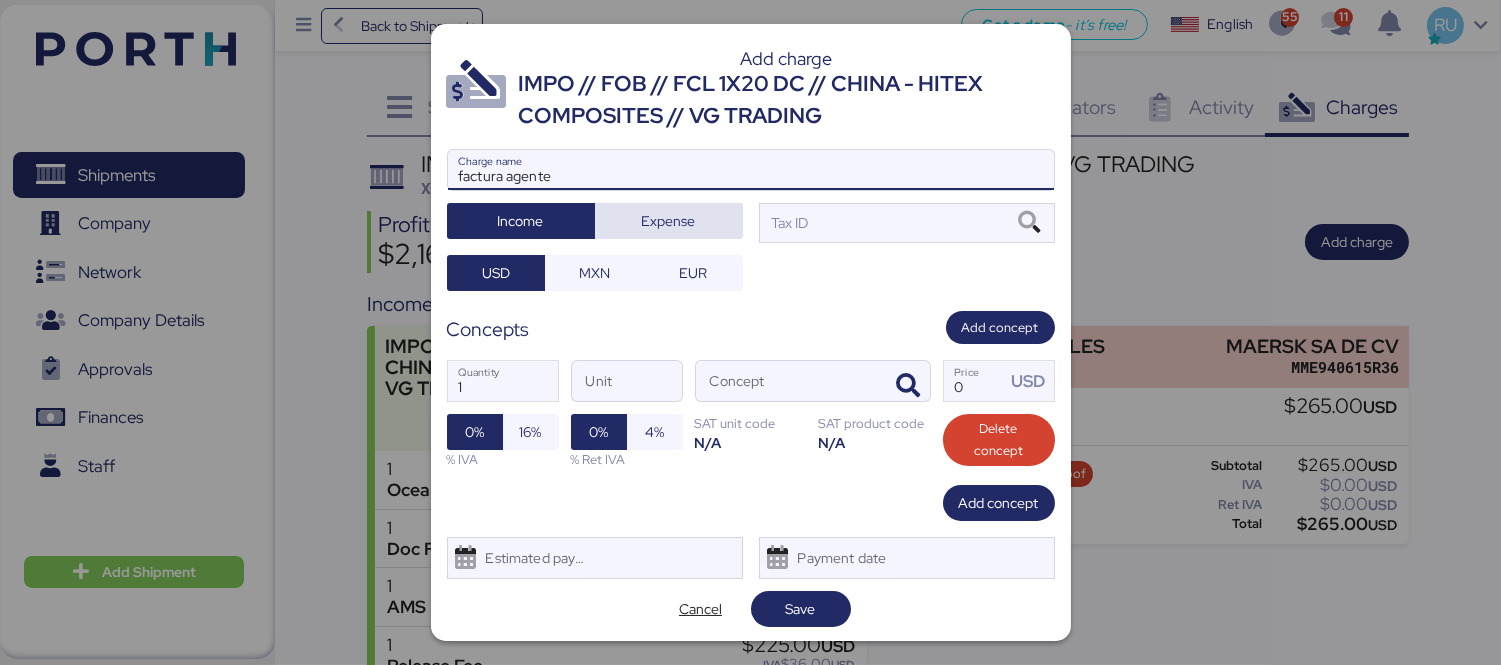 click on "Expense" at bounding box center (669, 221) 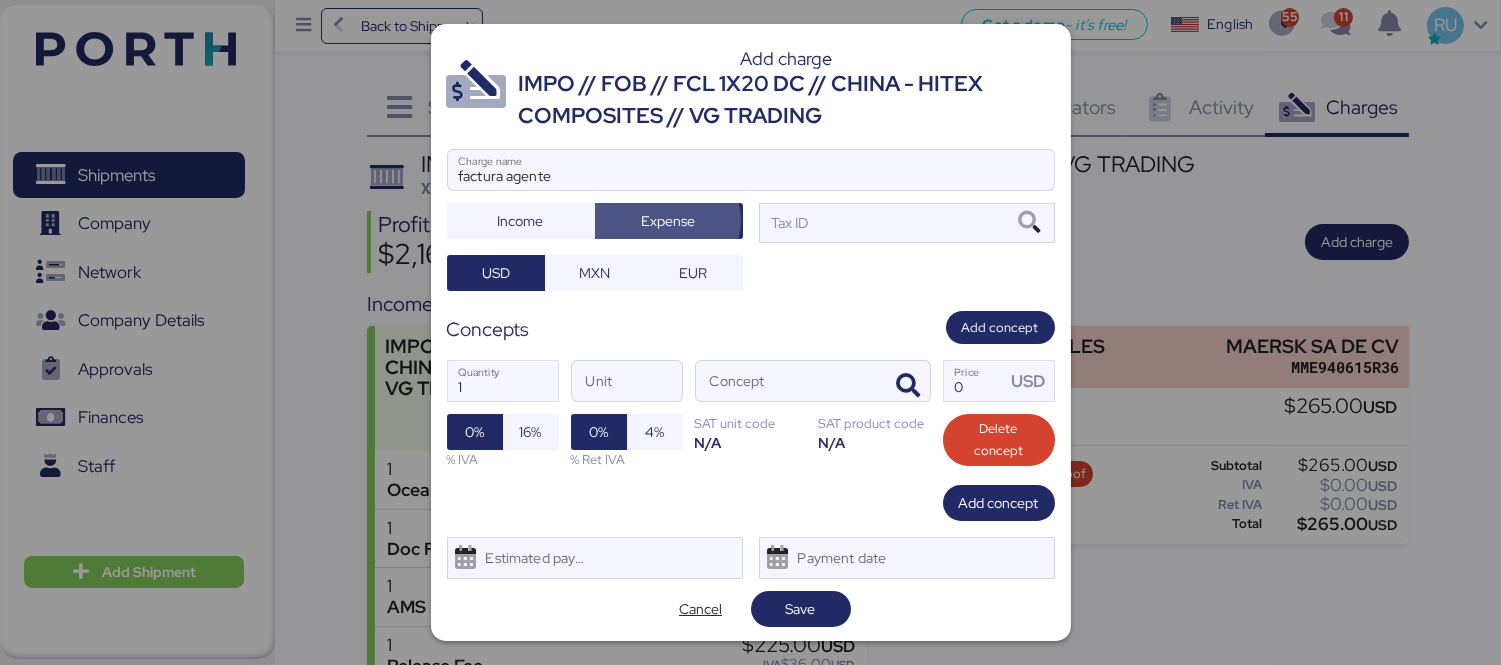 click at bounding box center (751, 200) 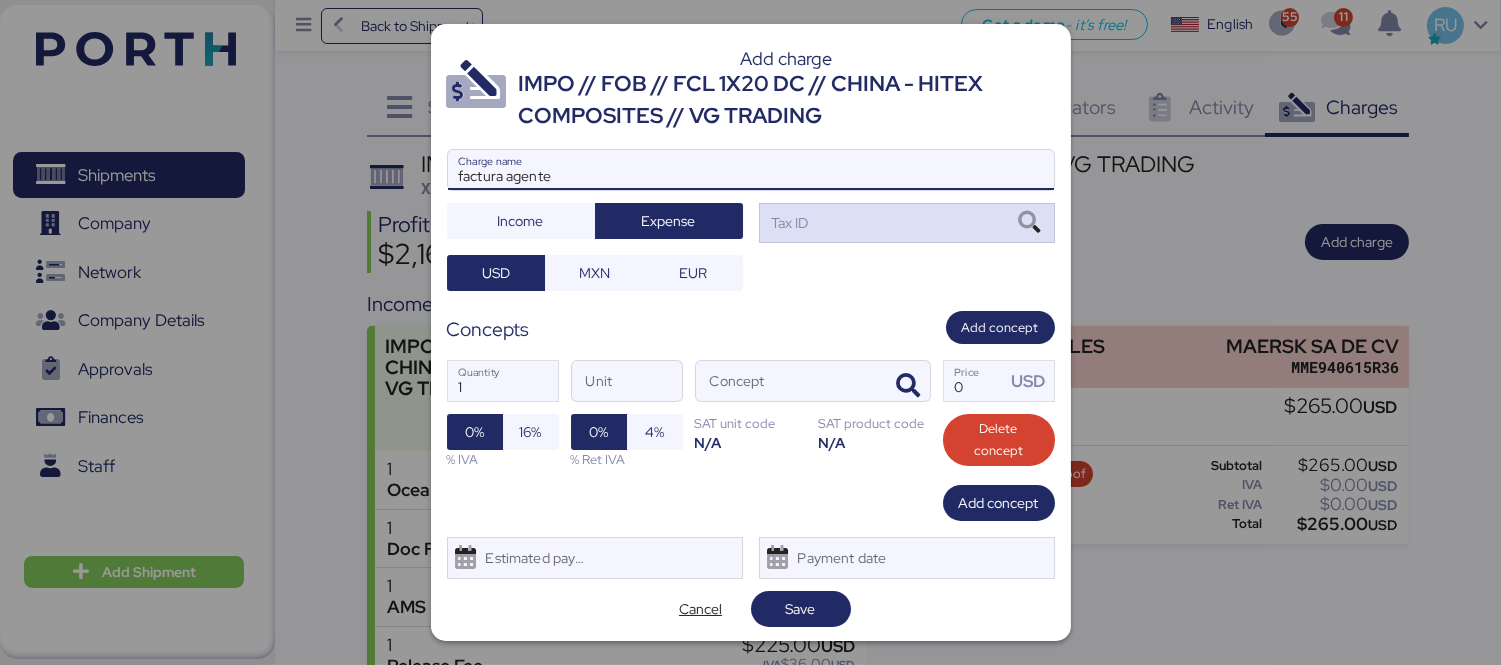 click on "Tax ID" at bounding box center [907, 223] 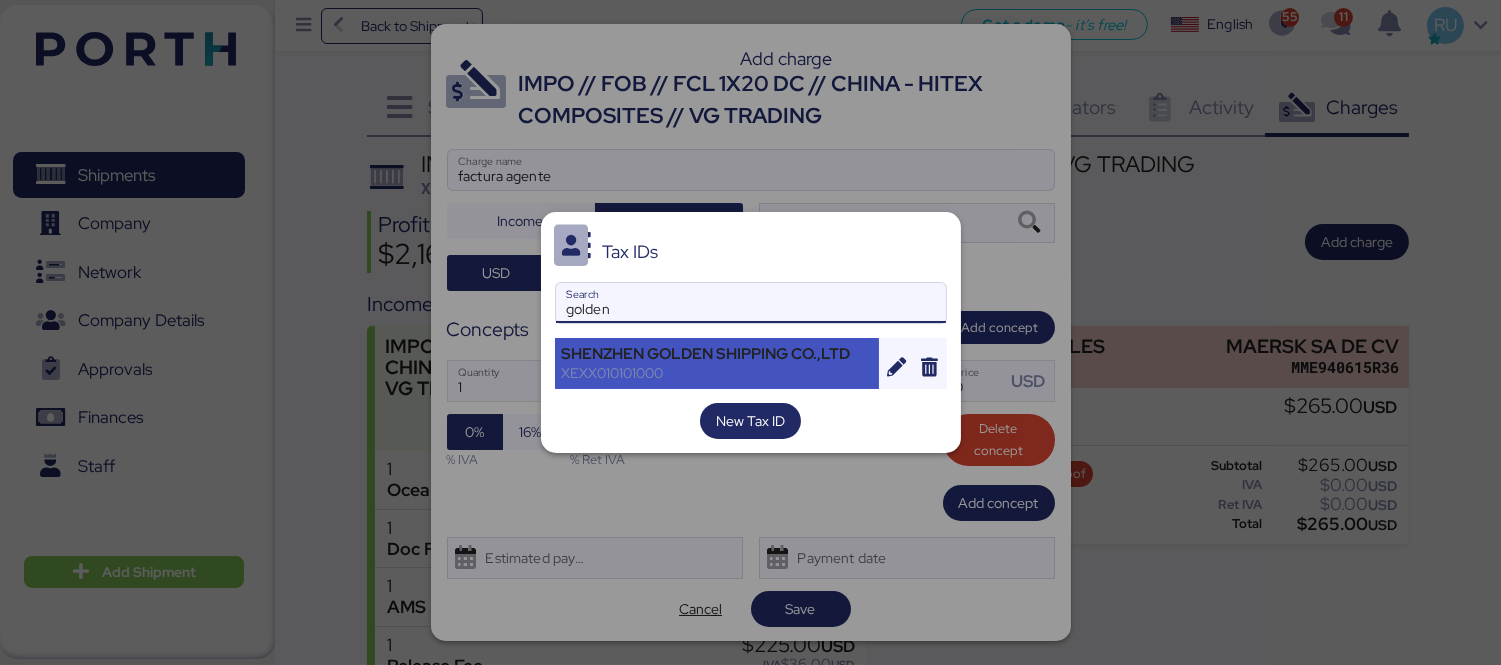 type on "golden" 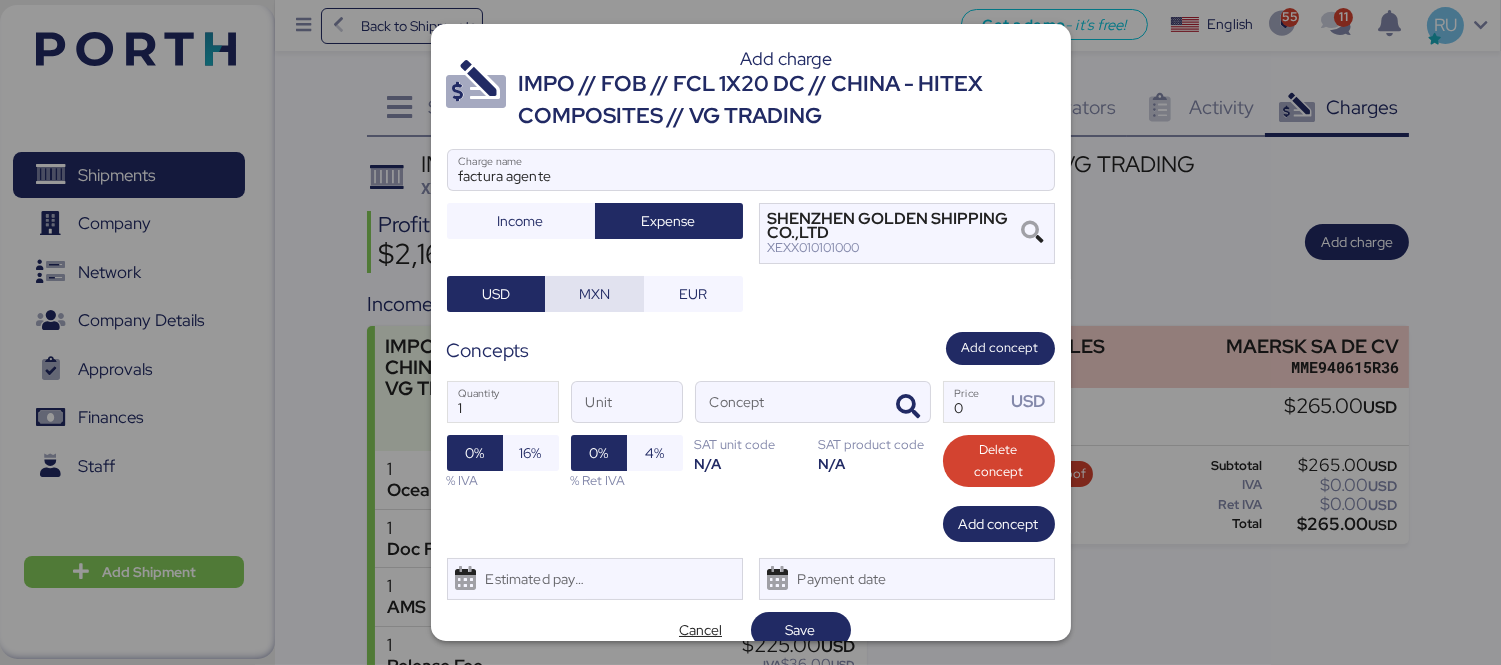 click on "MXN" at bounding box center [594, 294] 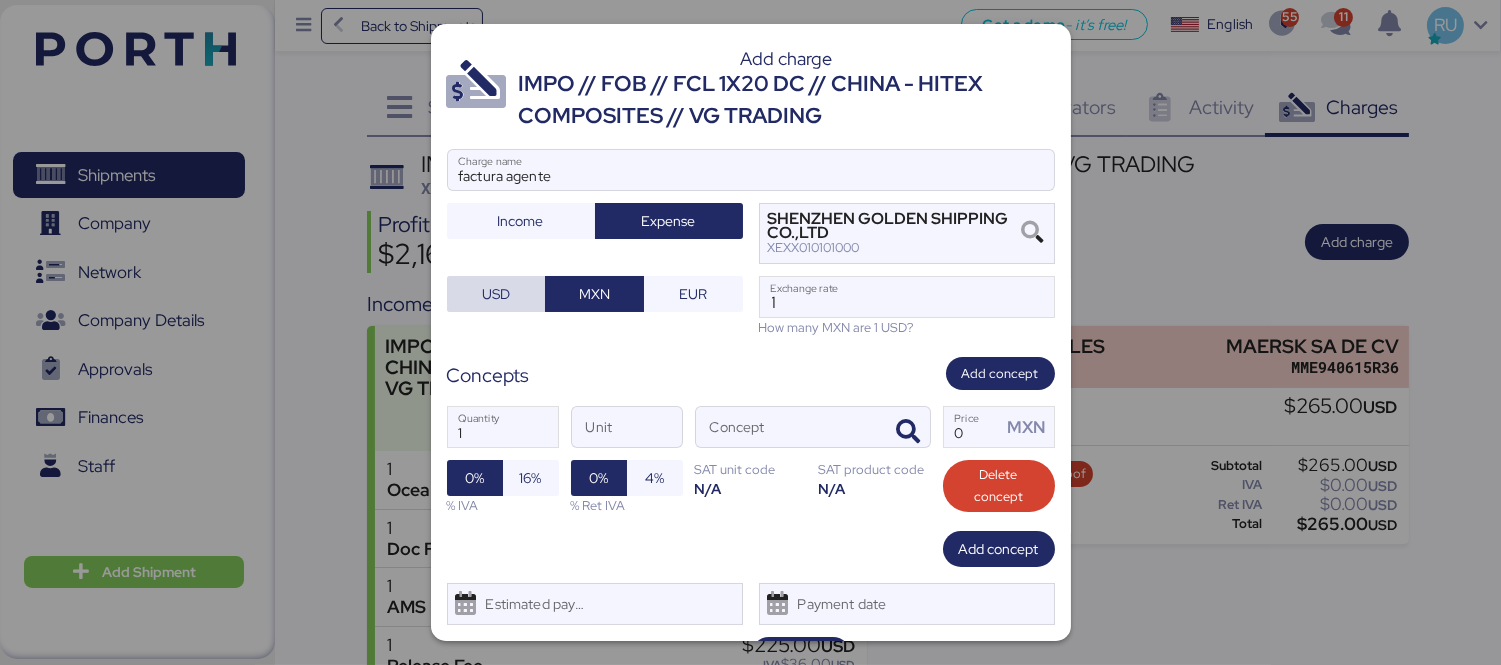 click on "USD" at bounding box center (496, 294) 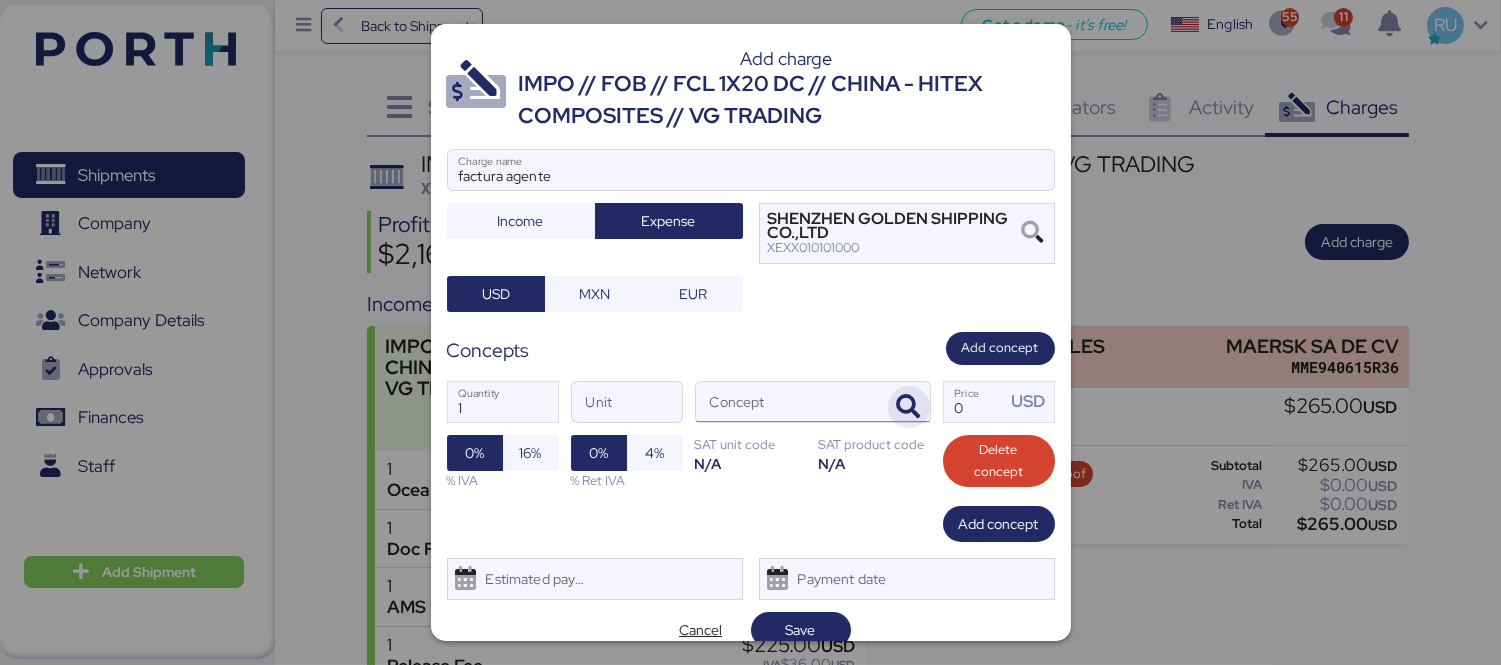 click at bounding box center [909, 407] 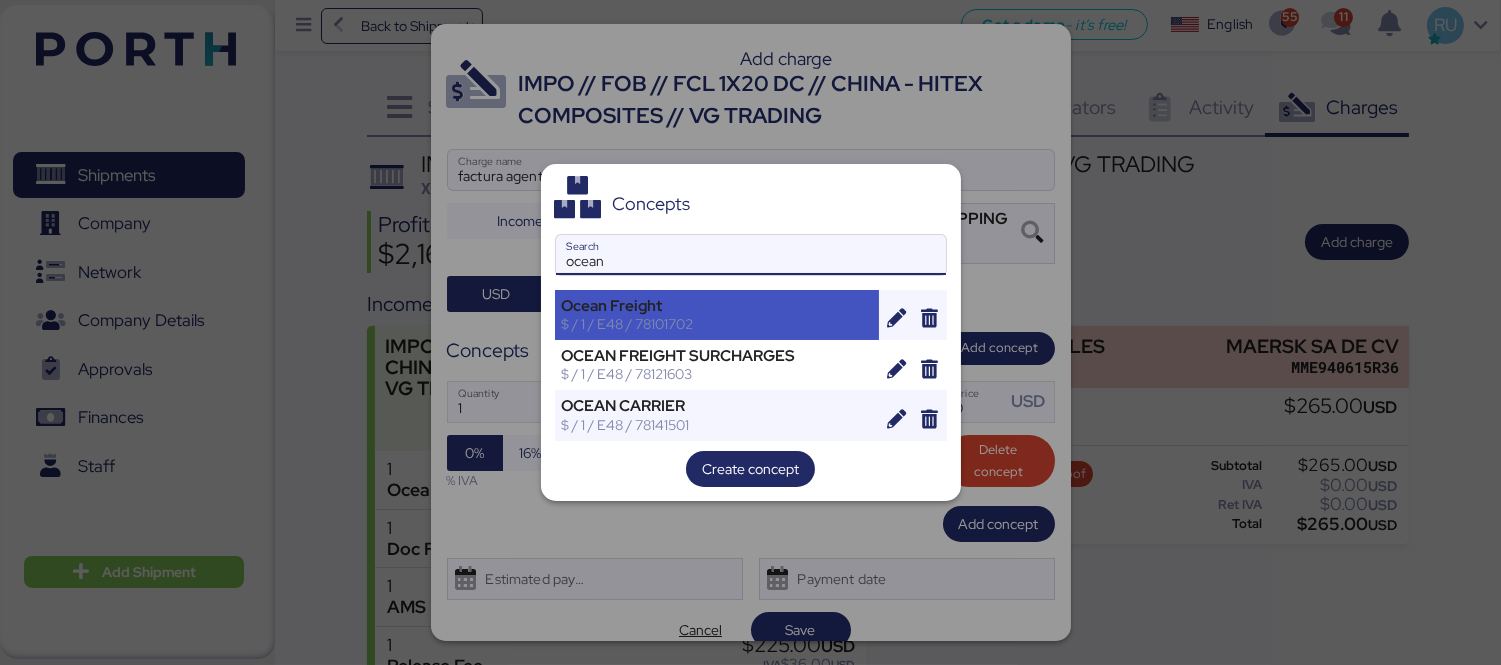 type on "ocean" 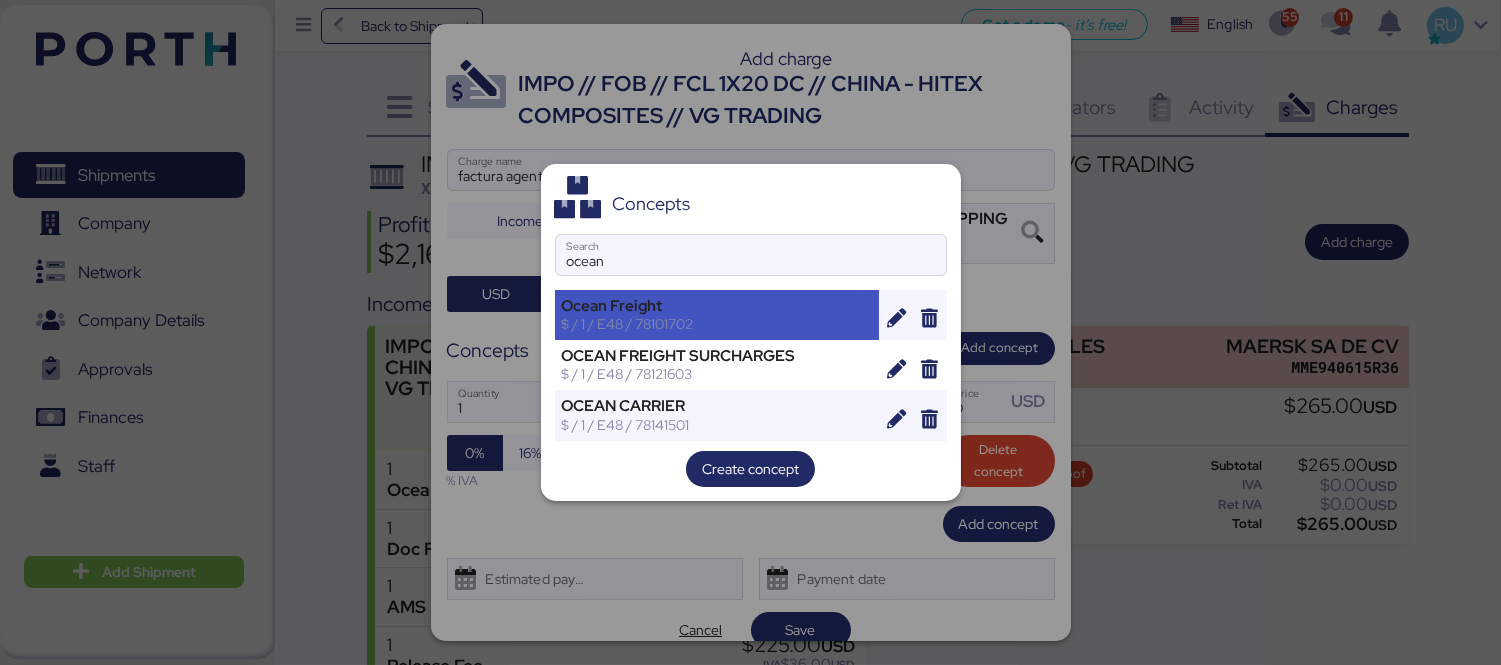 click on "$ / 1 /
E48 / 78101702" at bounding box center (717, 324) 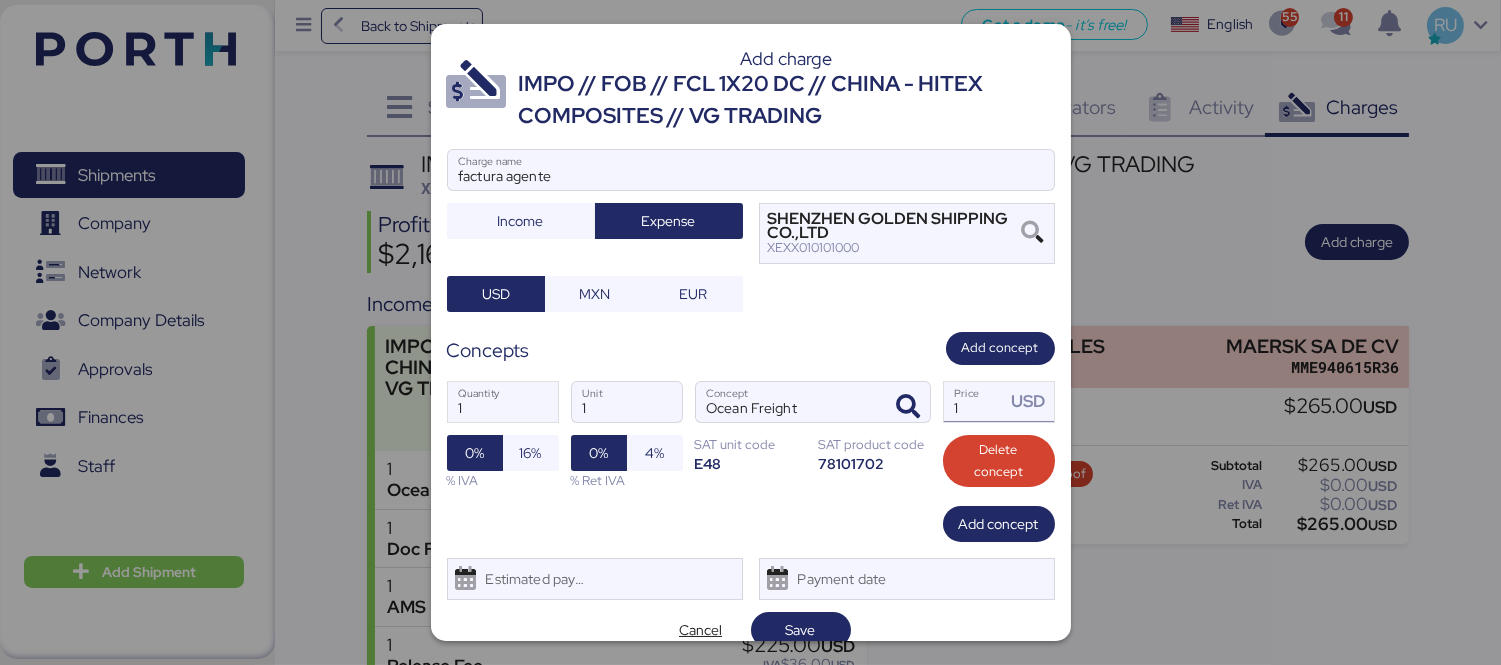 click on "1" at bounding box center [975, 402] 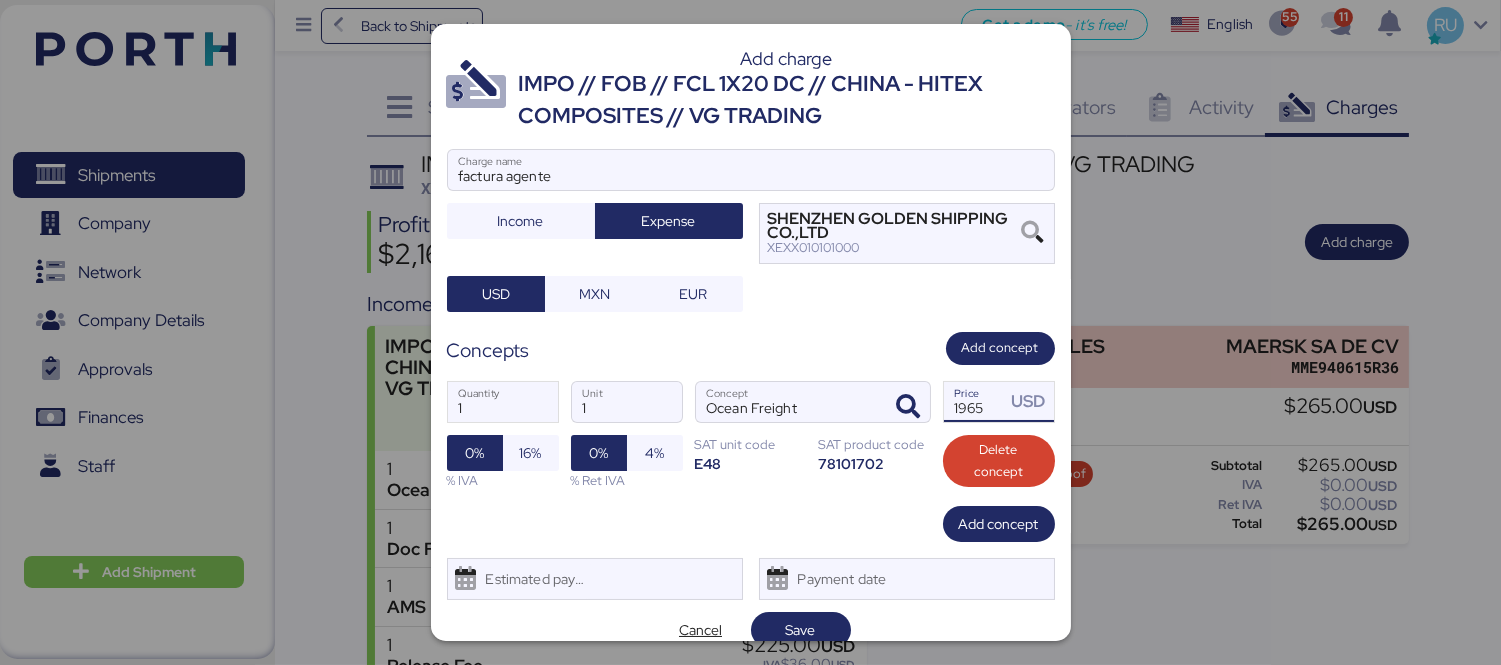 scroll, scrollTop: 23, scrollLeft: 0, axis: vertical 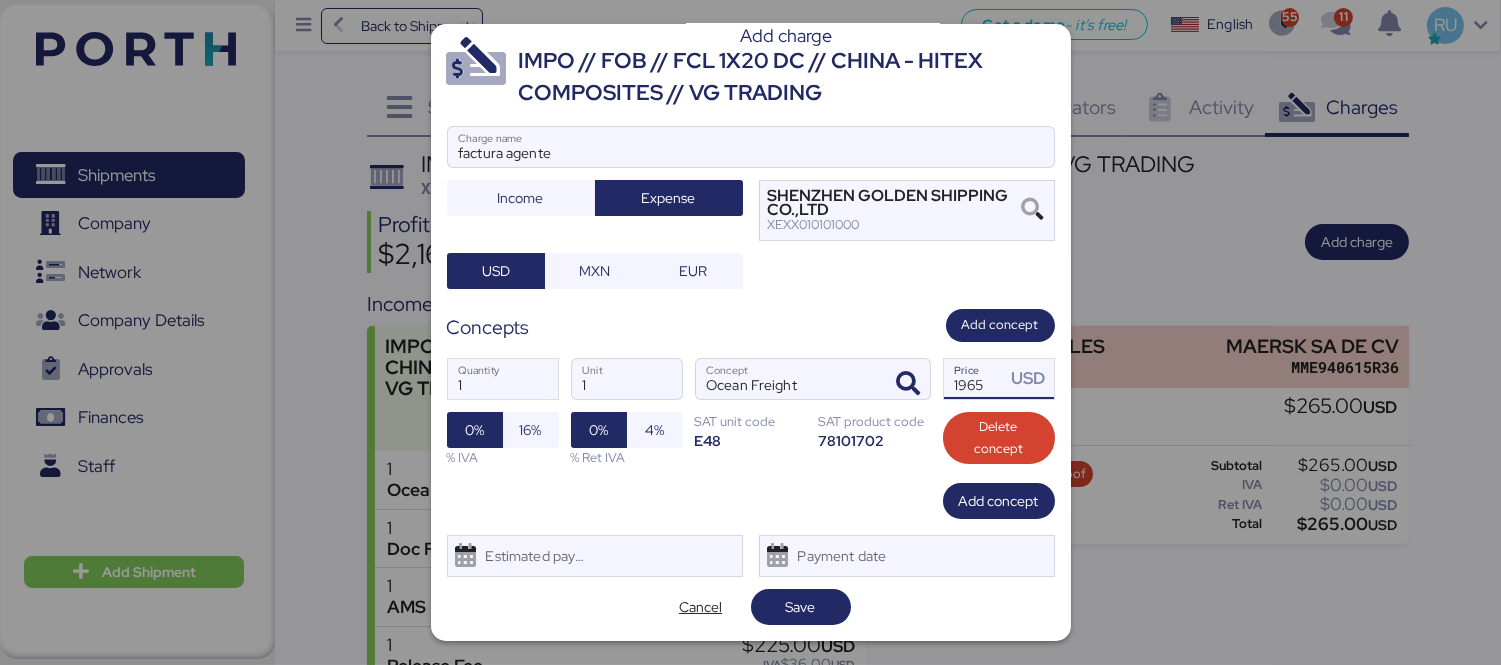 type on "1965" 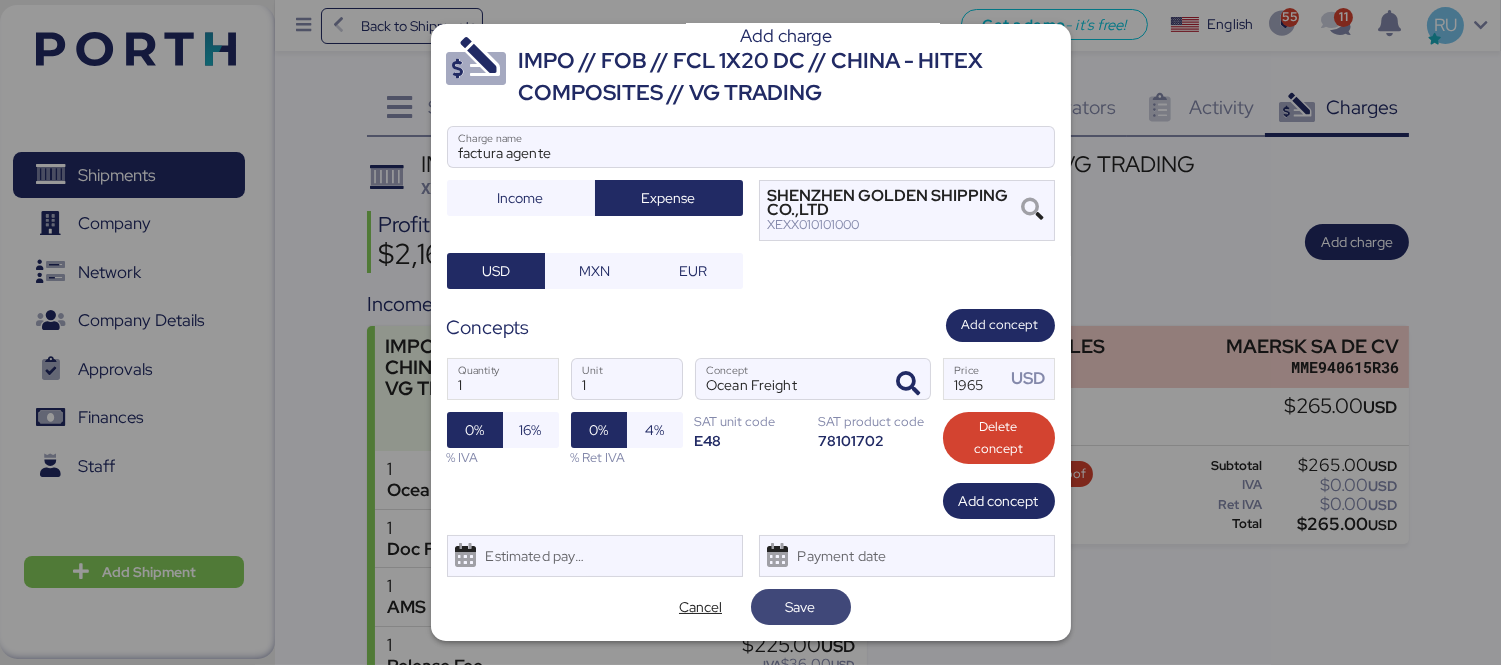 click on "Save" at bounding box center [801, 607] 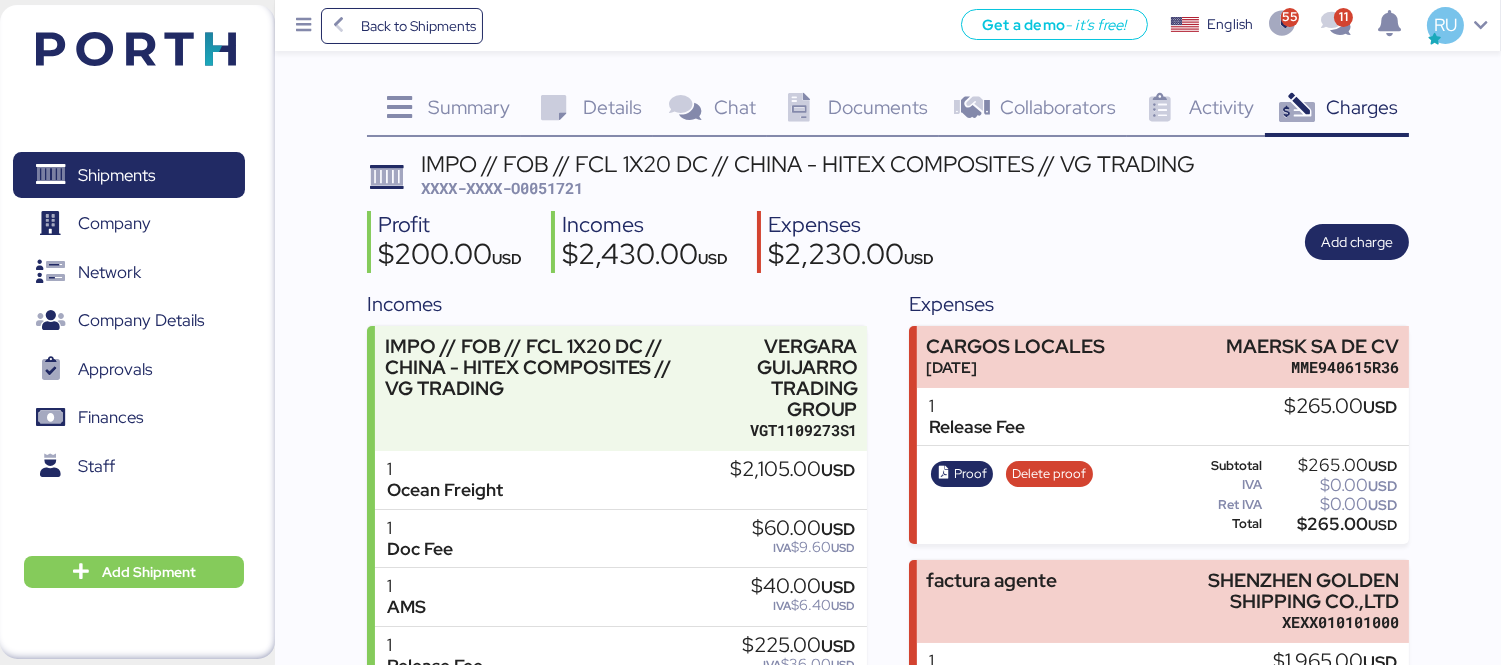 scroll, scrollTop: 148, scrollLeft: 0, axis: vertical 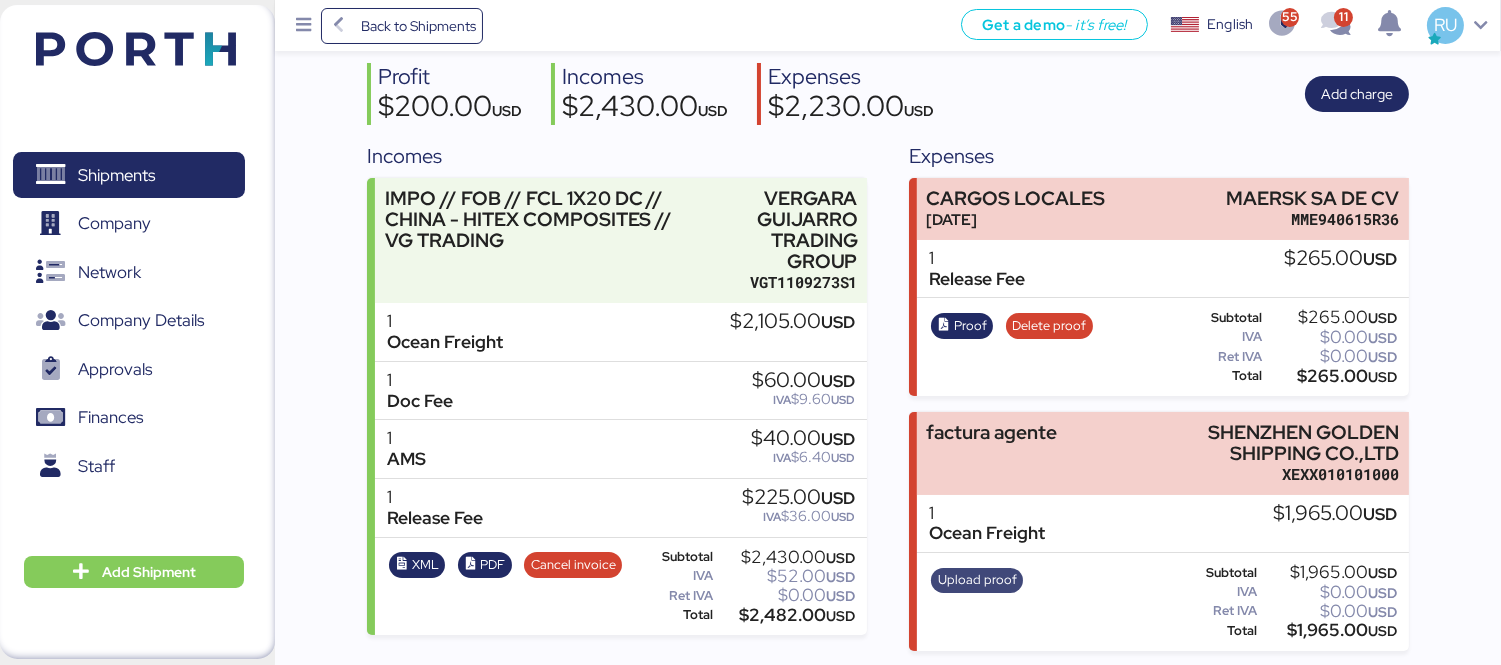 click on "Upload proof" at bounding box center (977, 580) 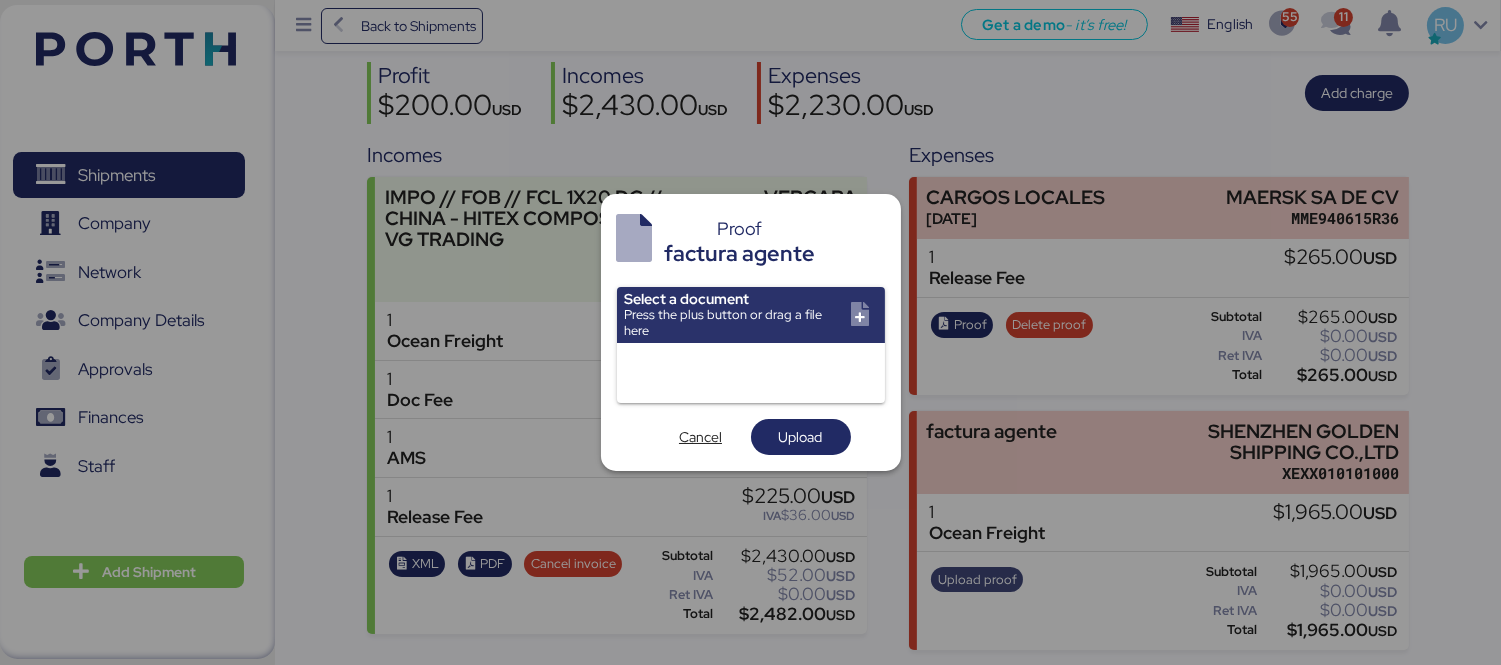 scroll, scrollTop: 0, scrollLeft: 0, axis: both 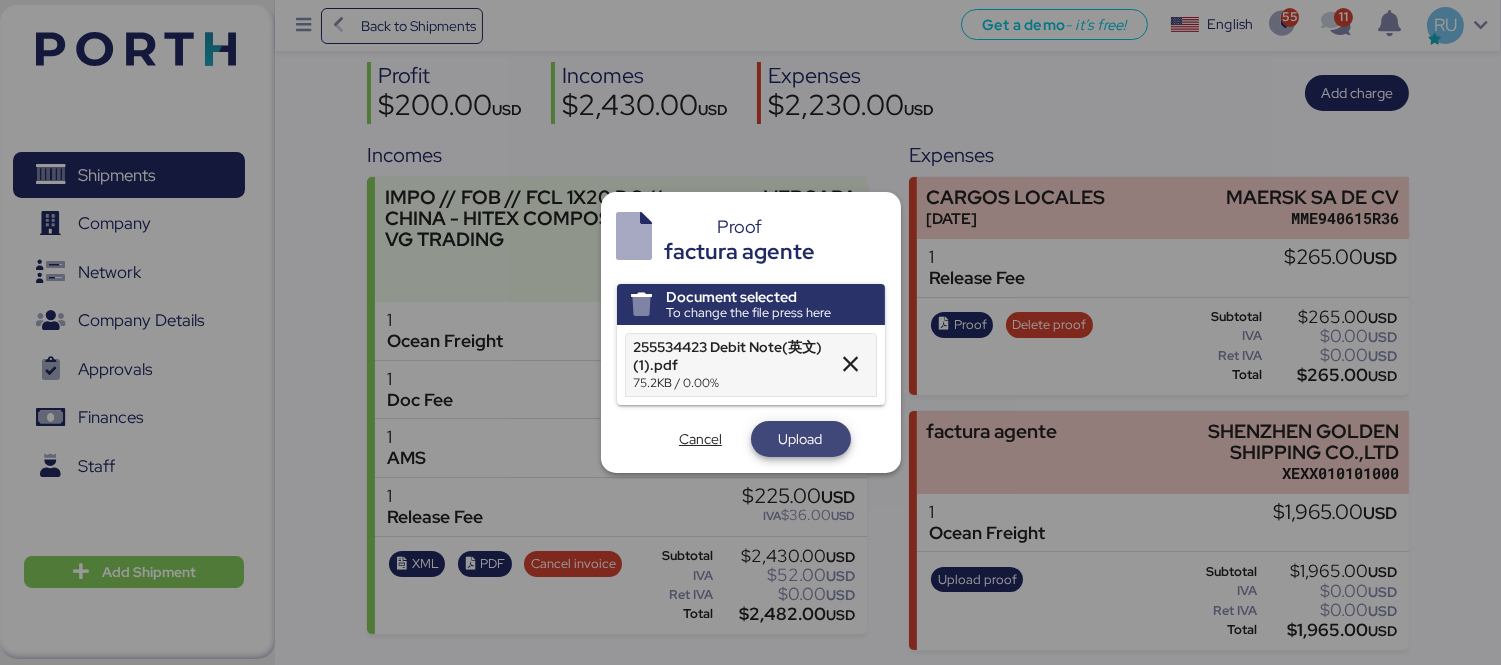 click on "Upload" at bounding box center (801, 439) 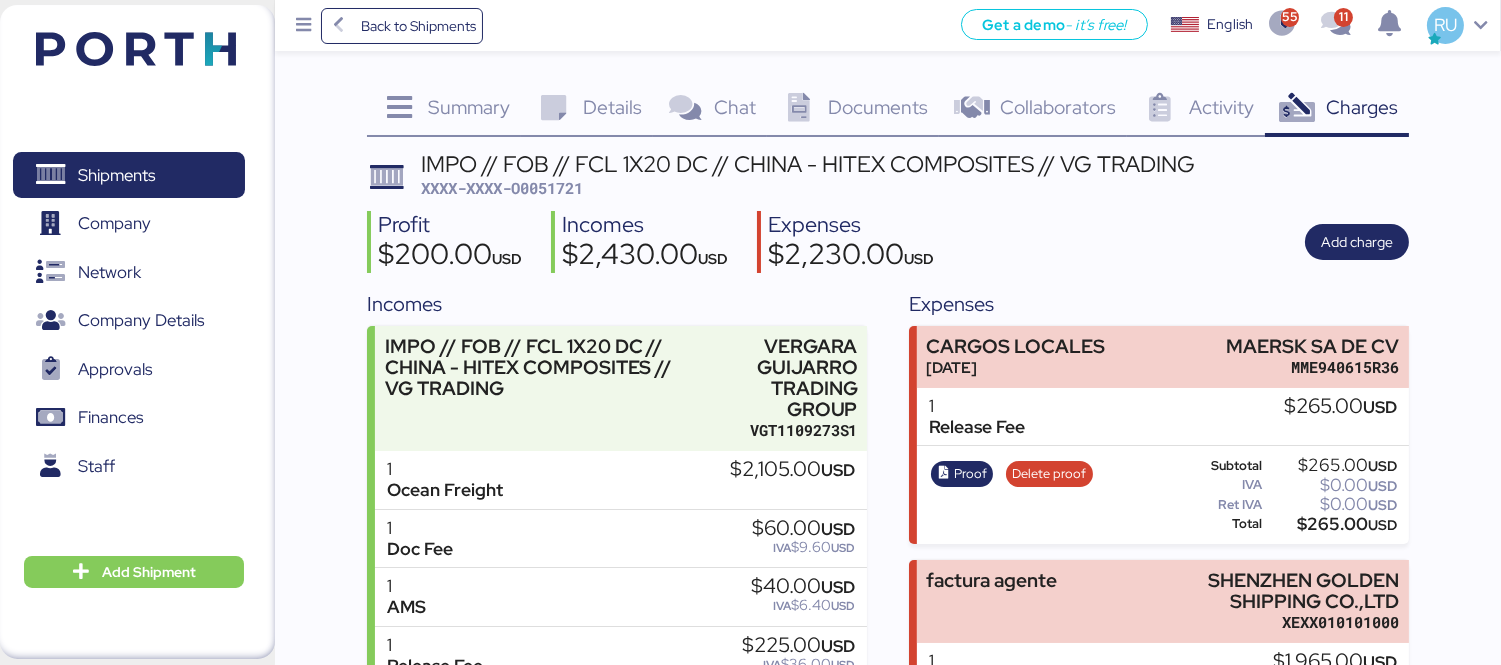 scroll, scrollTop: 148, scrollLeft: 0, axis: vertical 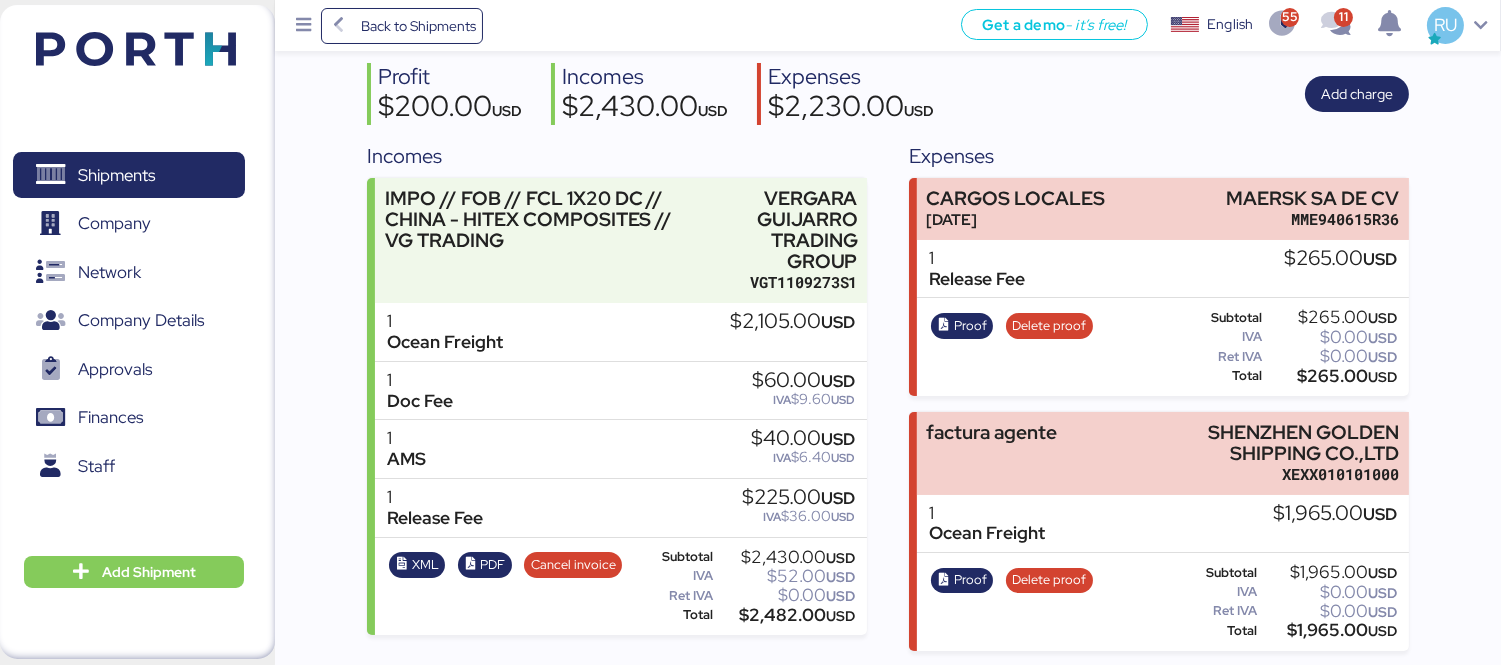 click on "Shipments 0   Company 0   Network 0   Company Details 0   Approvals 0   Finances 0   Staff 0   Add Shipment" at bounding box center [137, 332] 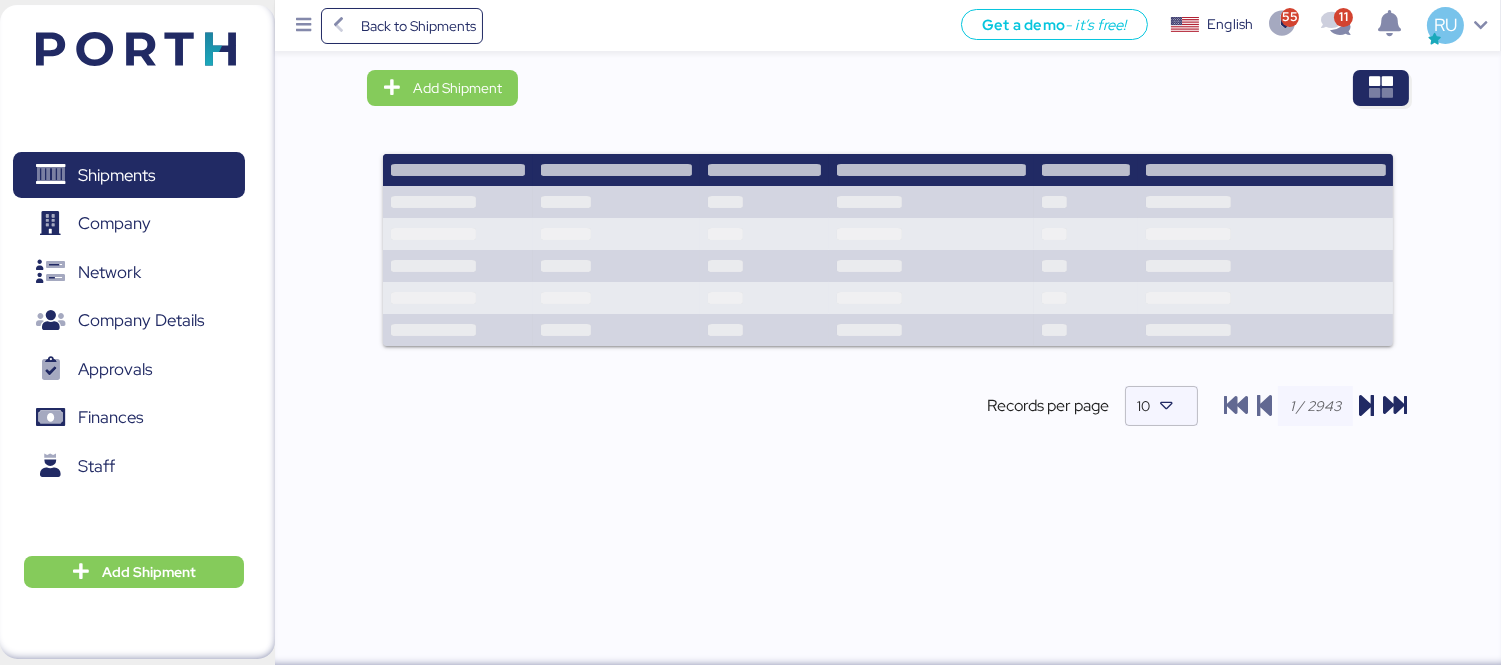 scroll, scrollTop: 0, scrollLeft: 0, axis: both 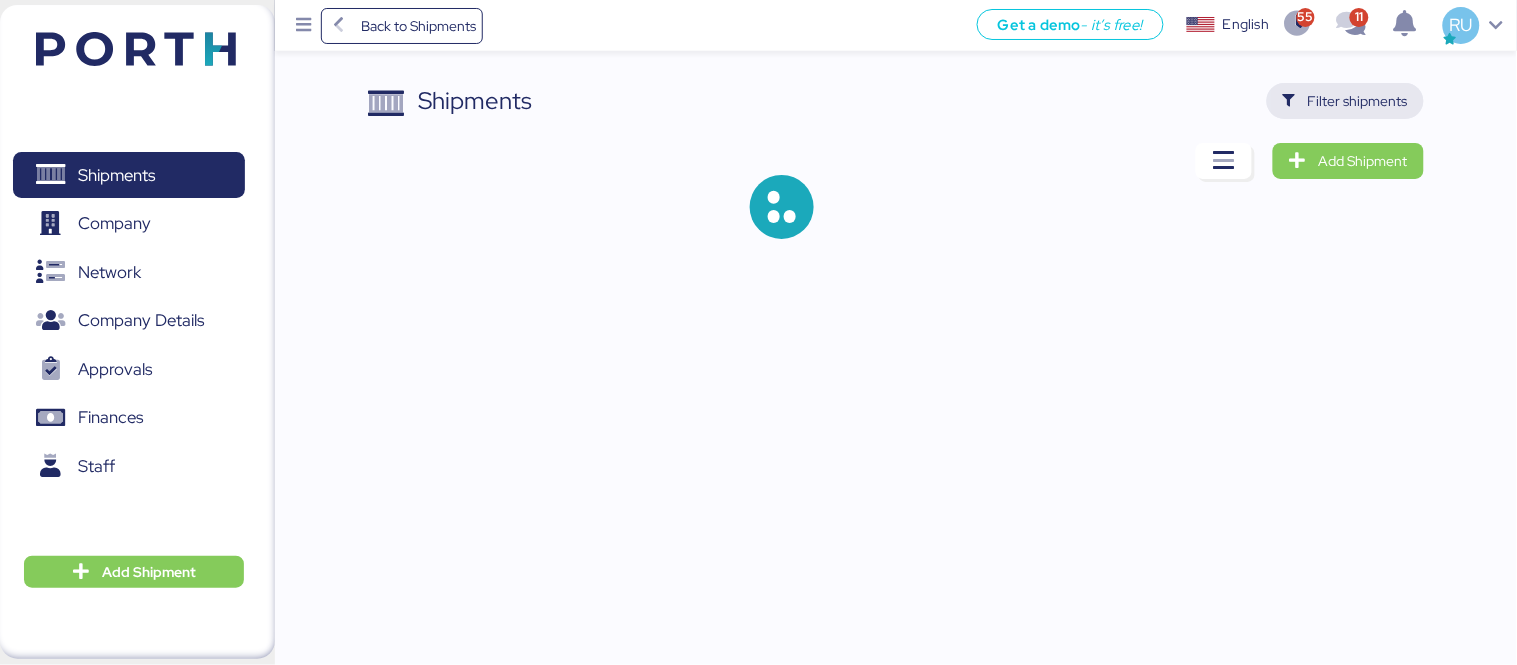 click on "Filter shipments" at bounding box center (1358, 101) 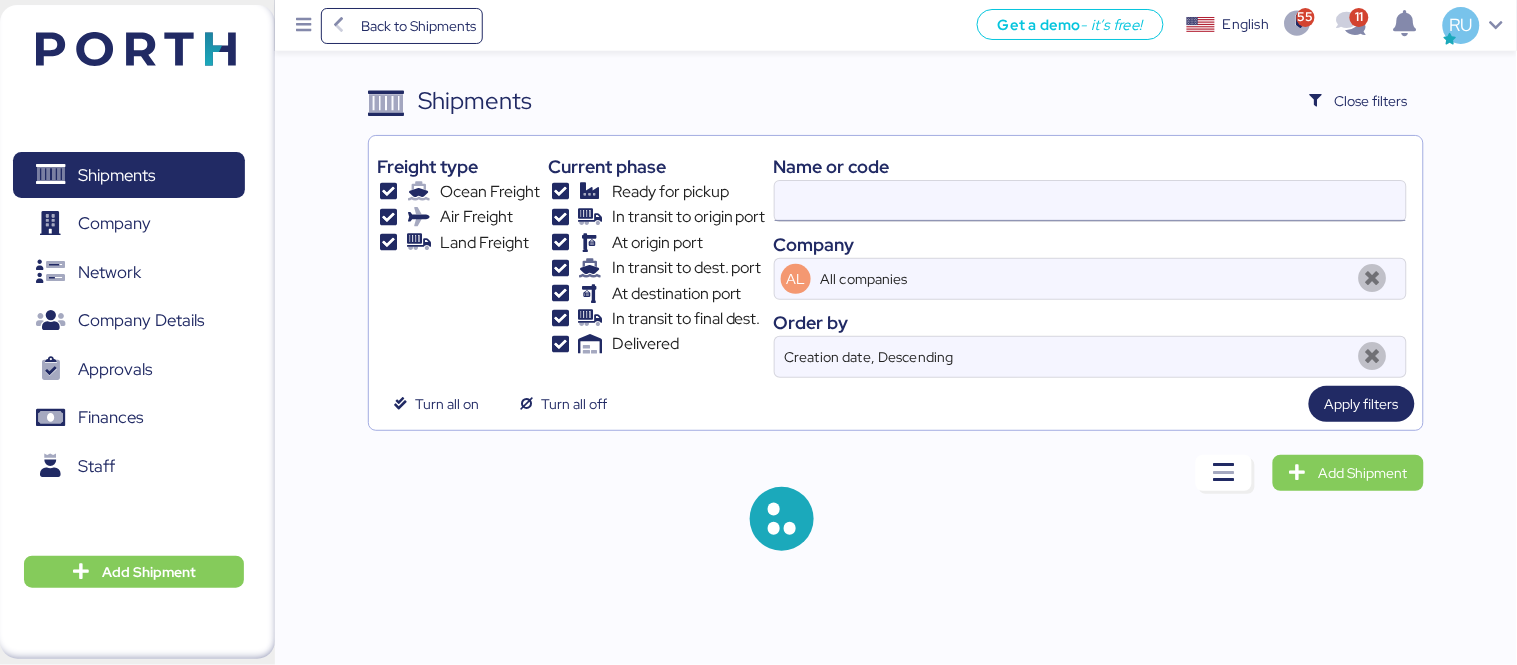 click at bounding box center (1090, 201) 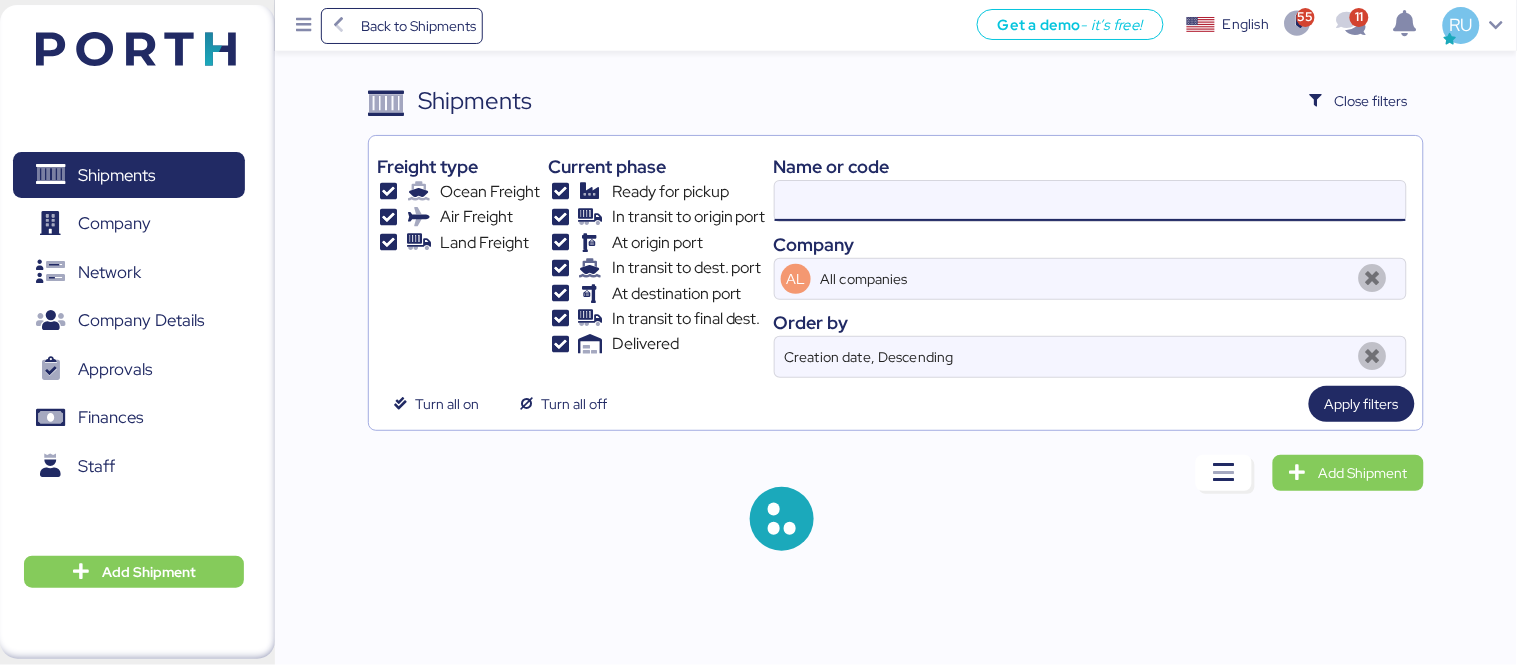paste on "O0051937" 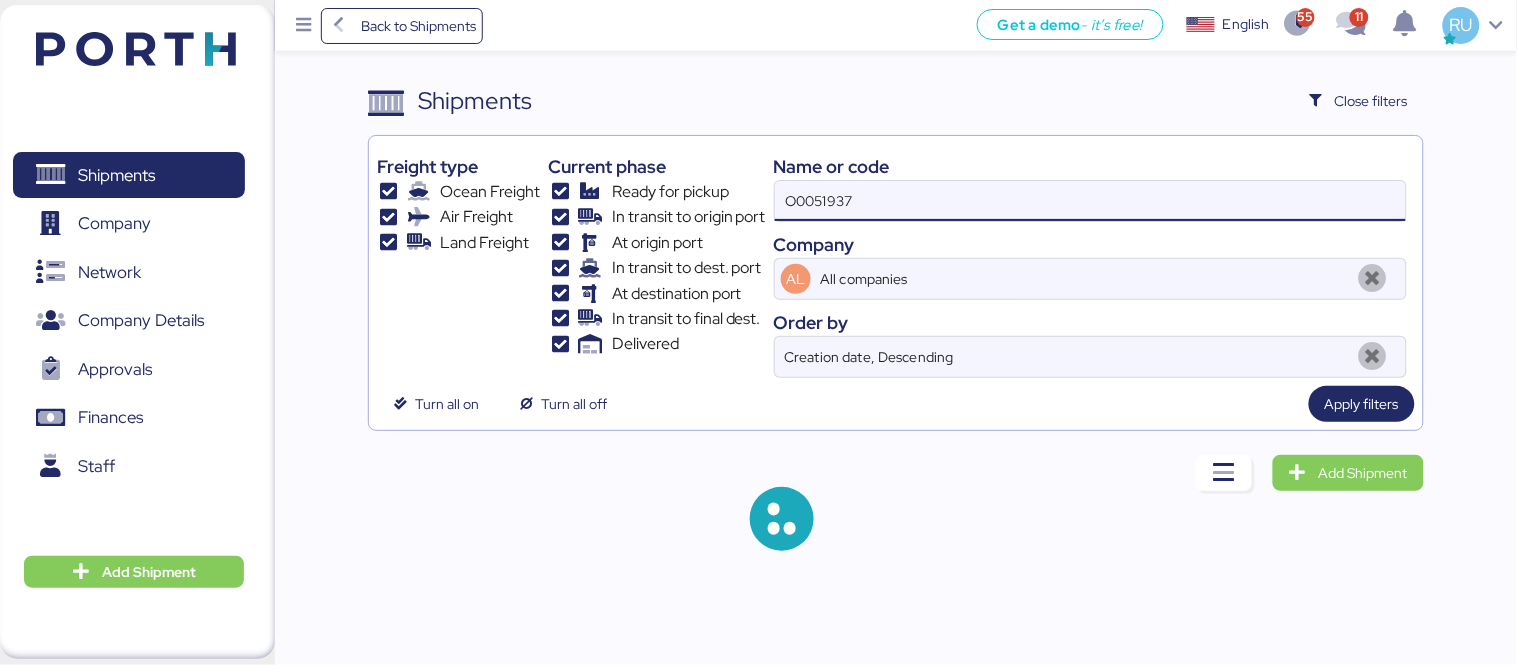 type on "O0051937" 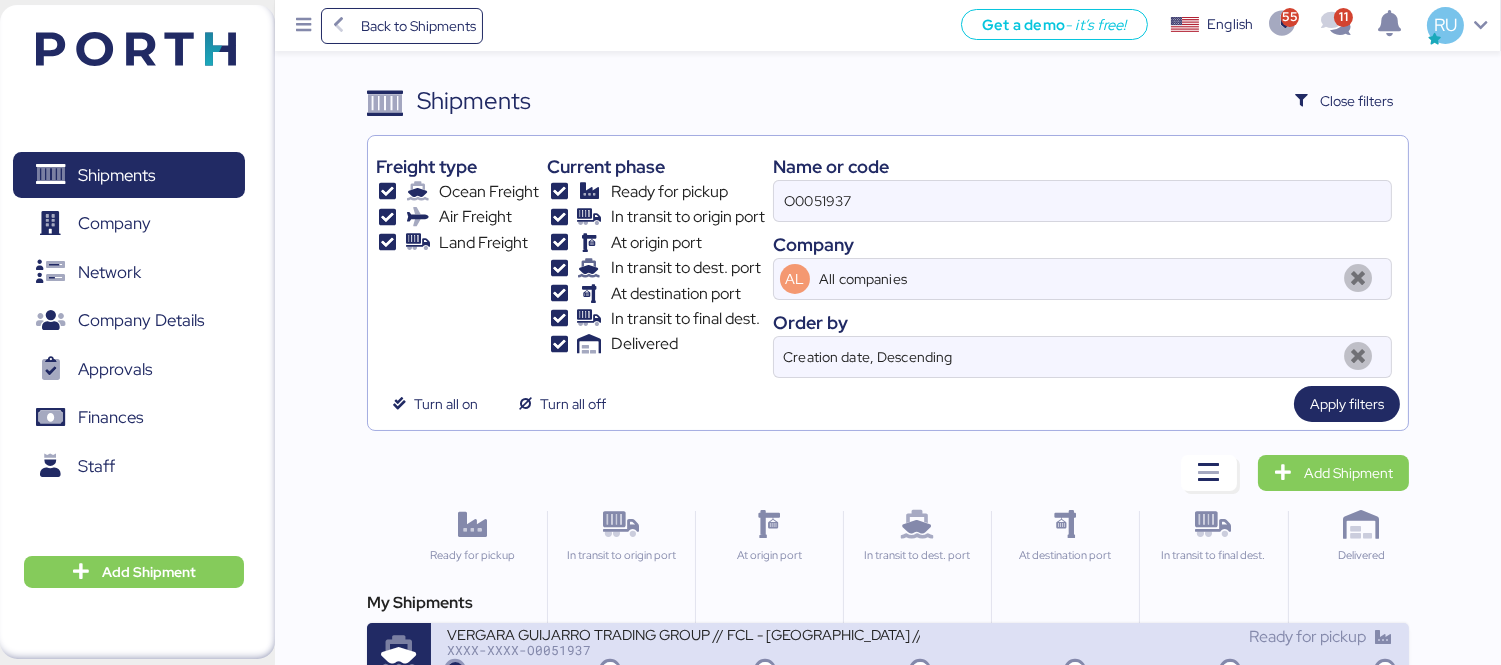 click on "VERGARA GUIJARRO TRADING GROUP // FCL - [GEOGRAPHIC_DATA] // SUPERLITE JOINTINGS" at bounding box center [683, 633] 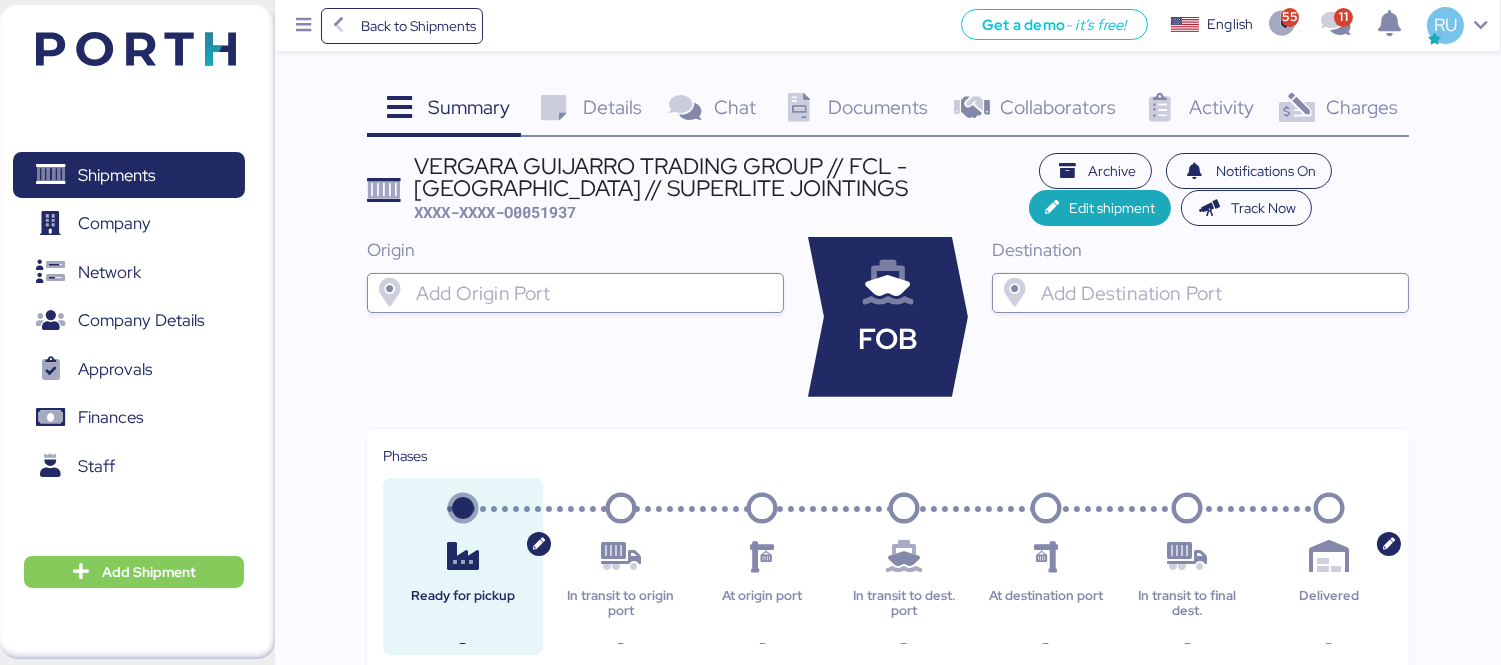 click at bounding box center (1297, 108) 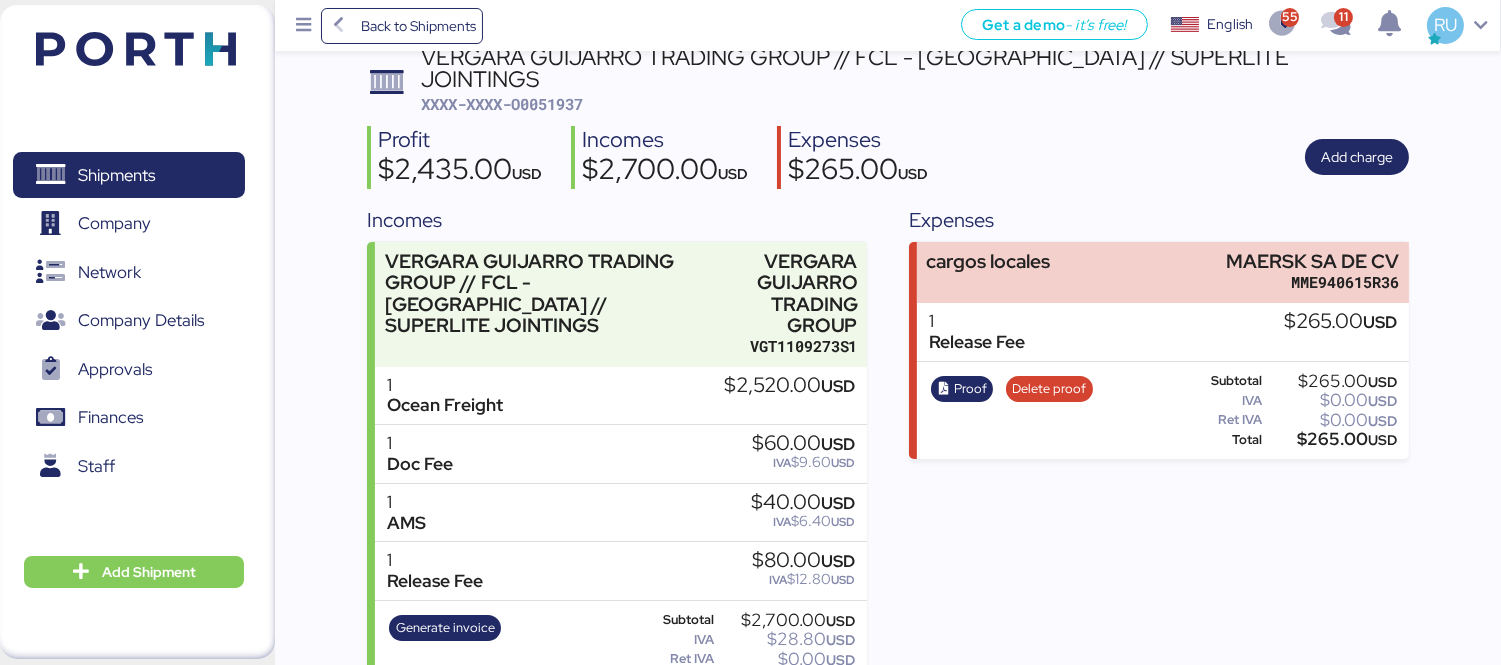 scroll, scrollTop: 0, scrollLeft: 0, axis: both 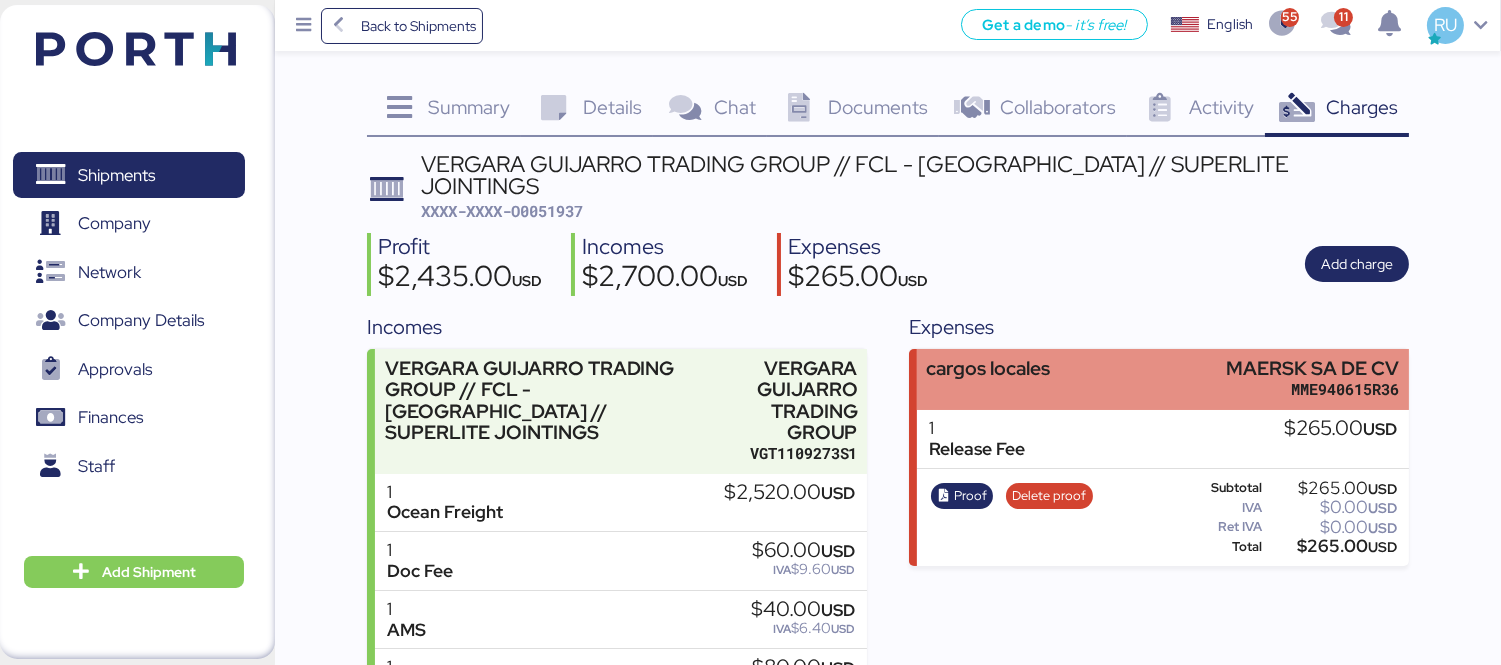 click on "cargos locales  MAERSK SA DE CV MME940615R36" at bounding box center [1163, 379] 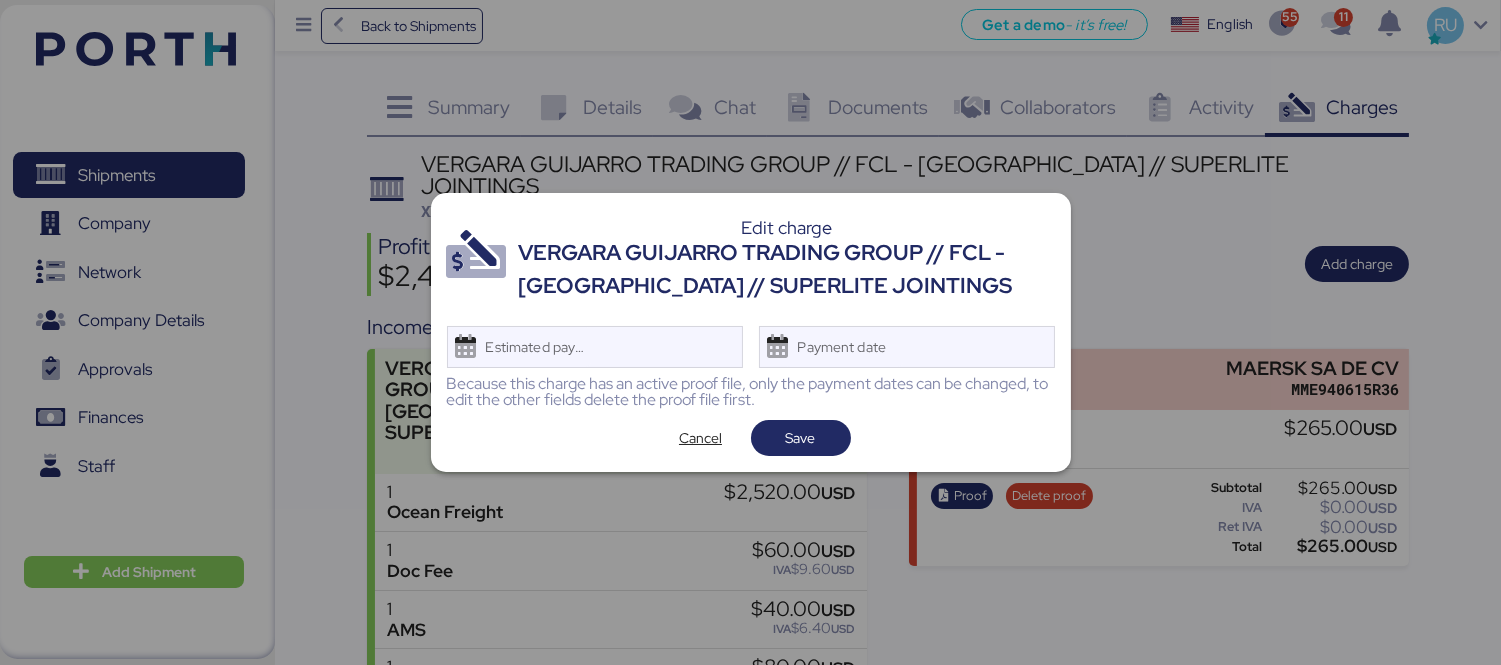 click at bounding box center [750, 332] 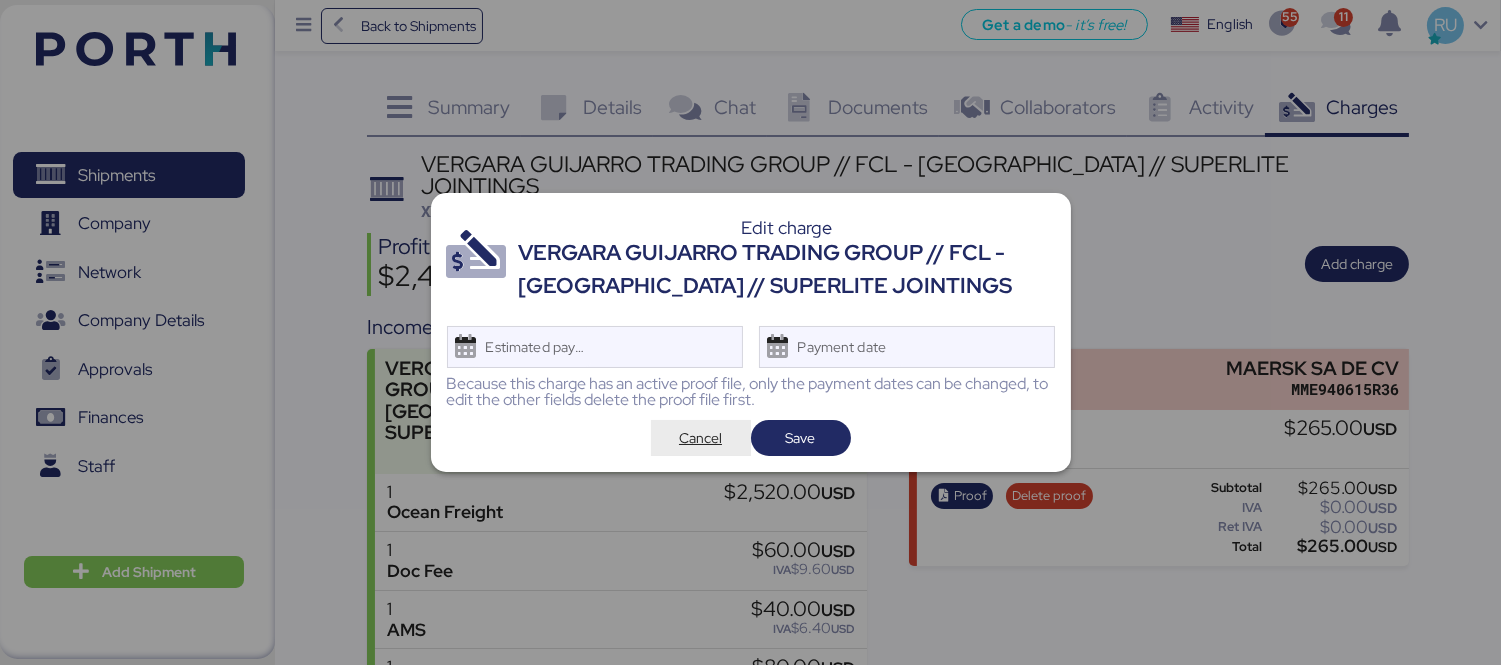 click on "Cancel" at bounding box center (701, 438) 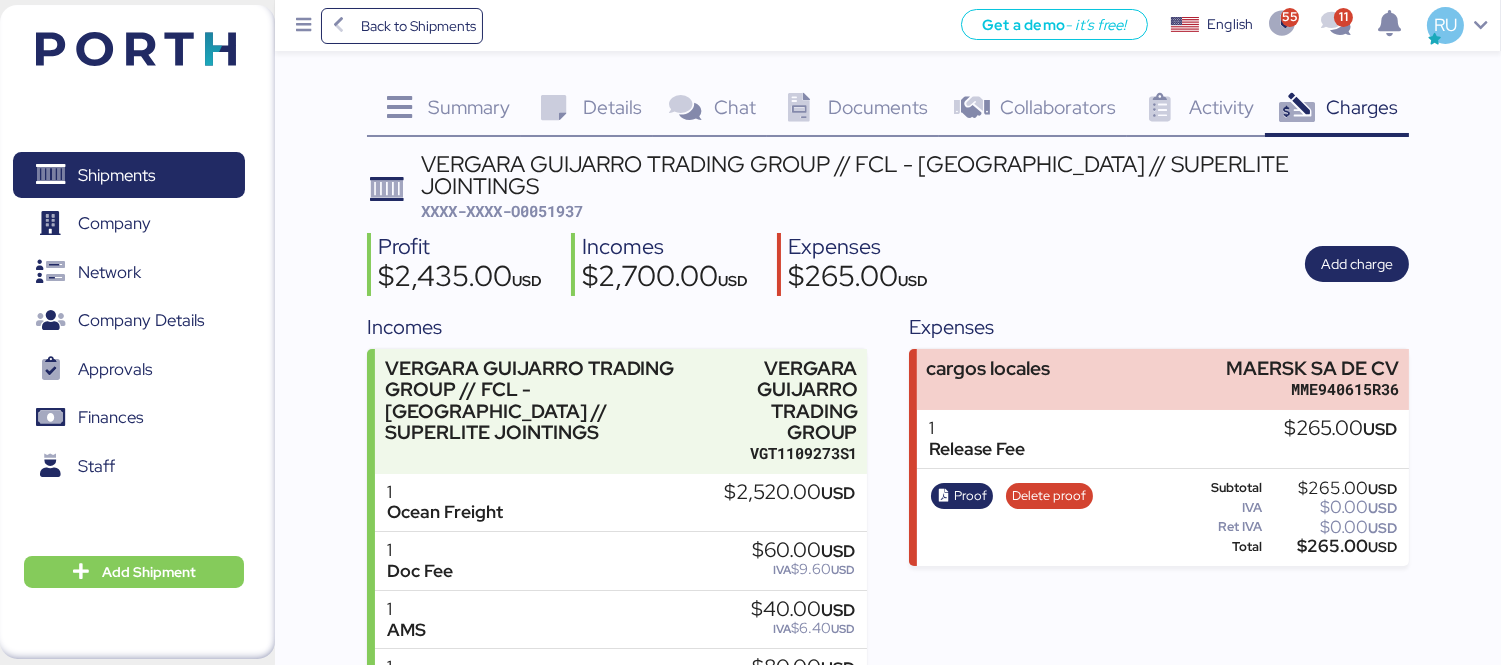 click on "Profit $2,435.00  USD Incomes $2,700.00  USD Expenses $265.00  USD Add charge" at bounding box center [888, 264] 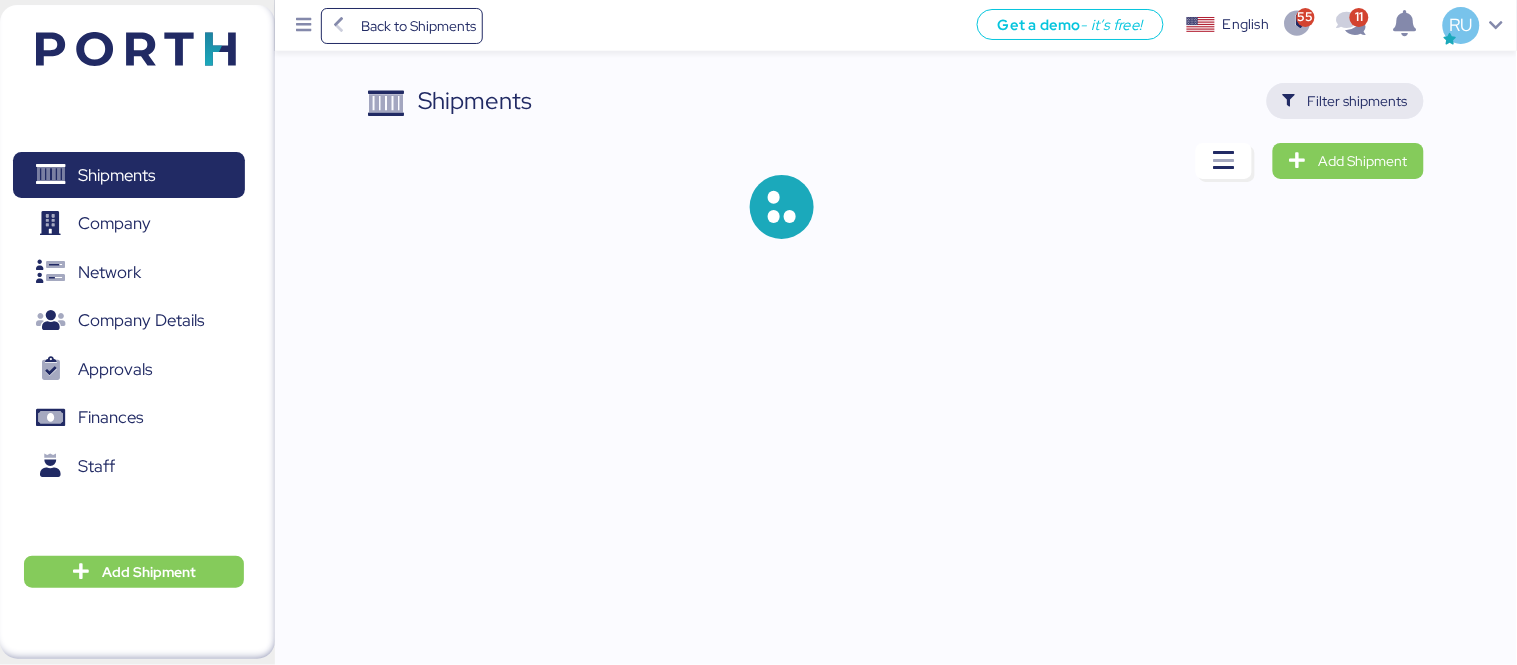 click on "Filter shipments" at bounding box center [1358, 101] 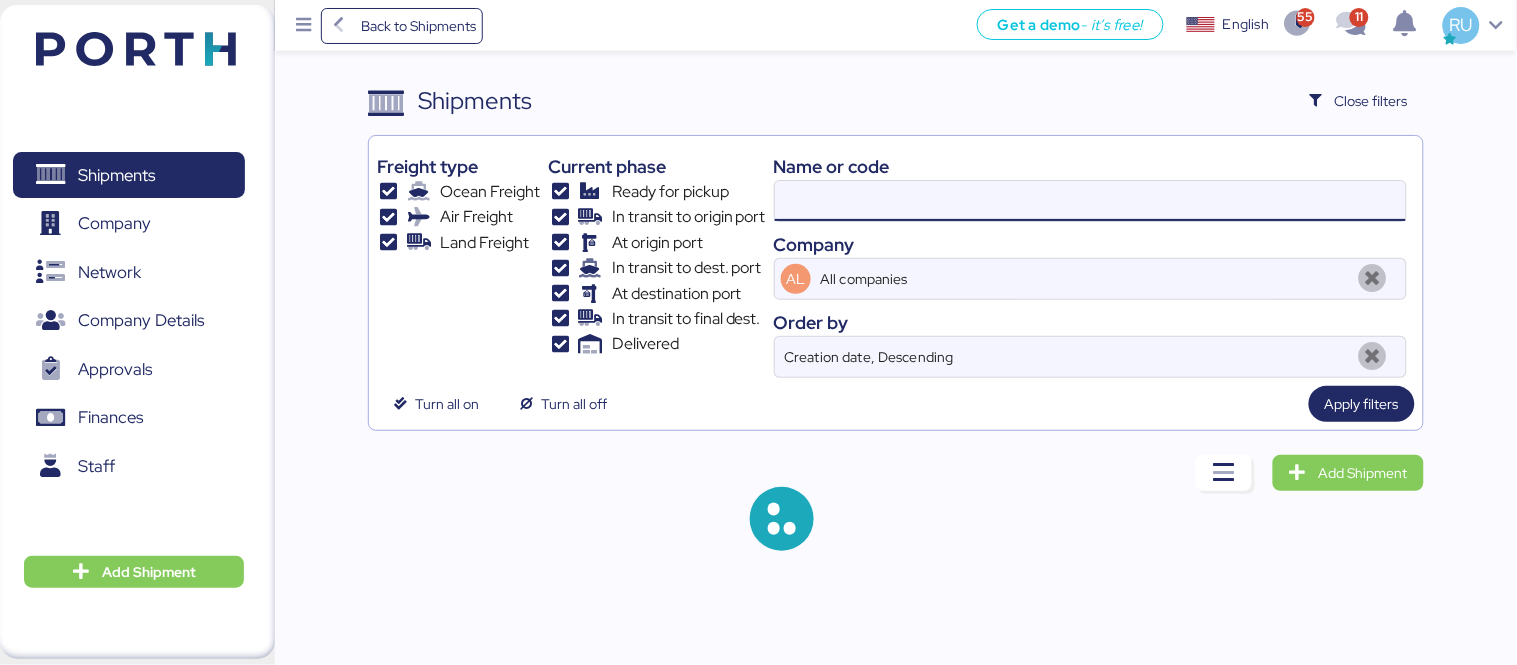 click at bounding box center (1090, 201) 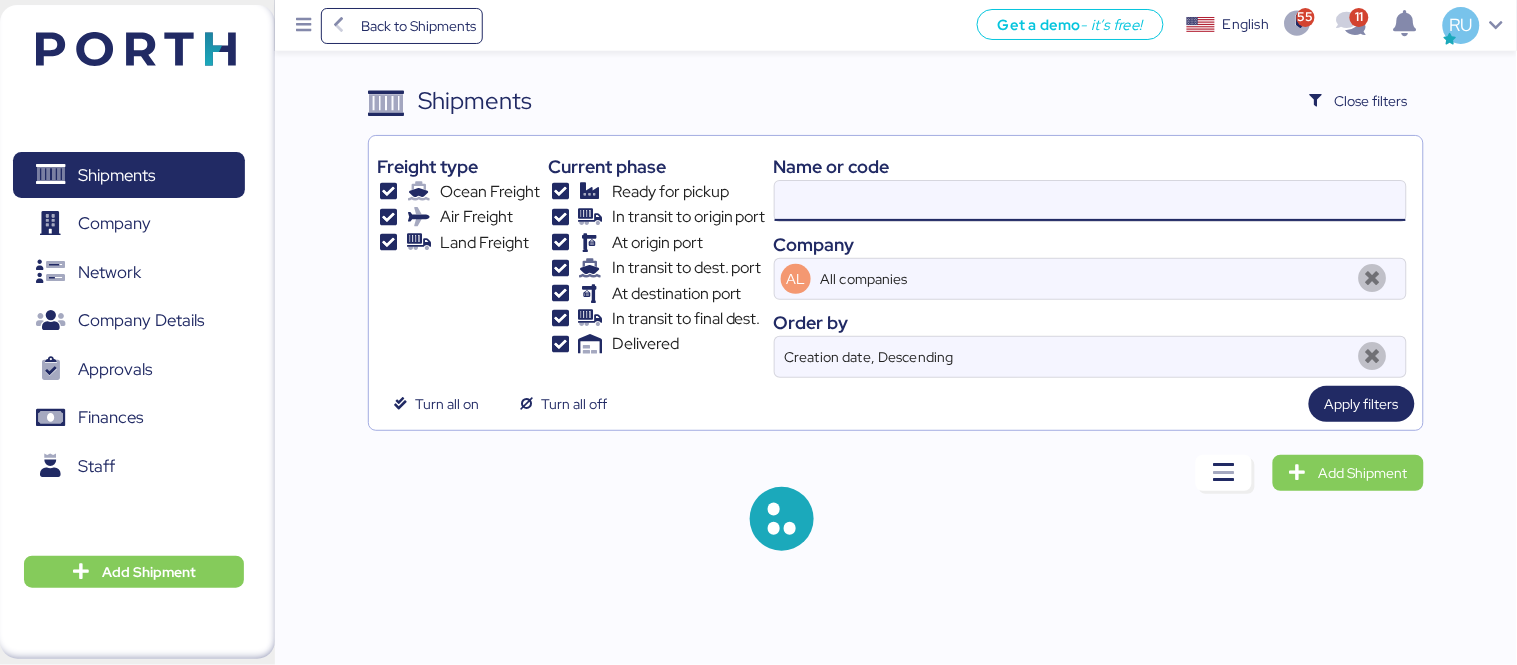 paste on "O0051721" 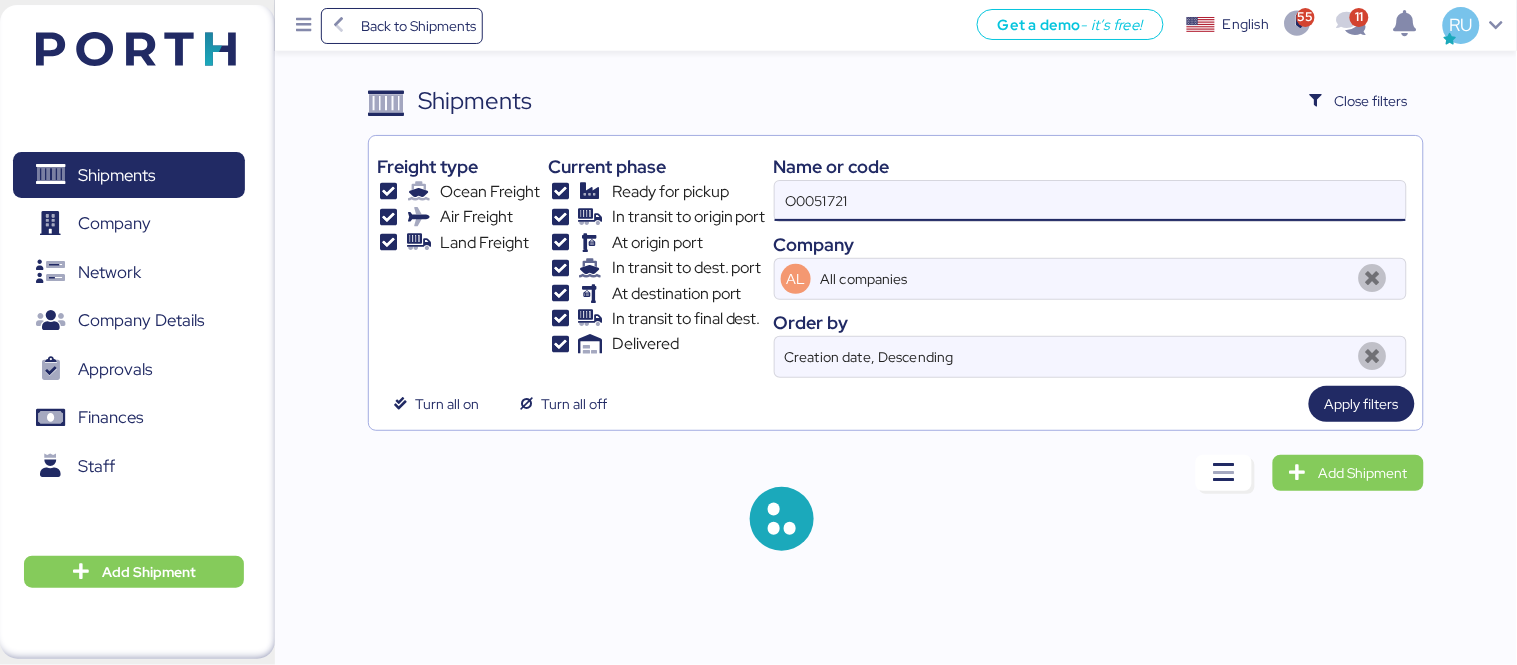 type on "O0051721" 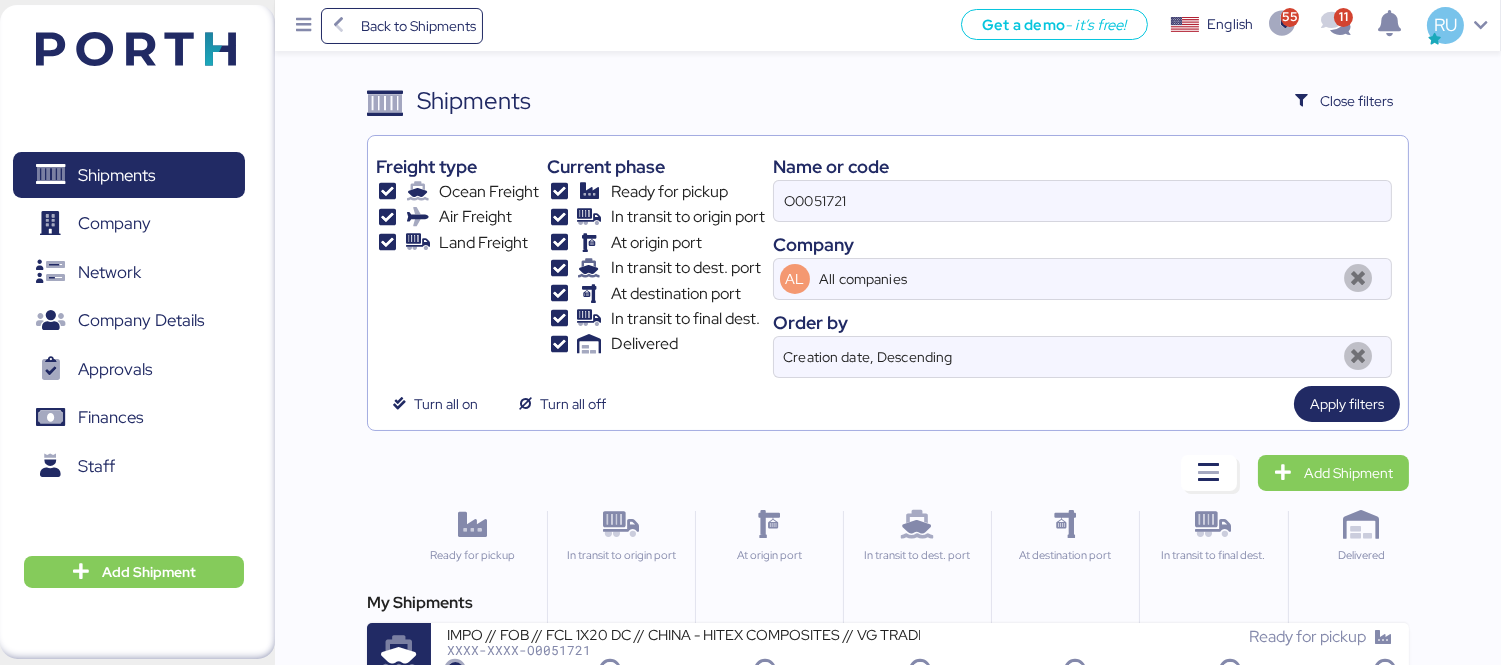 click on "My Shipments IMPO // FOB // FCL 1X20 DC // CHINA - HITEX COMPOSITES // VG TRADING XXXX-XXXX-O0051721 Ready for pickup" at bounding box center [888, 639] 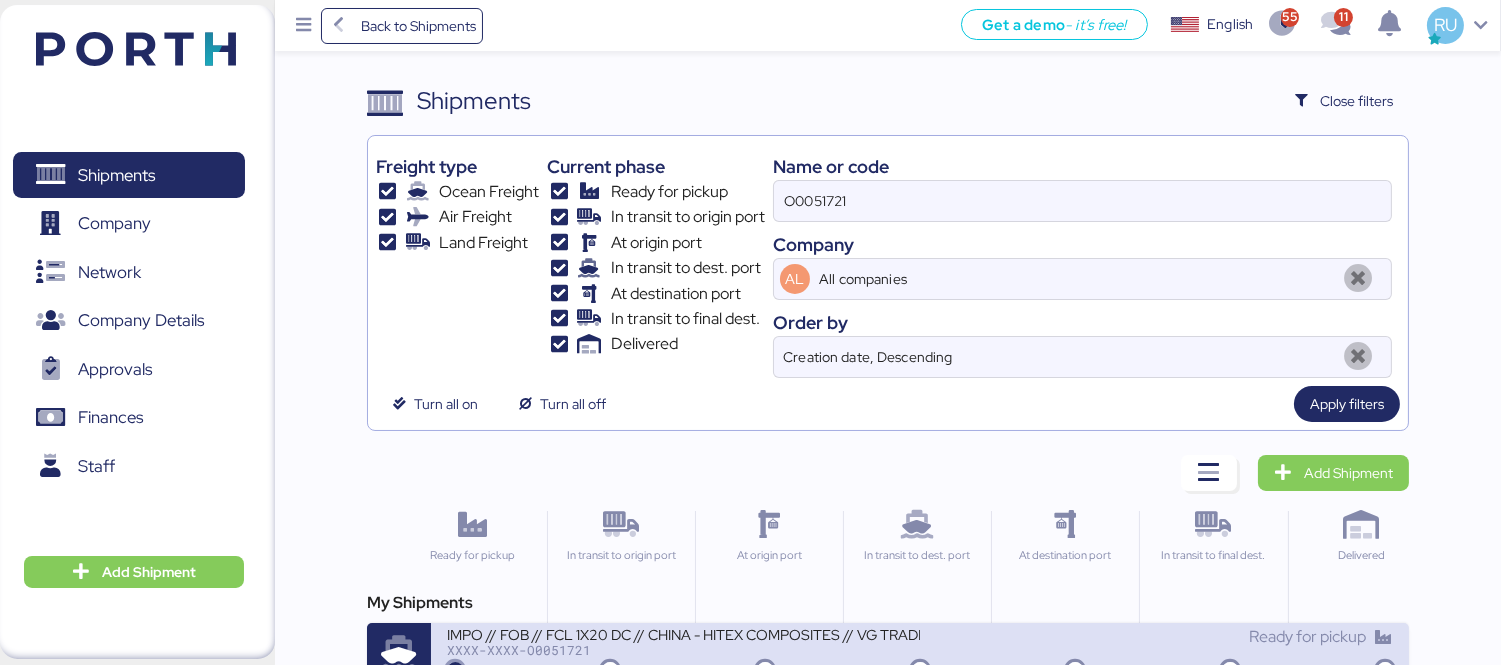 click on "IMPO // FOB // FCL 1X20 DC // CHINA - HITEX COMPOSITES // VG TRADING" at bounding box center (683, 633) 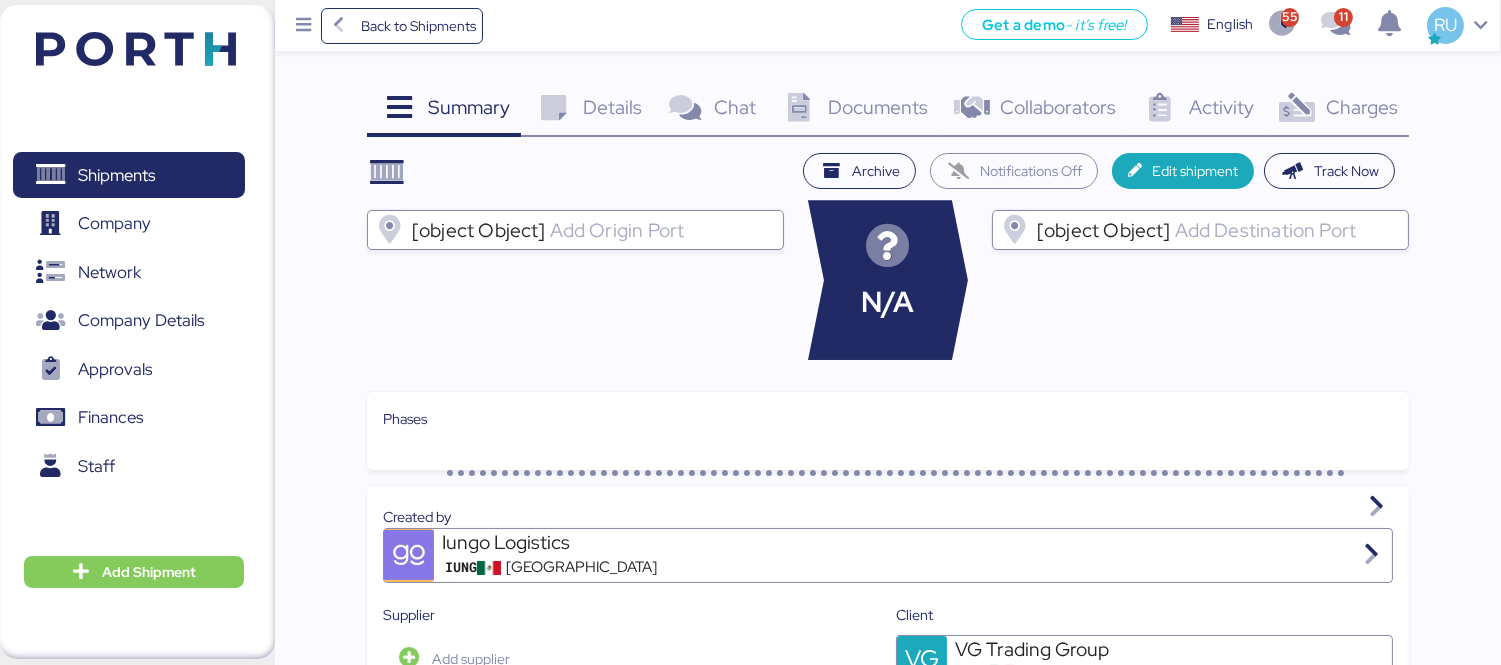 click on "Charges 0" at bounding box center [1337, 110] 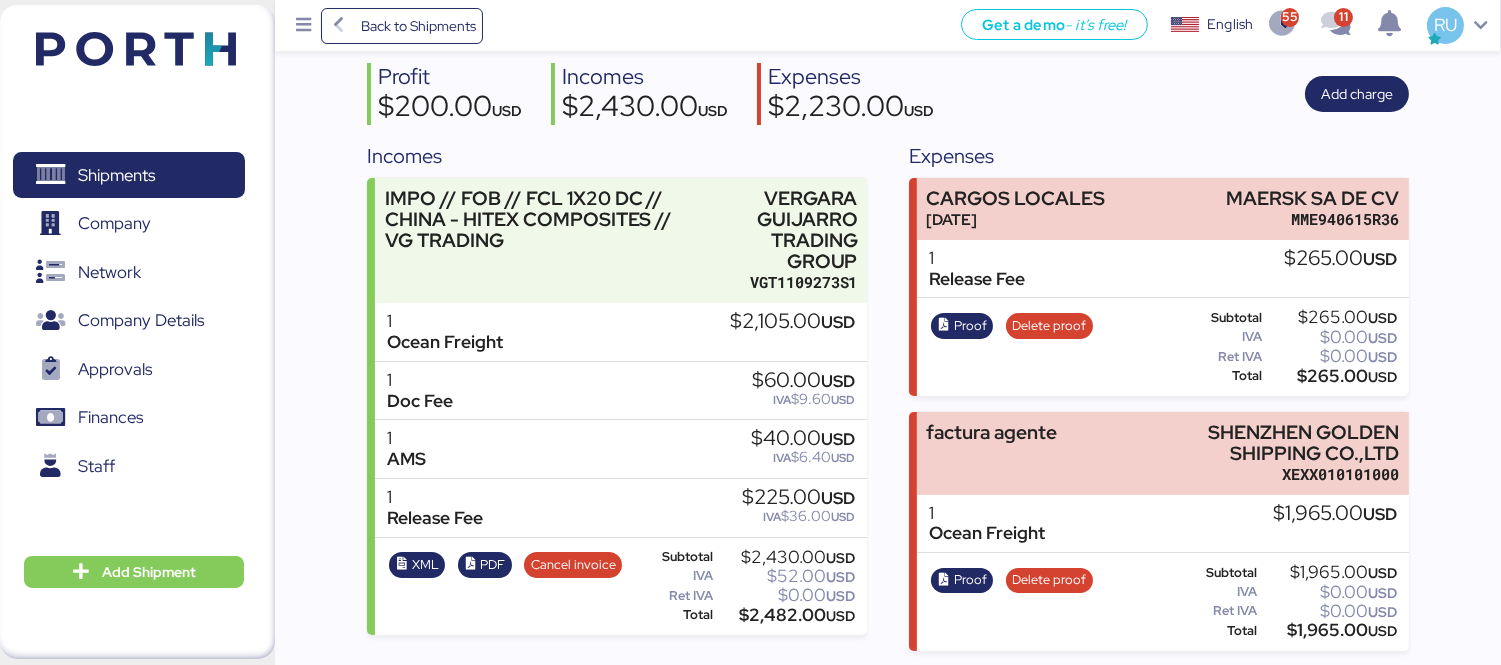 scroll, scrollTop: 0, scrollLeft: 0, axis: both 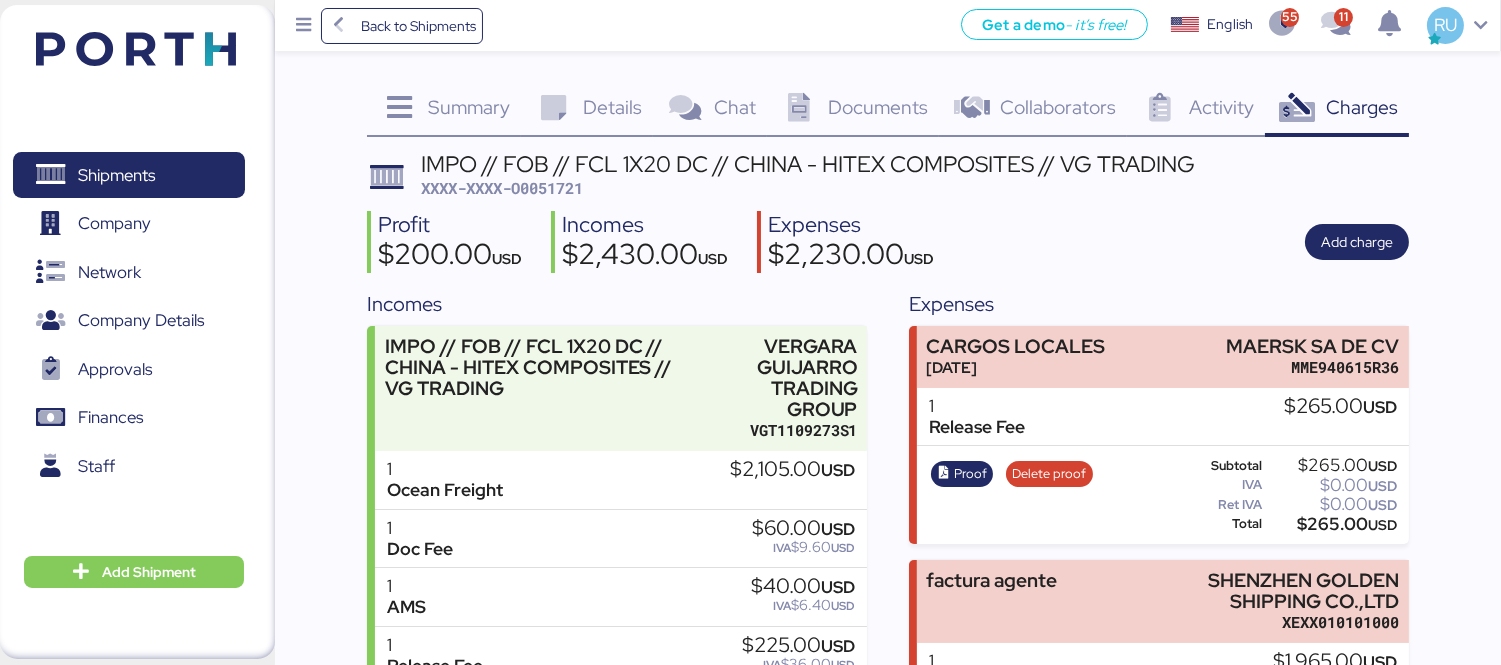 click at bounding box center (553, 108) 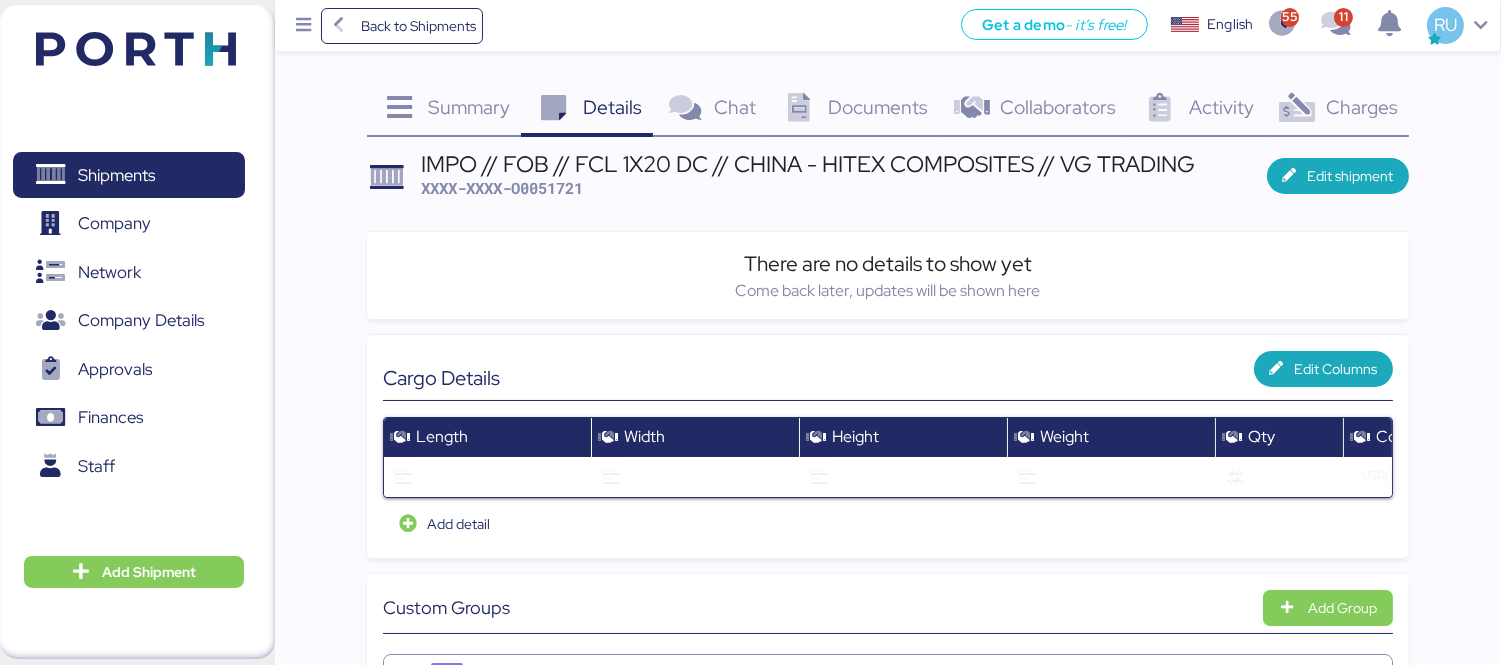 click on "Charges 0" at bounding box center [1337, 110] 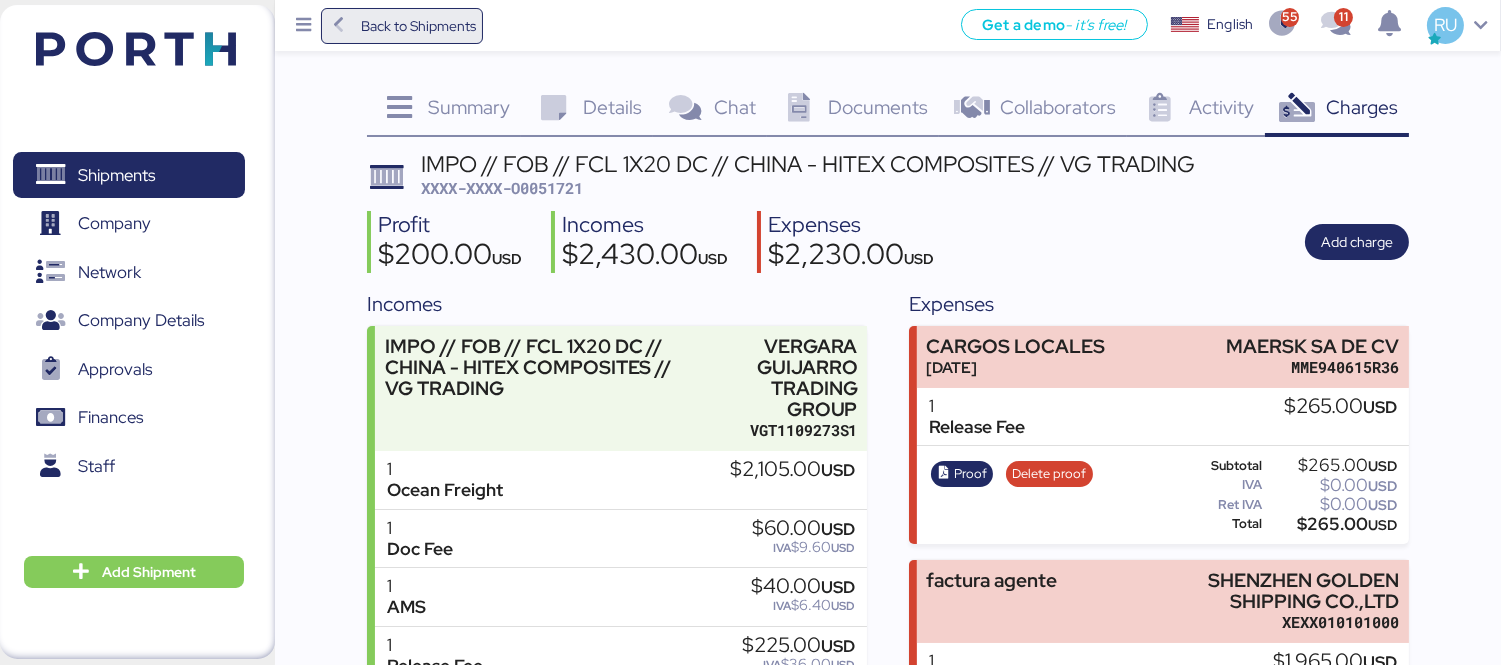 click on "Back to Shipments" at bounding box center [418, 26] 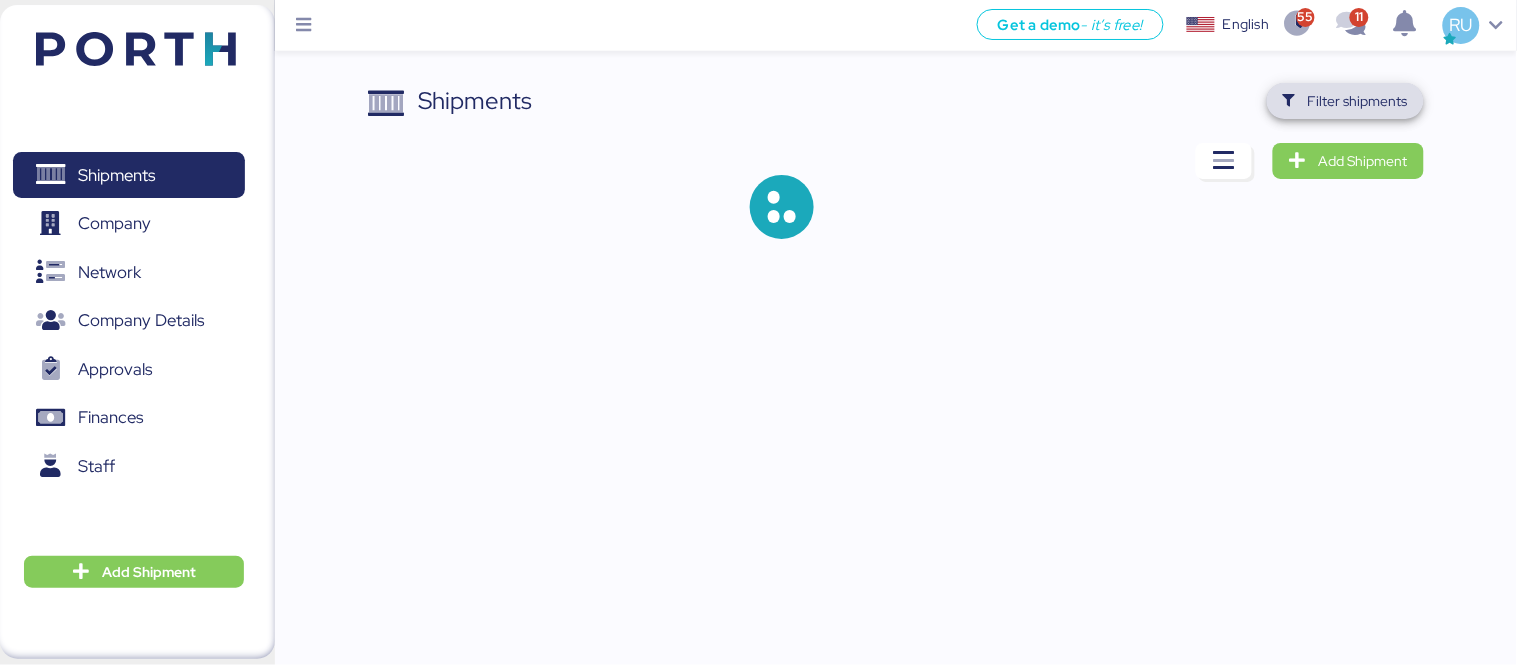 click on "Filter shipments" at bounding box center (1345, 101) 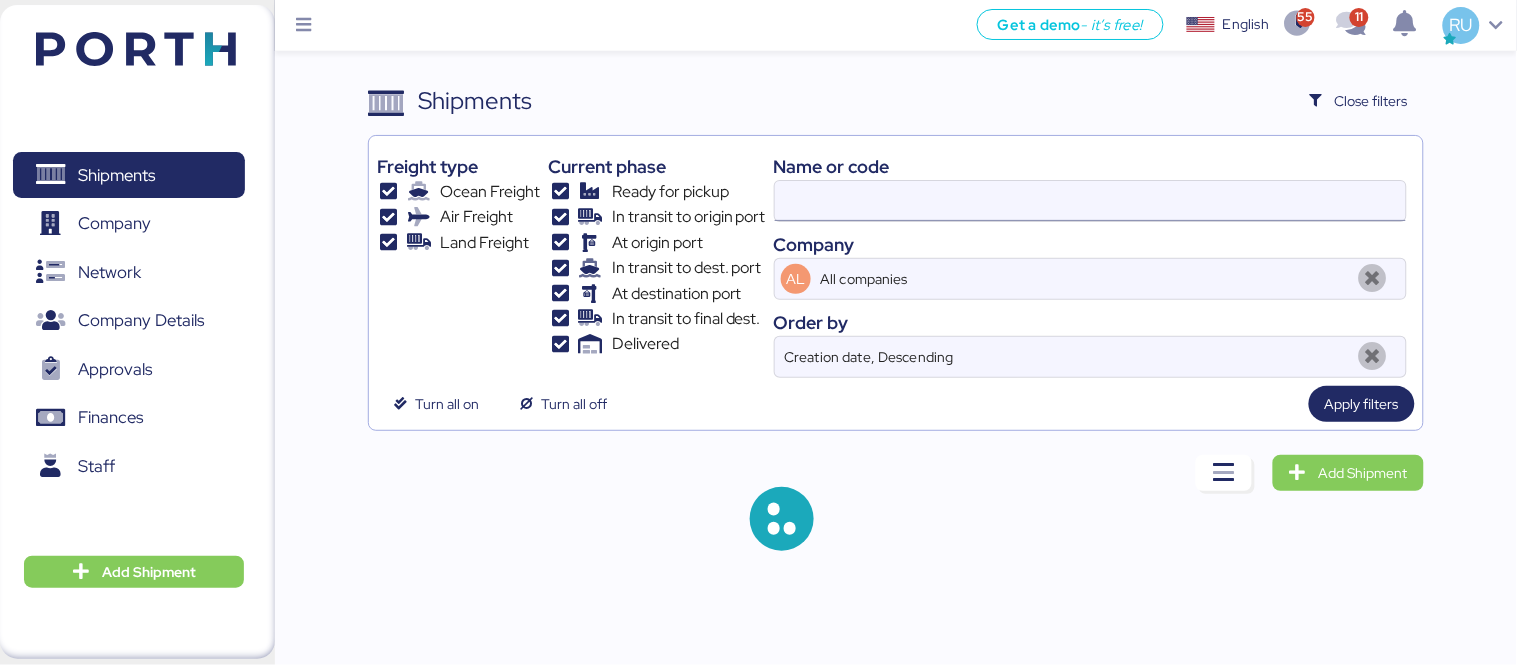 click at bounding box center [1090, 201] 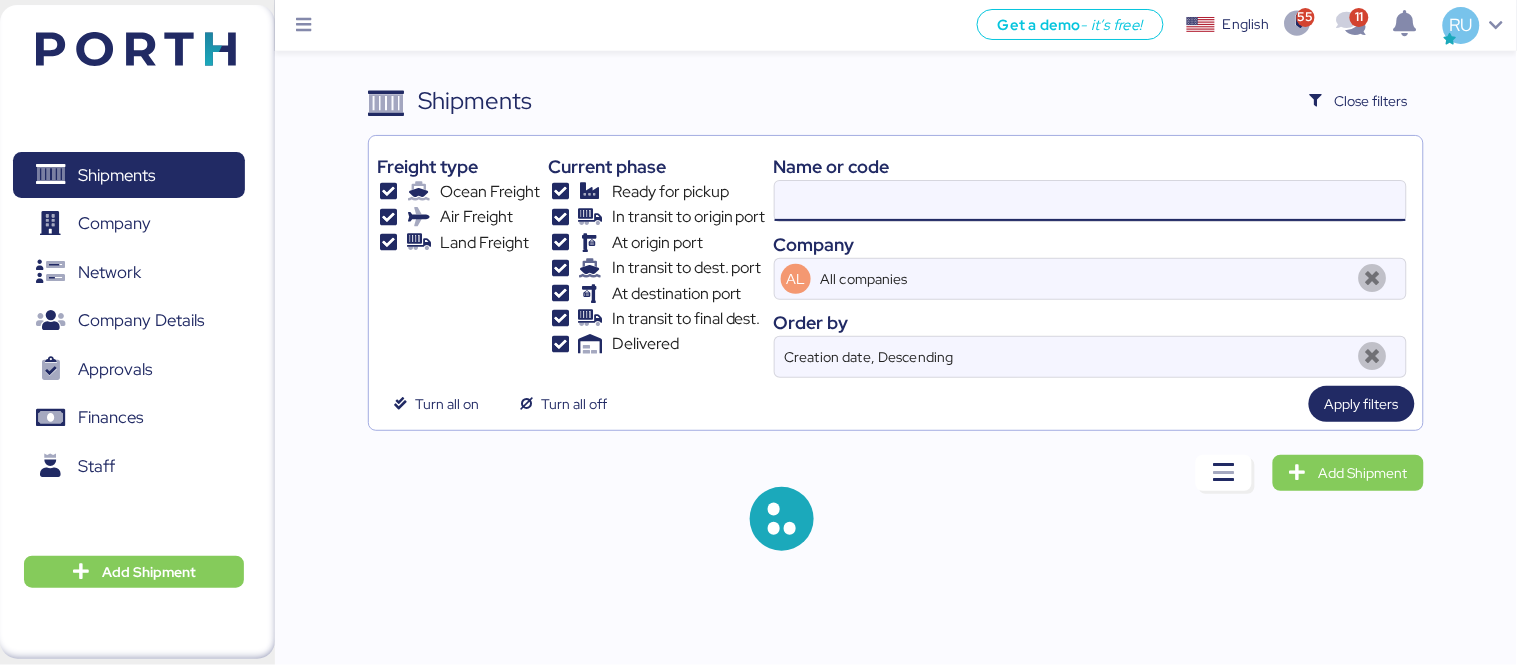click at bounding box center [1090, 201] 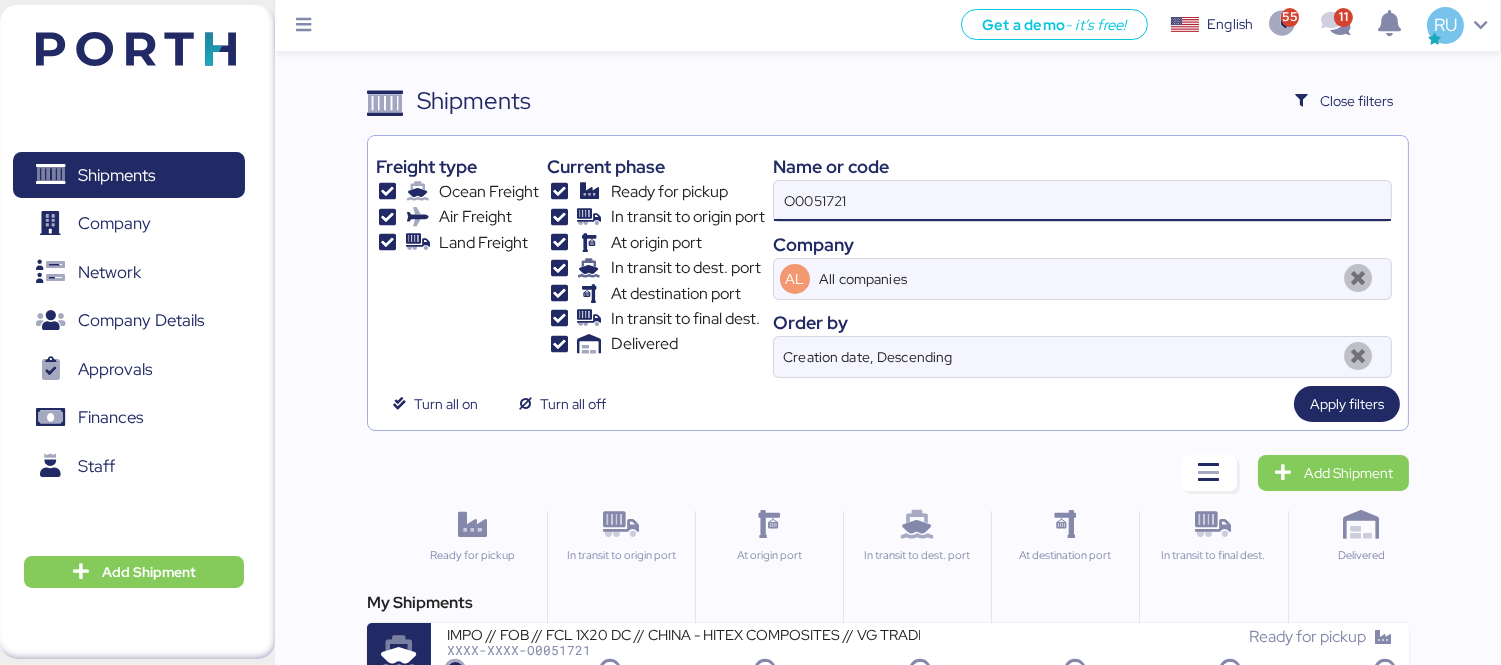 click on "O0051721" at bounding box center (1082, 201) 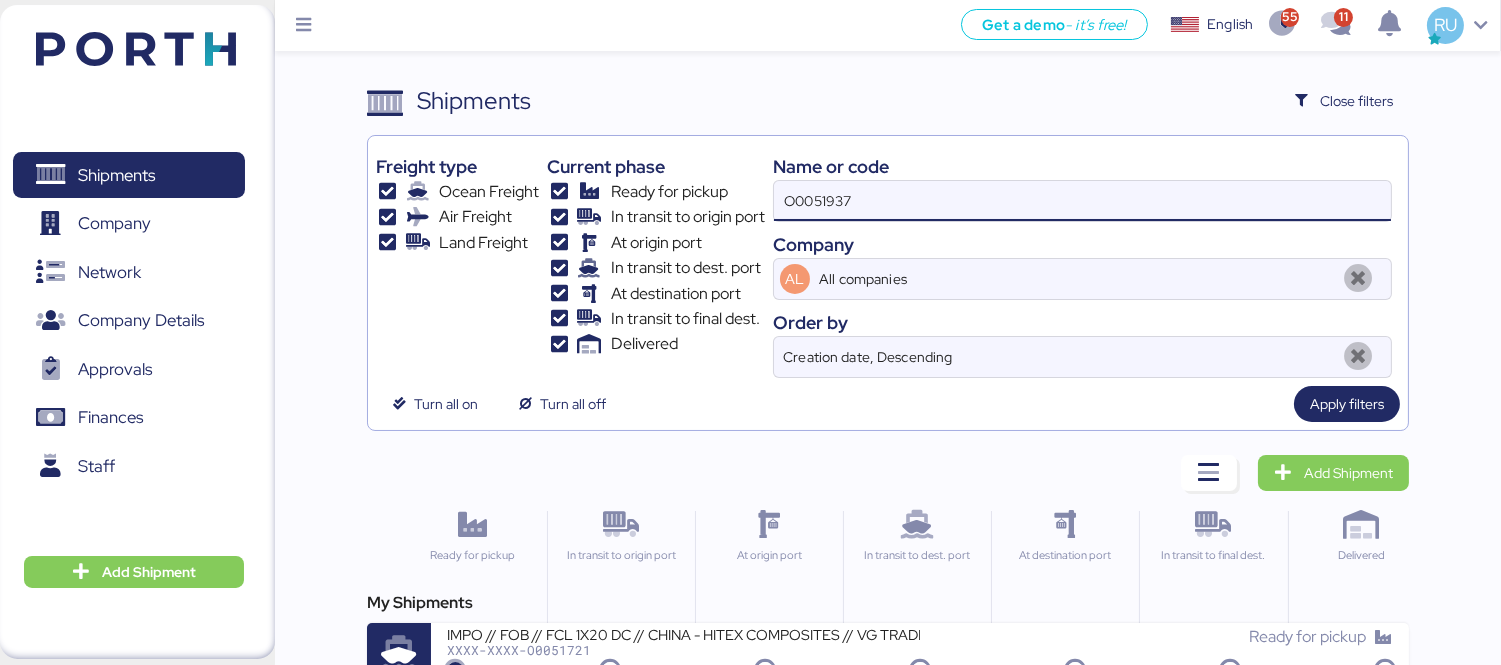 type on "O0051937" 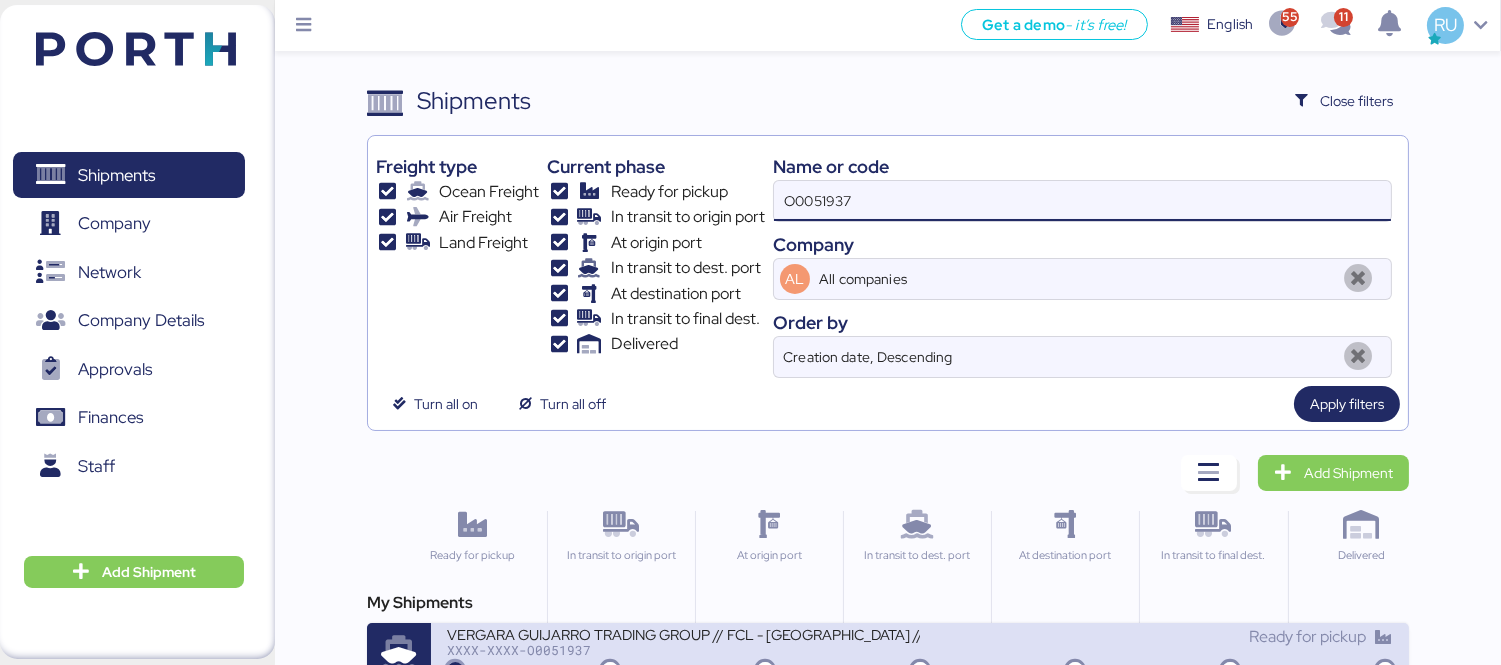 click on "VERGARA GUIJARRO TRADING GROUP // FCL - [GEOGRAPHIC_DATA] // SUPERLITE JOINTINGS XXXX-XXXX-O0051937 Ready for pickup" at bounding box center (920, 655) 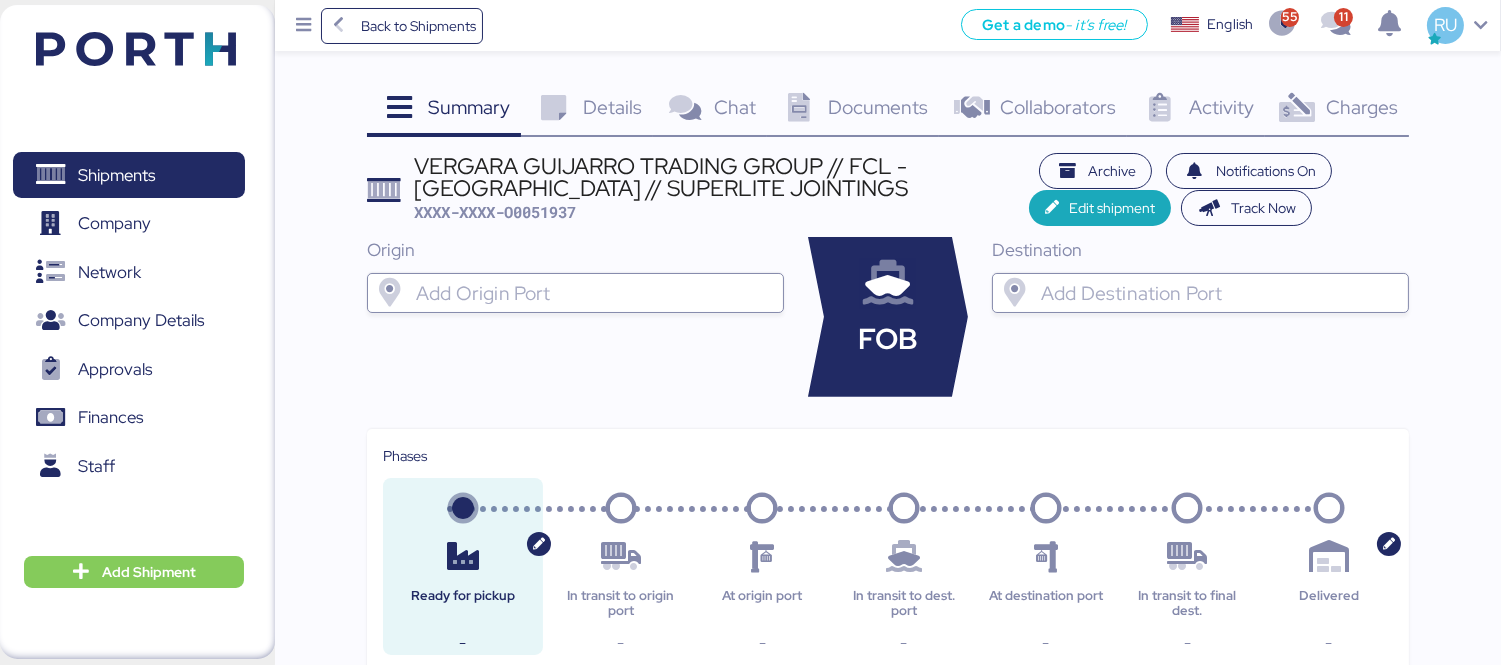 click on "Charges 0" at bounding box center (1337, 110) 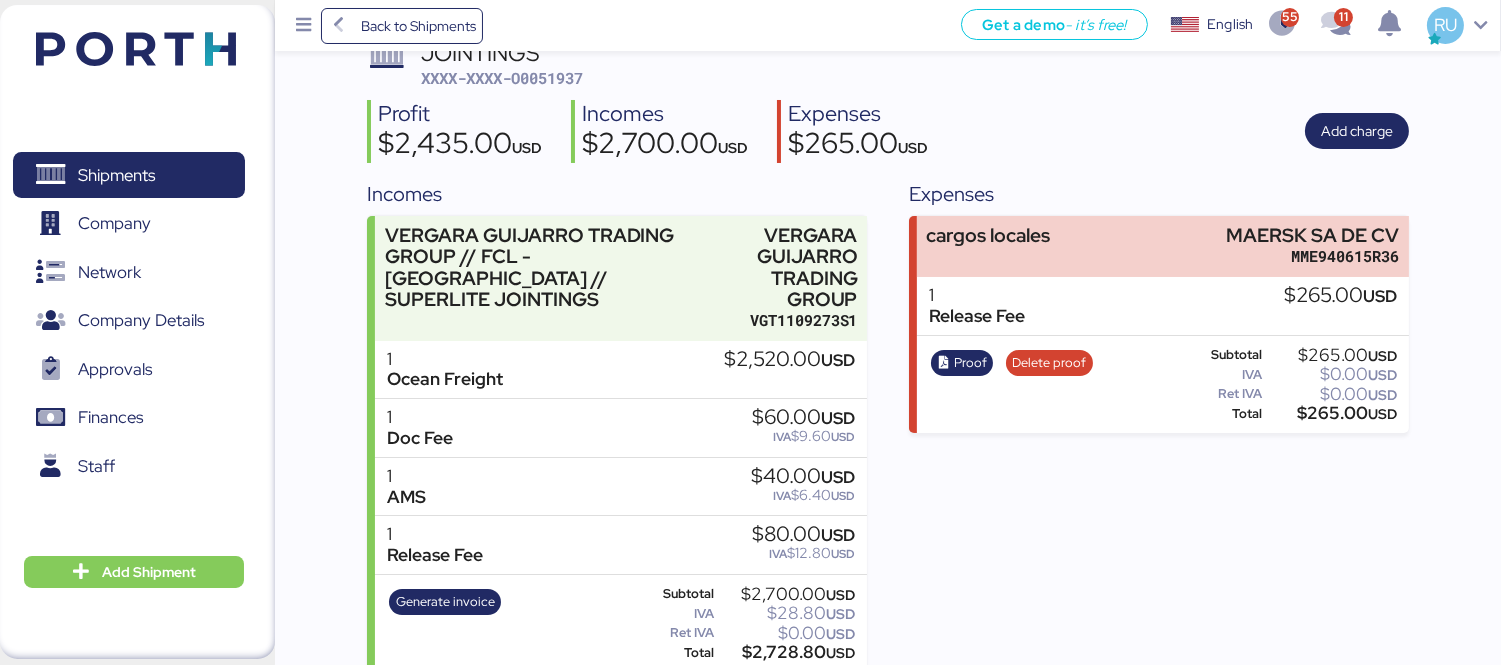 scroll, scrollTop: 0, scrollLeft: 0, axis: both 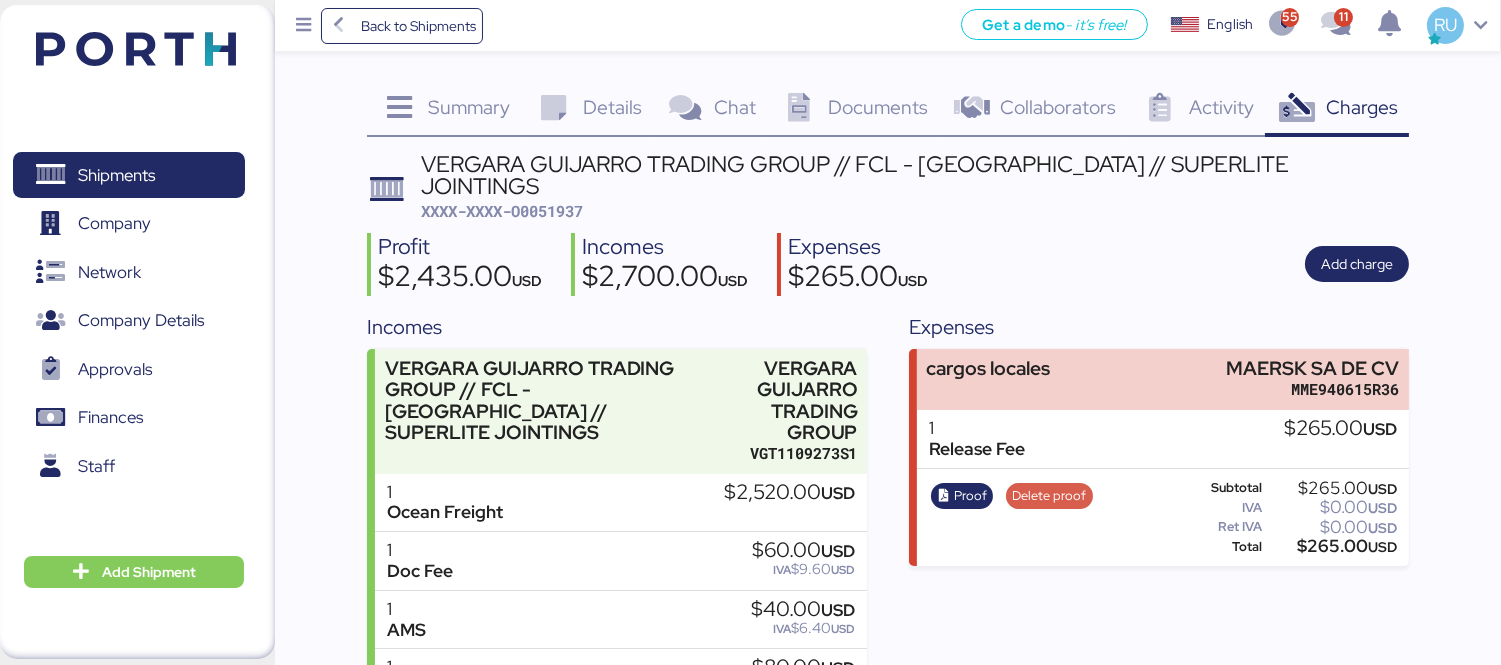 click on "Delete proof" at bounding box center (1049, 496) 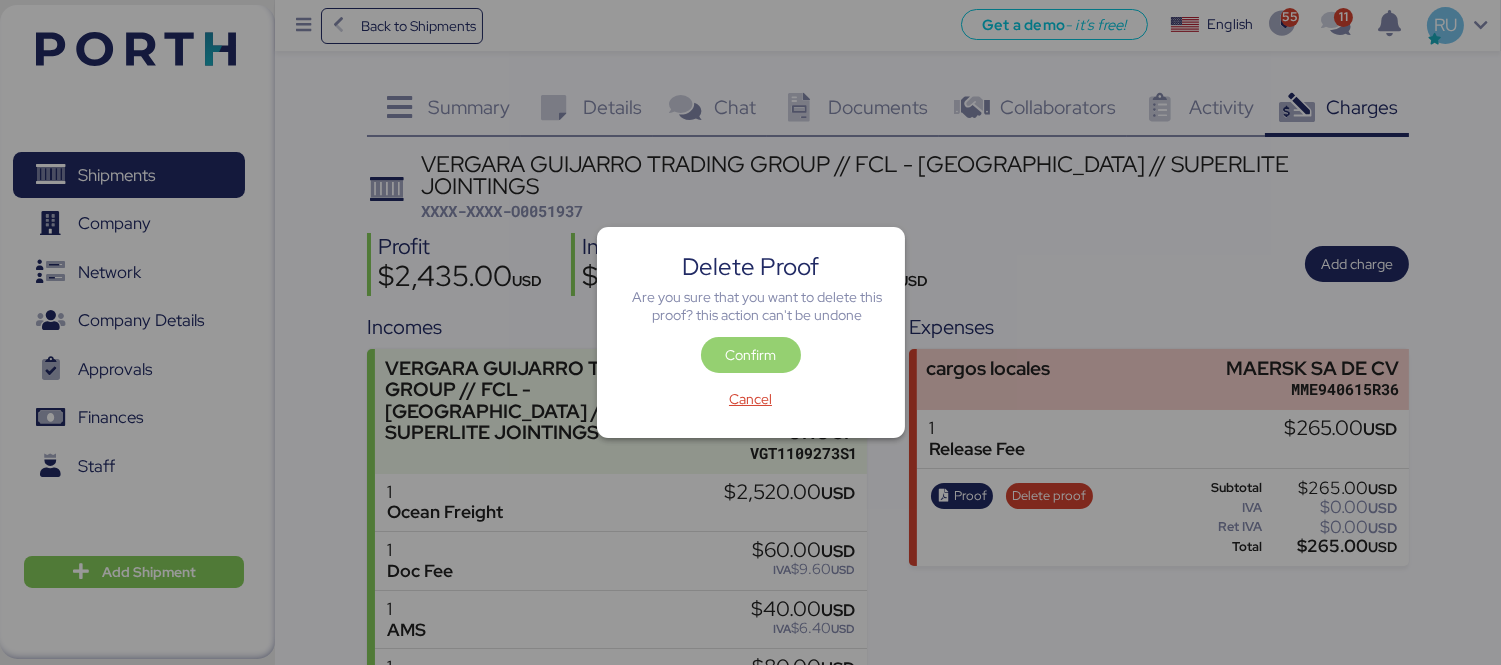 click on "Confirm" at bounding box center (751, 355) 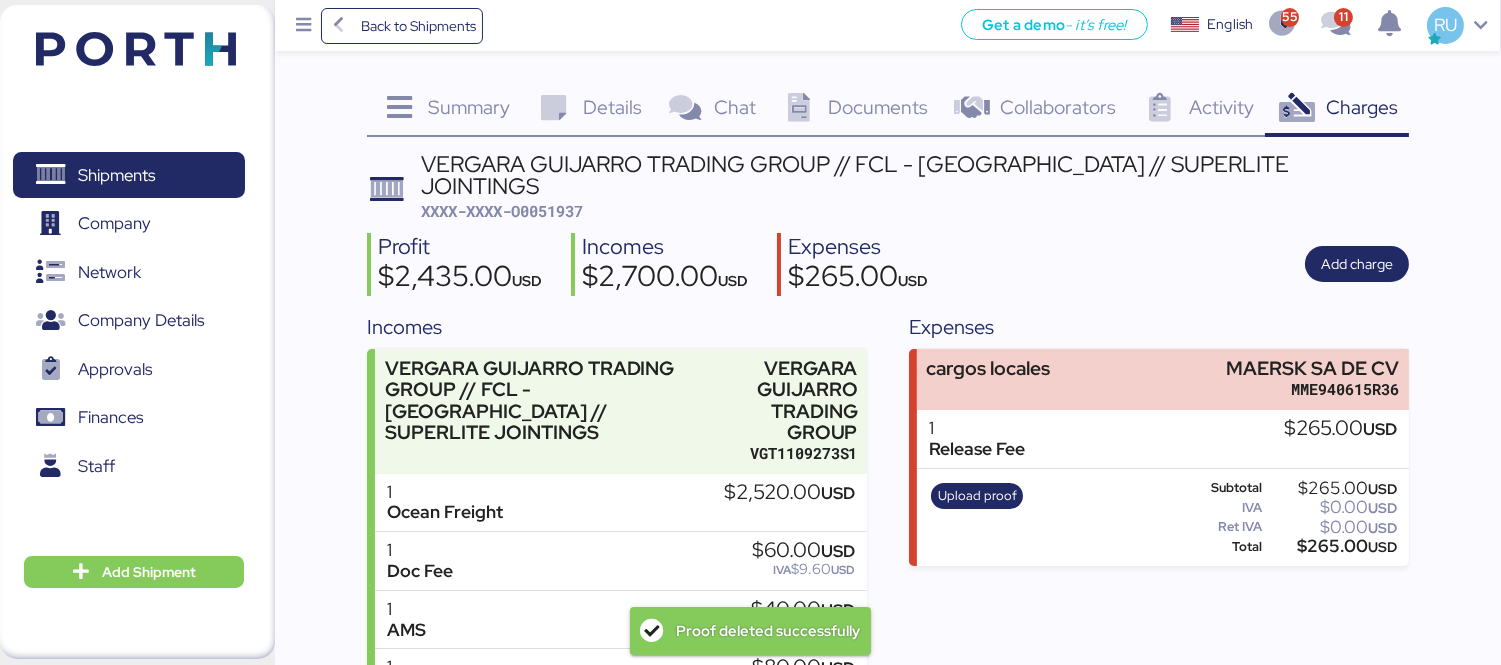 click on "1  Release Fee
$265.00  USD" at bounding box center (1163, 439) 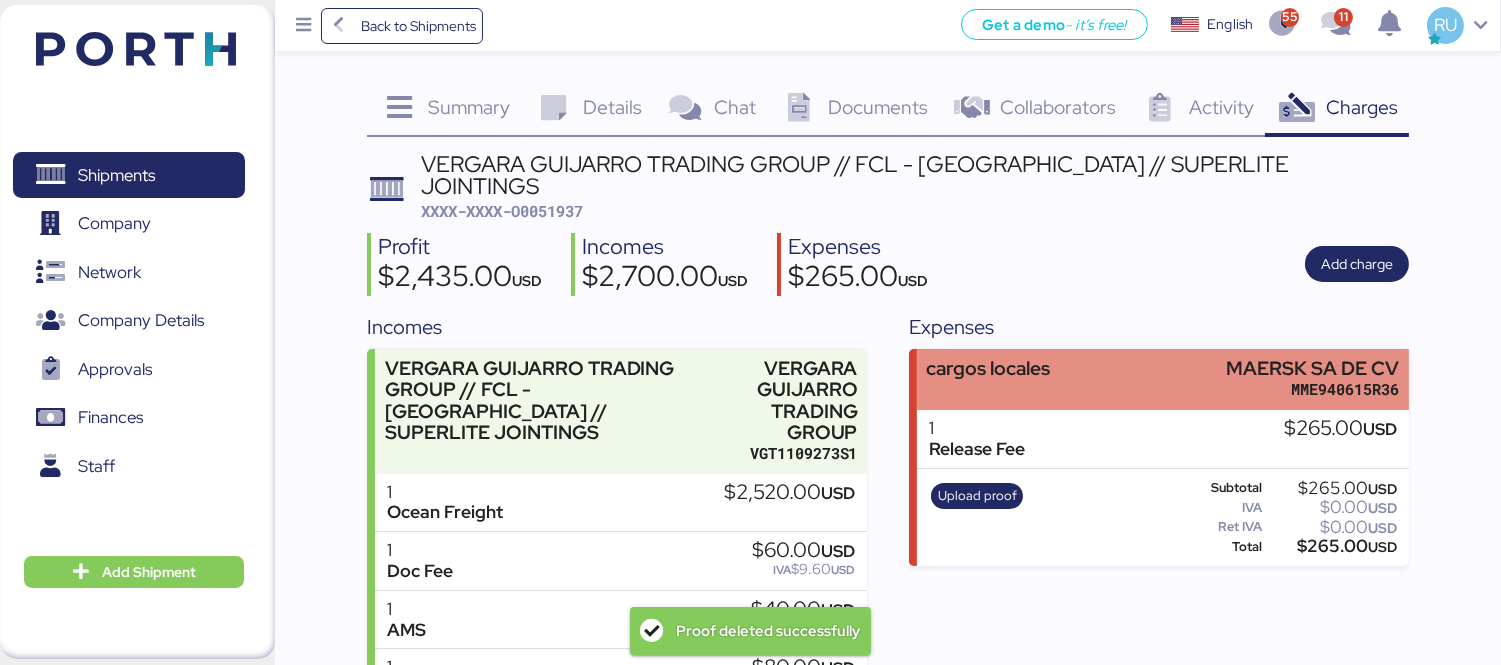 click on "cargos locales" at bounding box center (988, 379) 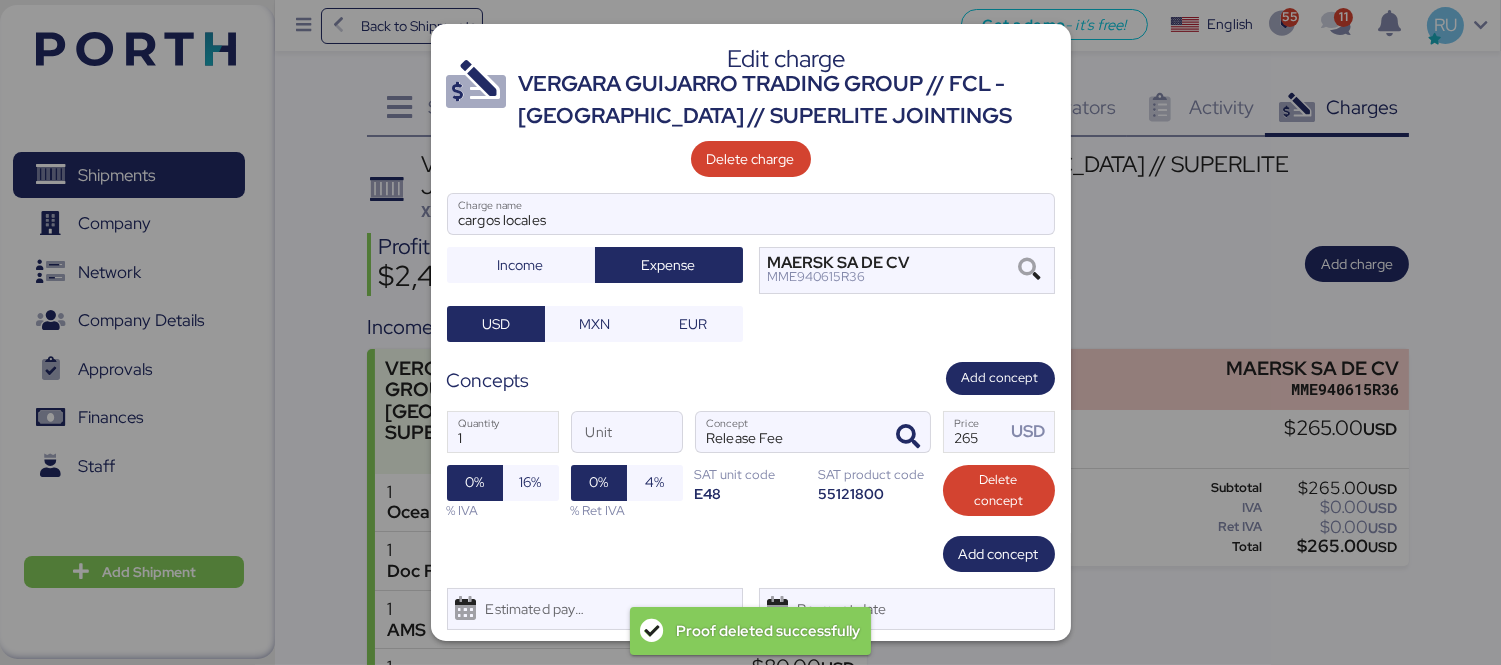 scroll, scrollTop: 52, scrollLeft: 0, axis: vertical 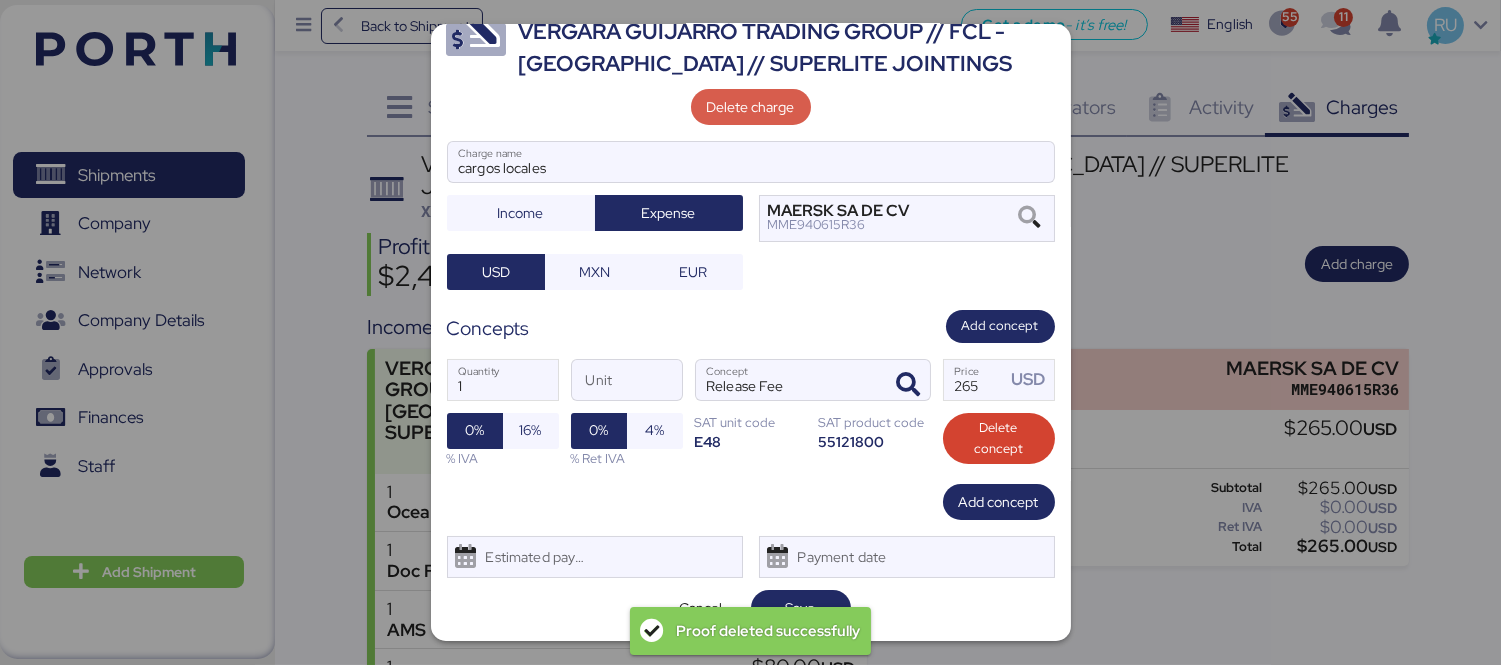 click on "Delete charge" at bounding box center [751, 107] 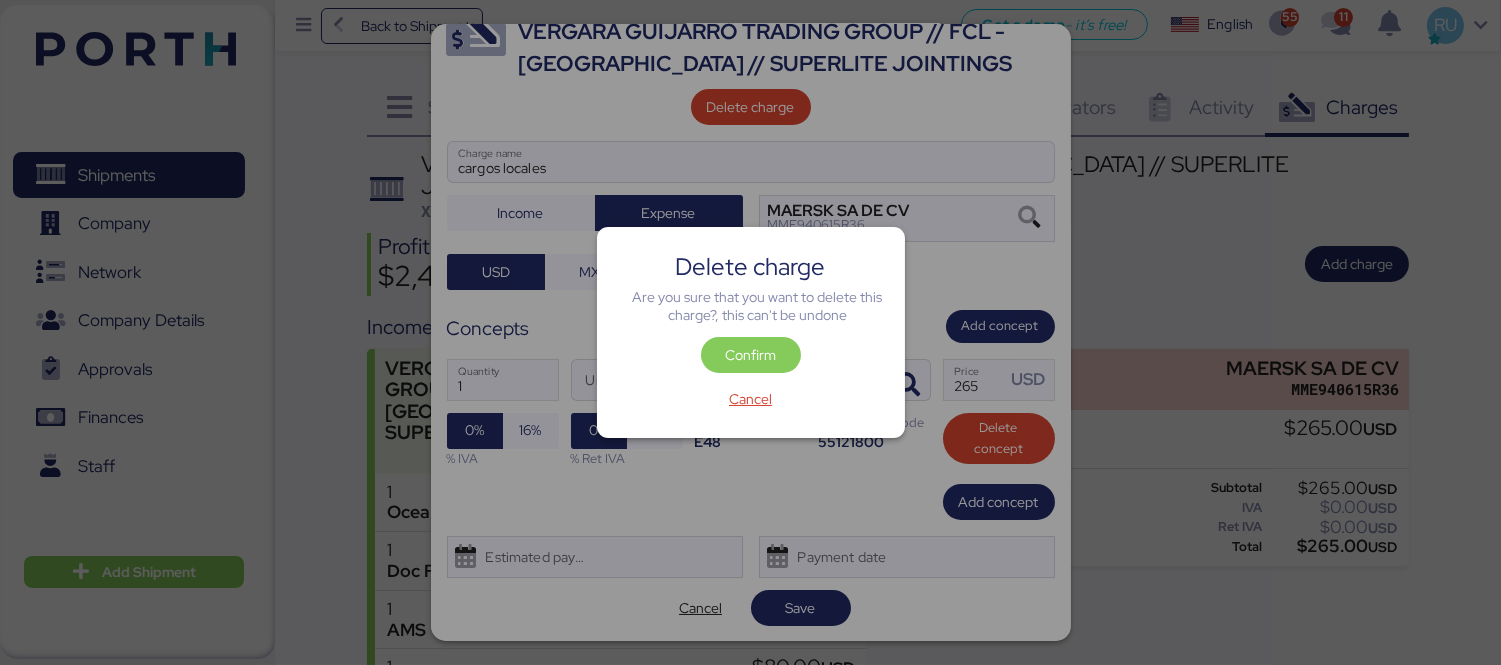 click on "Delete charge Are you sure that you want to delete this charge?, this can't be undone Confirm Cancel" at bounding box center (751, 332) 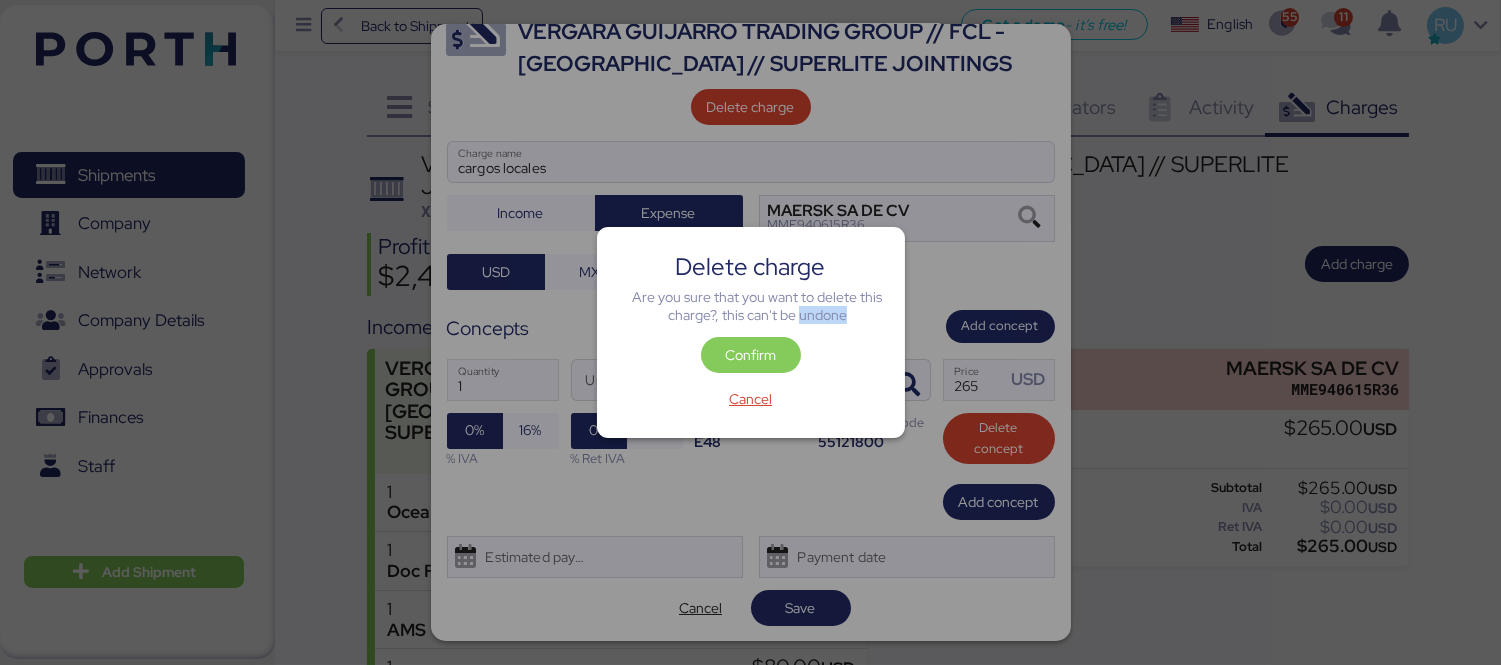 click on "Delete charge Are you sure that you want to delete this charge?, this can't be undone Confirm Cancel" at bounding box center [751, 332] 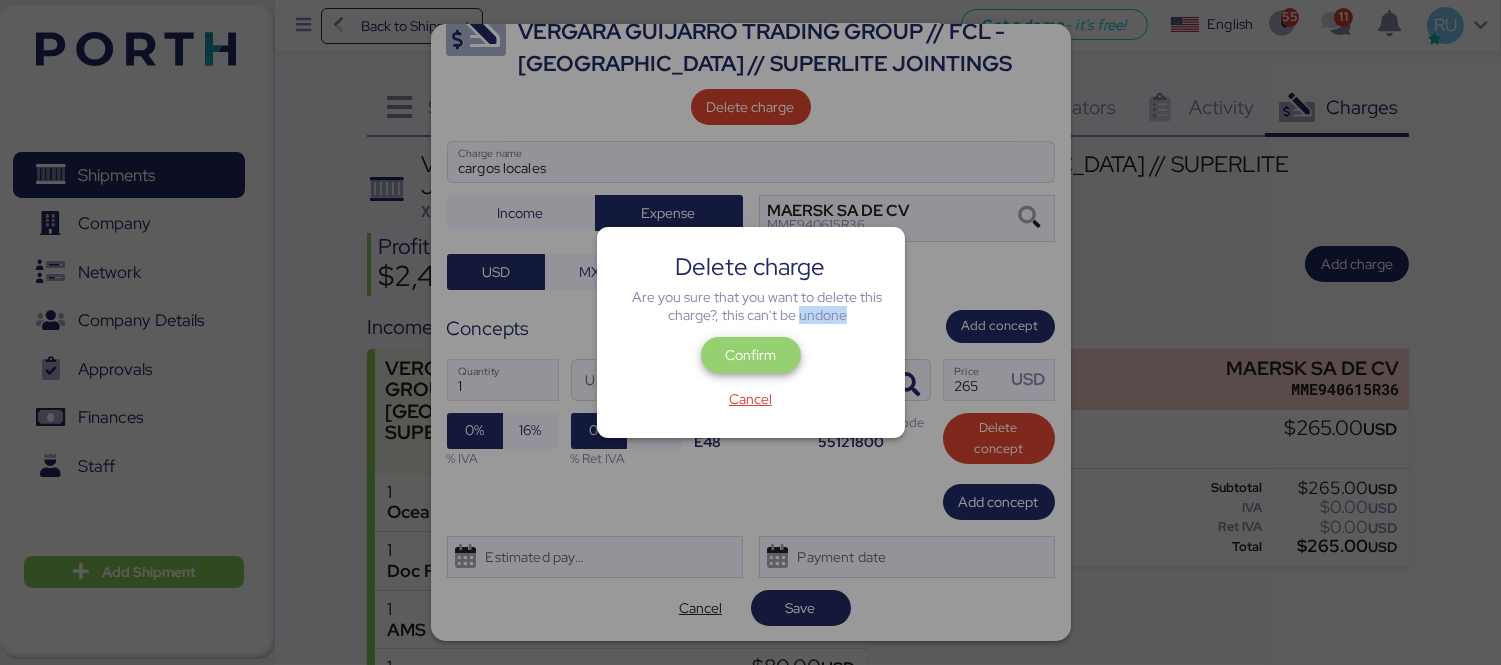 click on "Confirm" at bounding box center [751, 355] 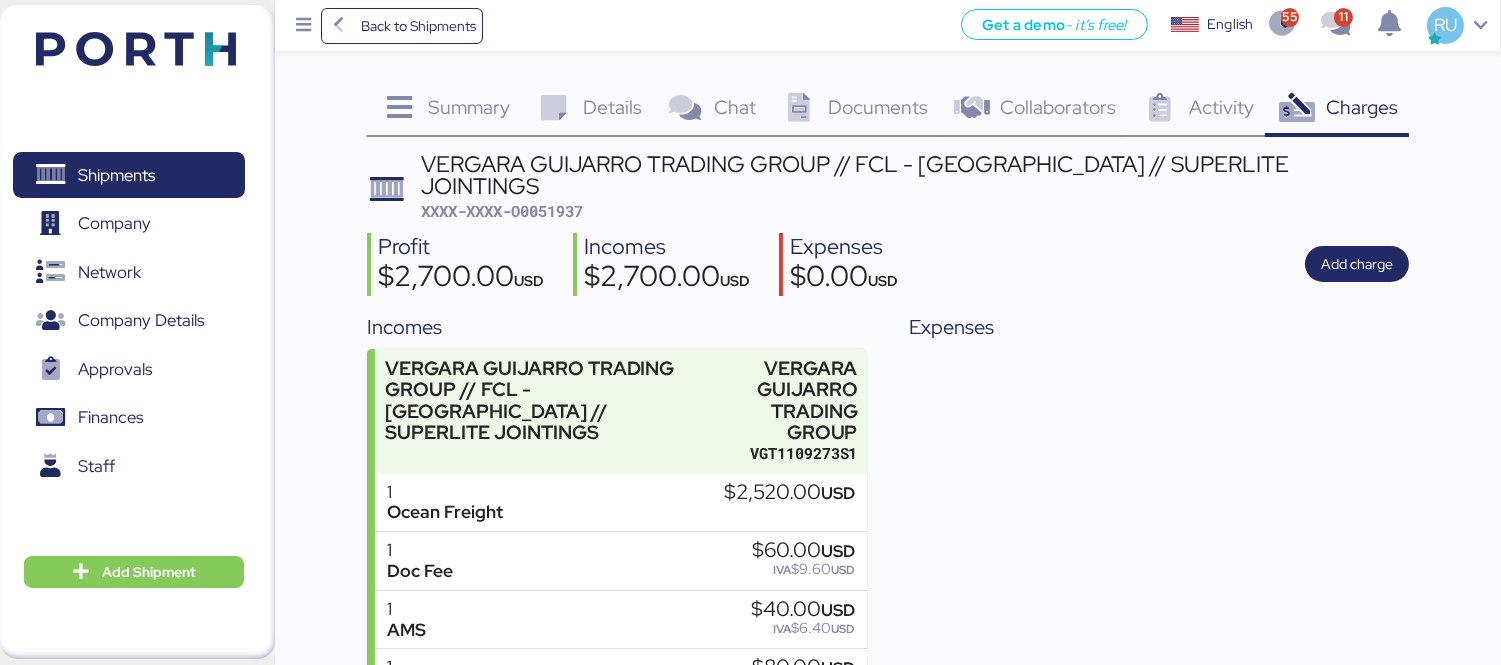 scroll, scrollTop: 133, scrollLeft: 0, axis: vertical 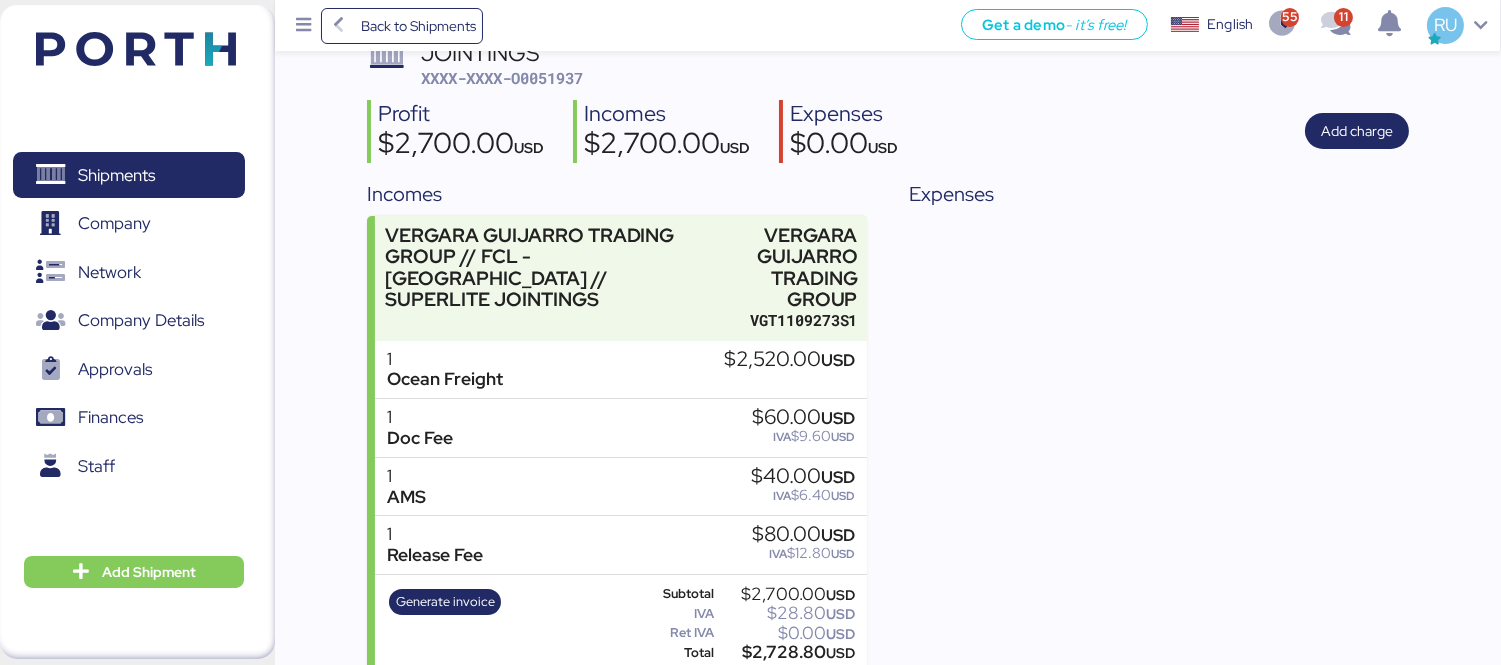 click at bounding box center [136, 49] 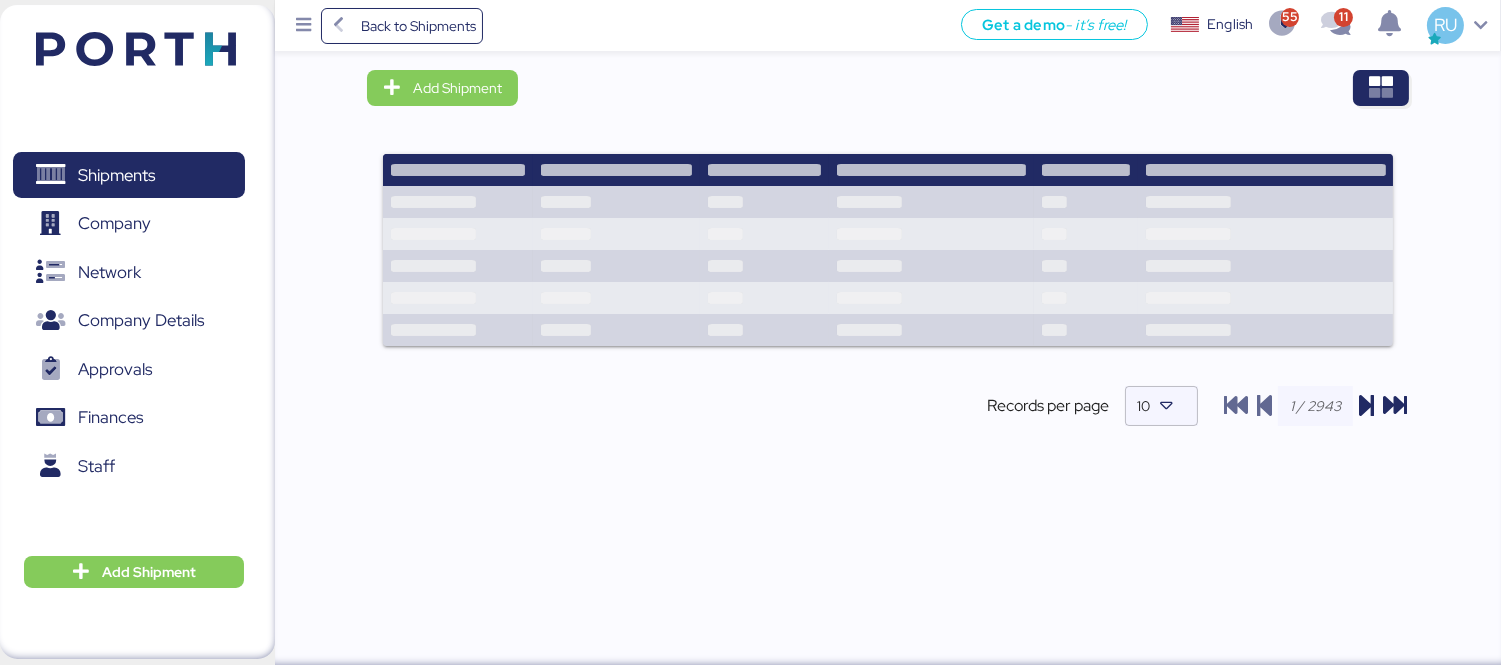 scroll, scrollTop: 0, scrollLeft: 0, axis: both 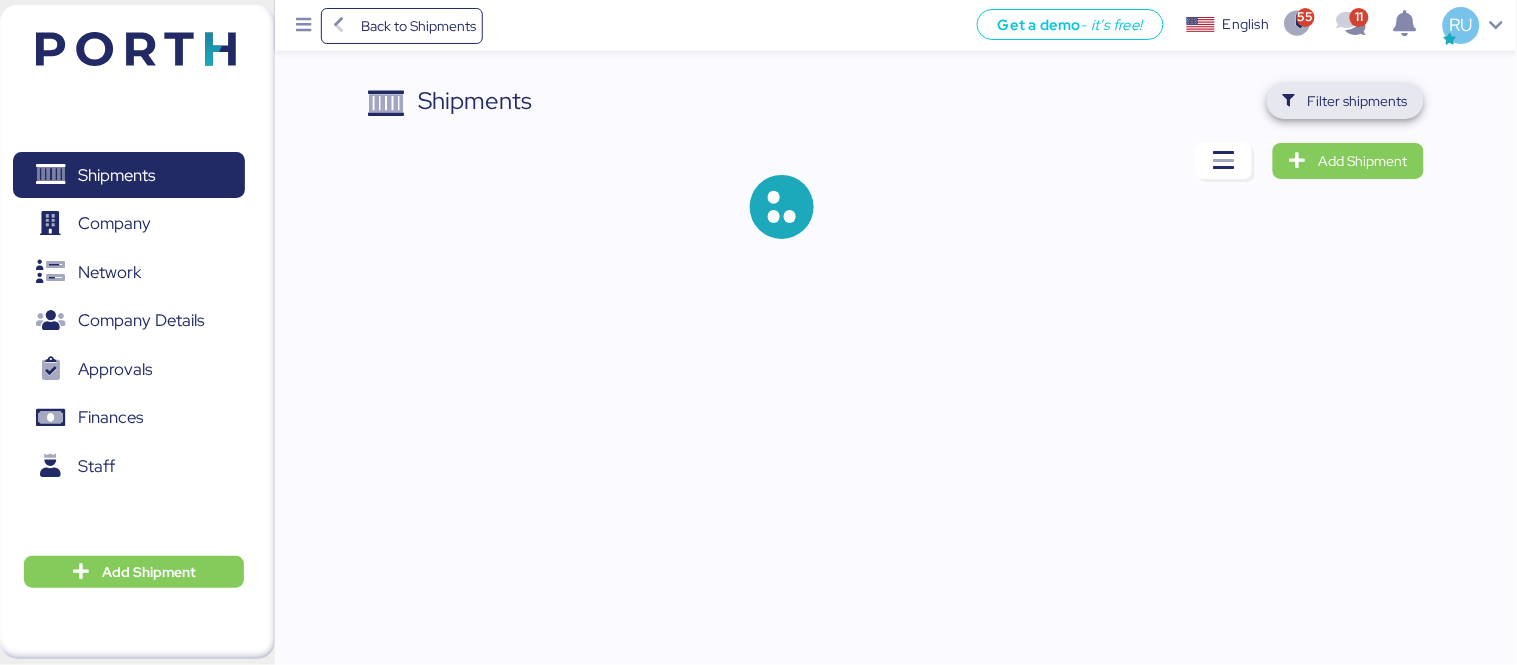 click on "Filter shipments" at bounding box center [1358, 101] 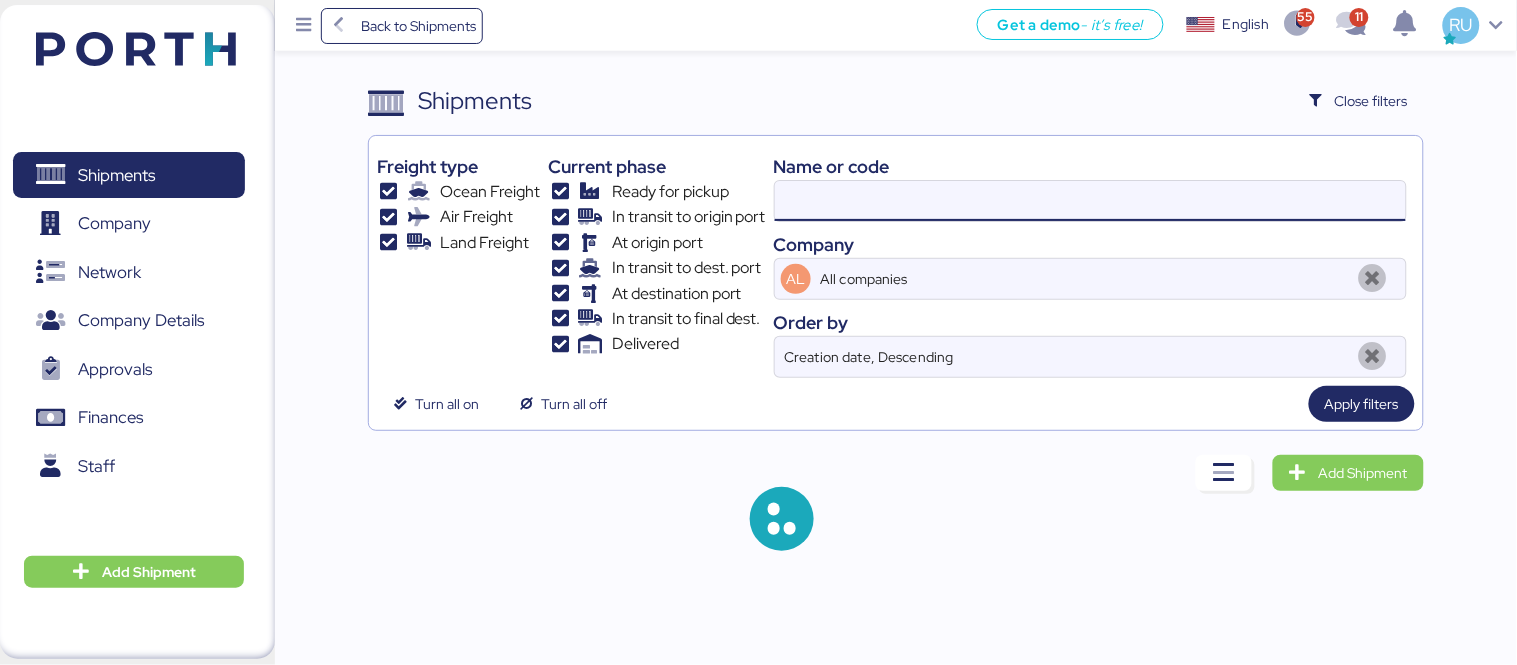 click at bounding box center [1090, 201] 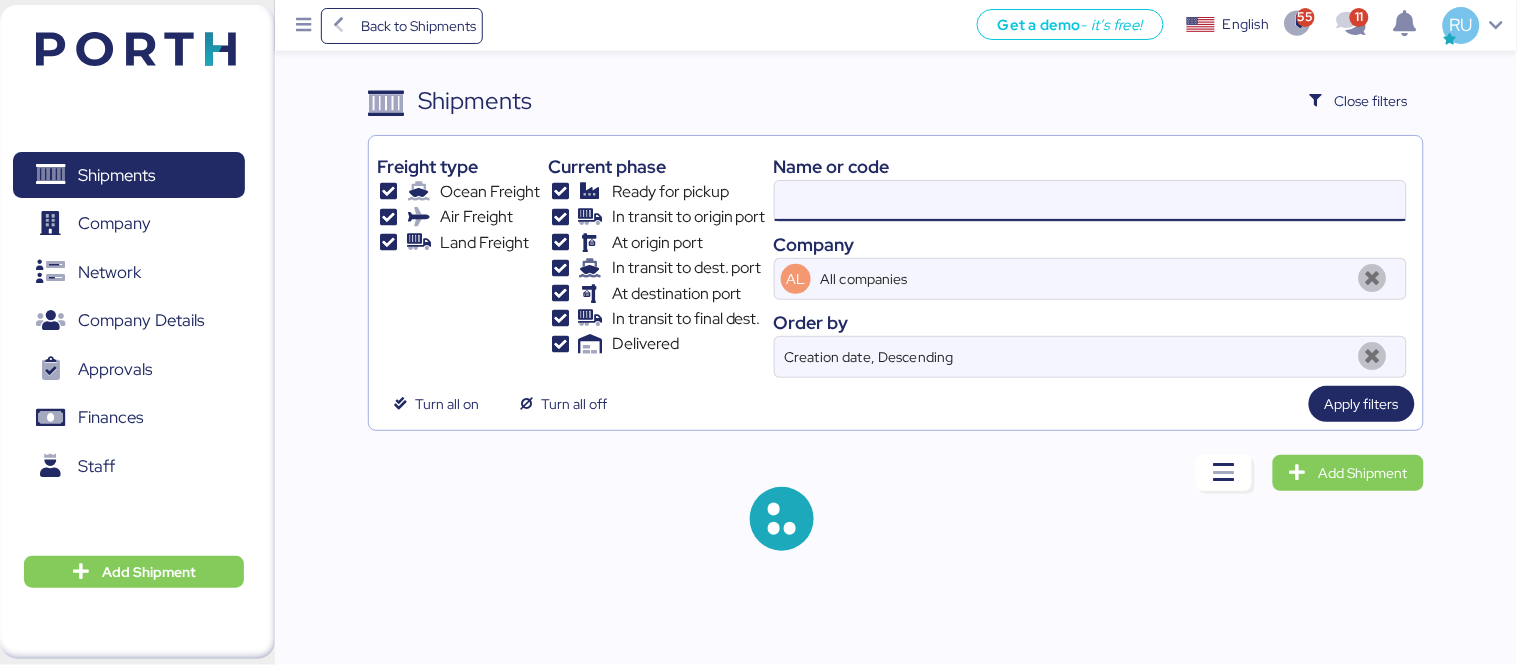 type on "O0051937" 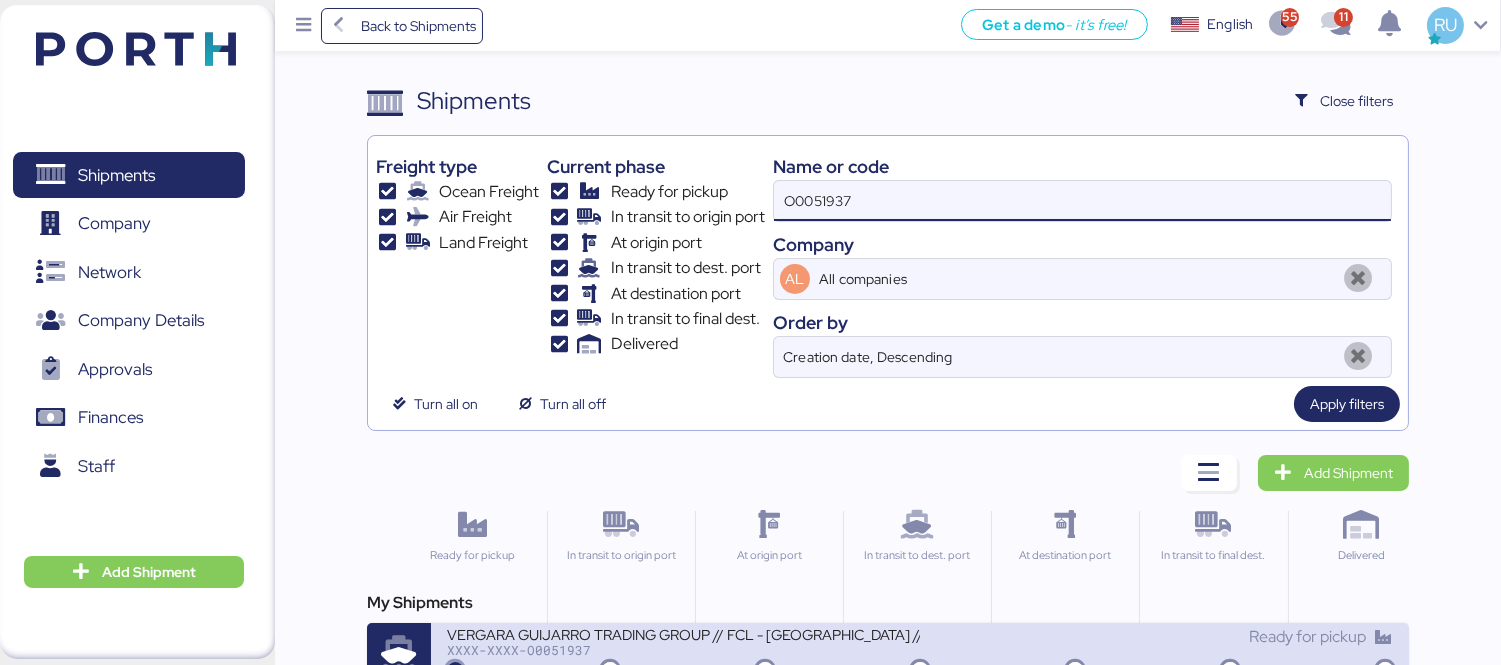 click on "XXXX-XXXX-O0051937" at bounding box center [683, 650] 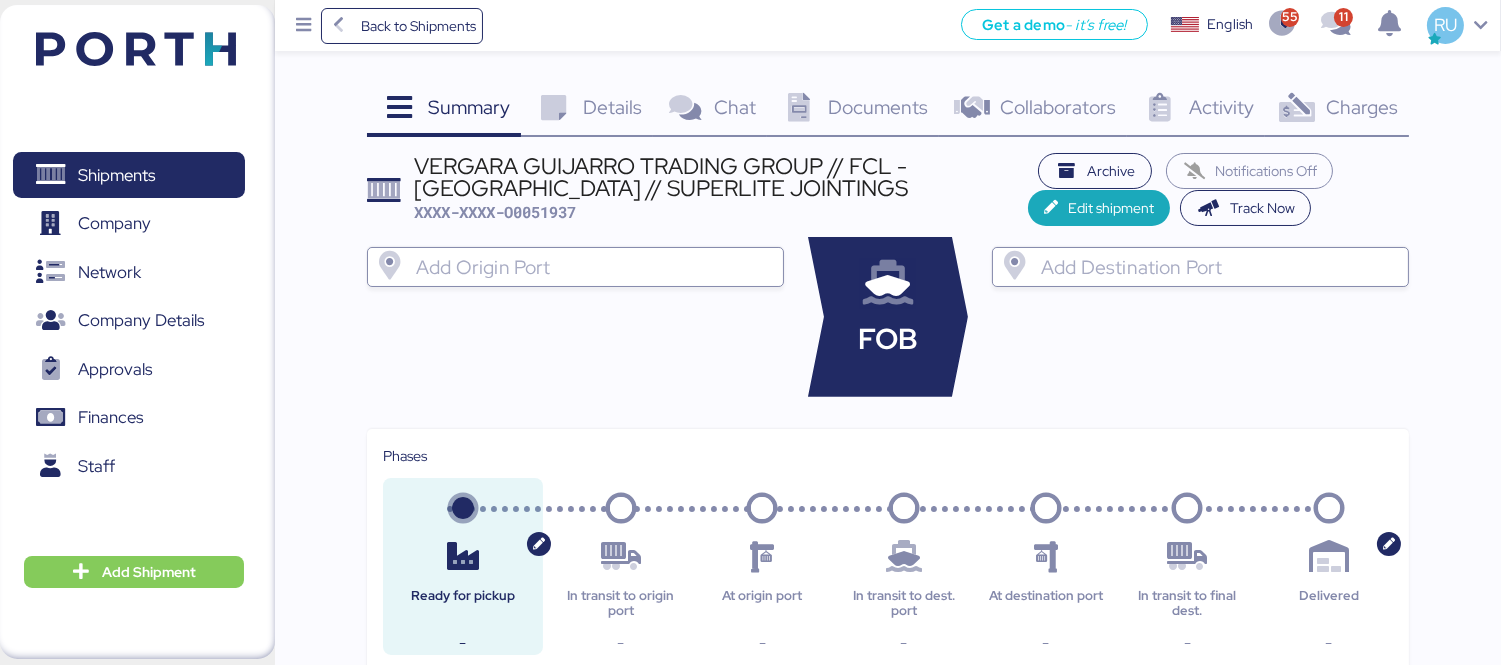 click at bounding box center (106, 46) 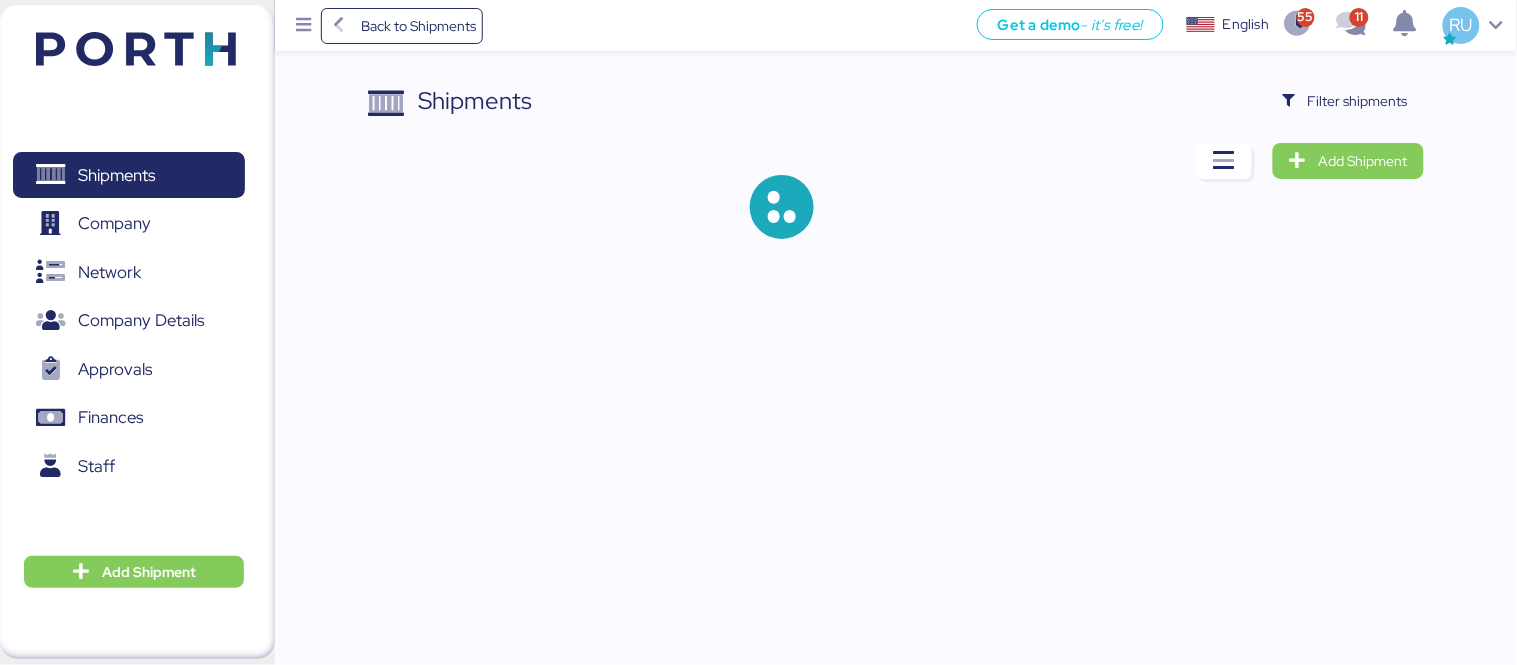 click on "Shipments   Filter shipments     Add Shipment" at bounding box center [758, 135] 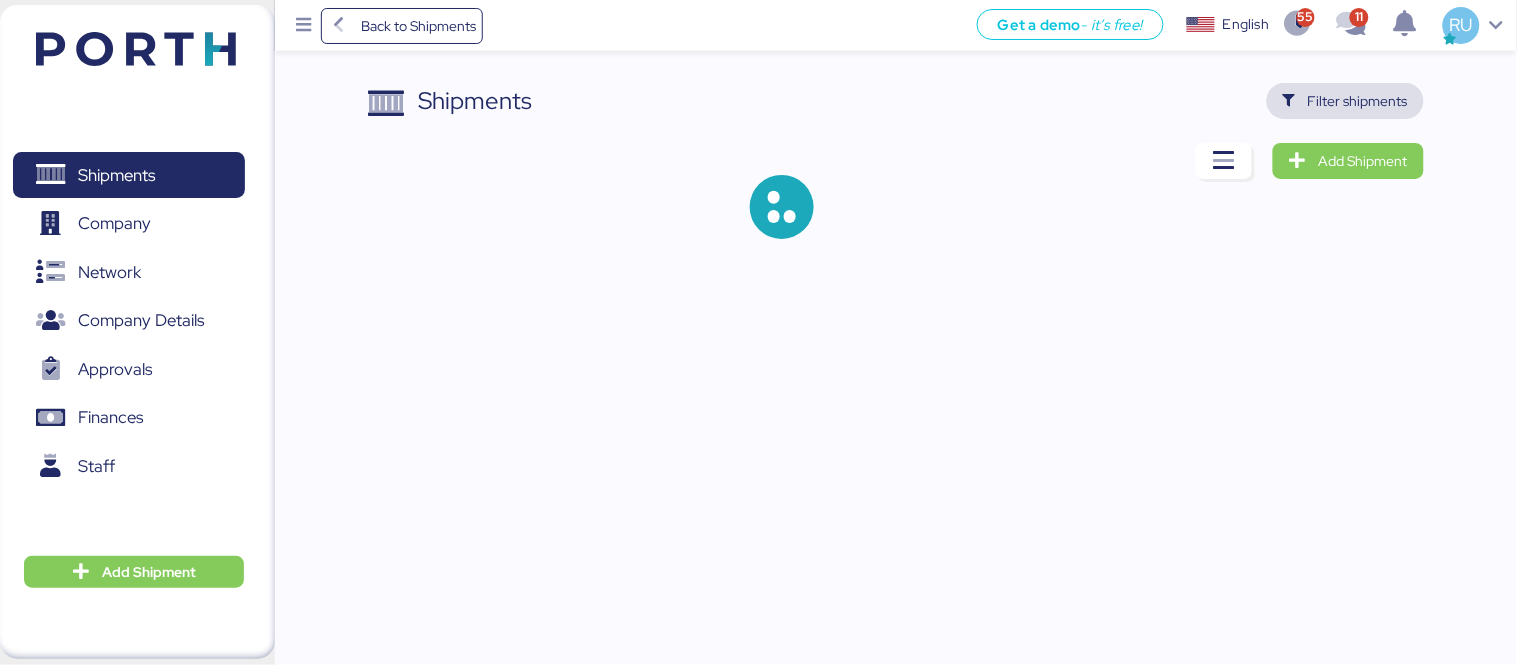 click on "Filter shipments" at bounding box center (1358, 101) 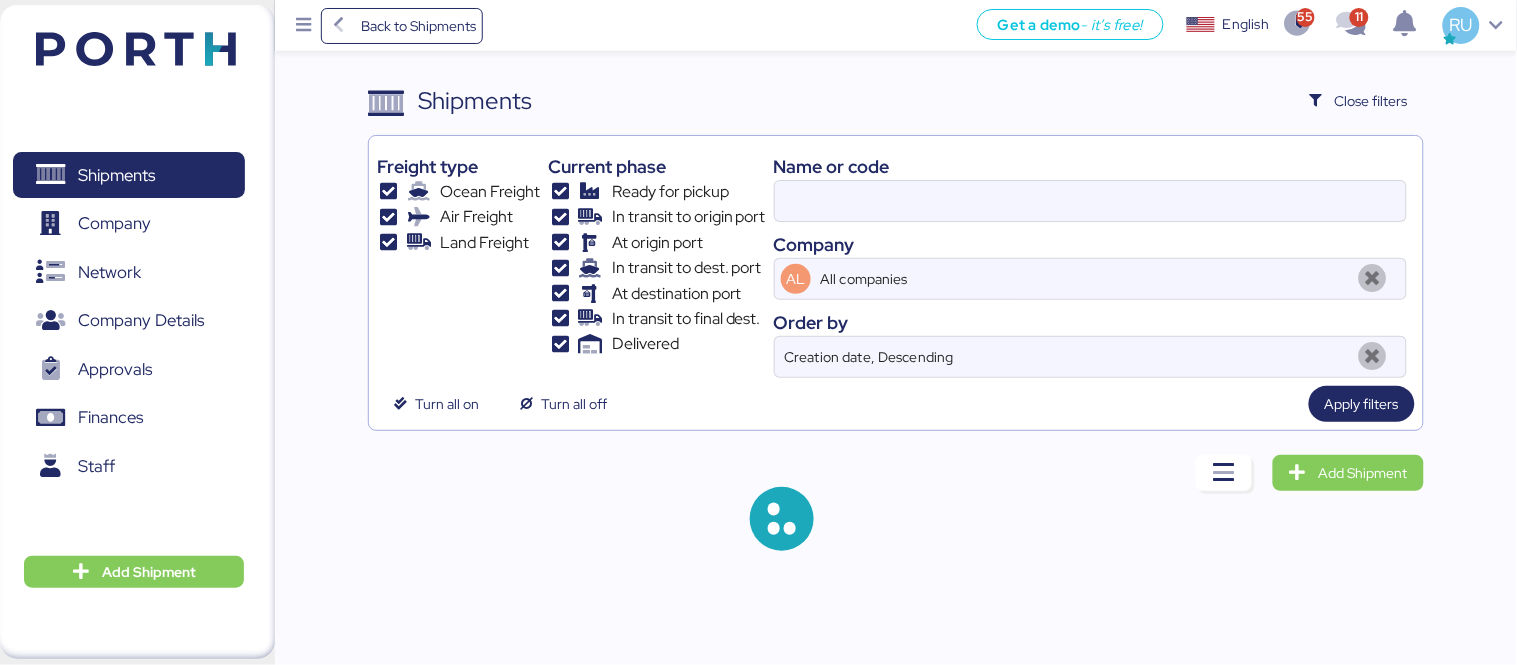 type on "O0051937" 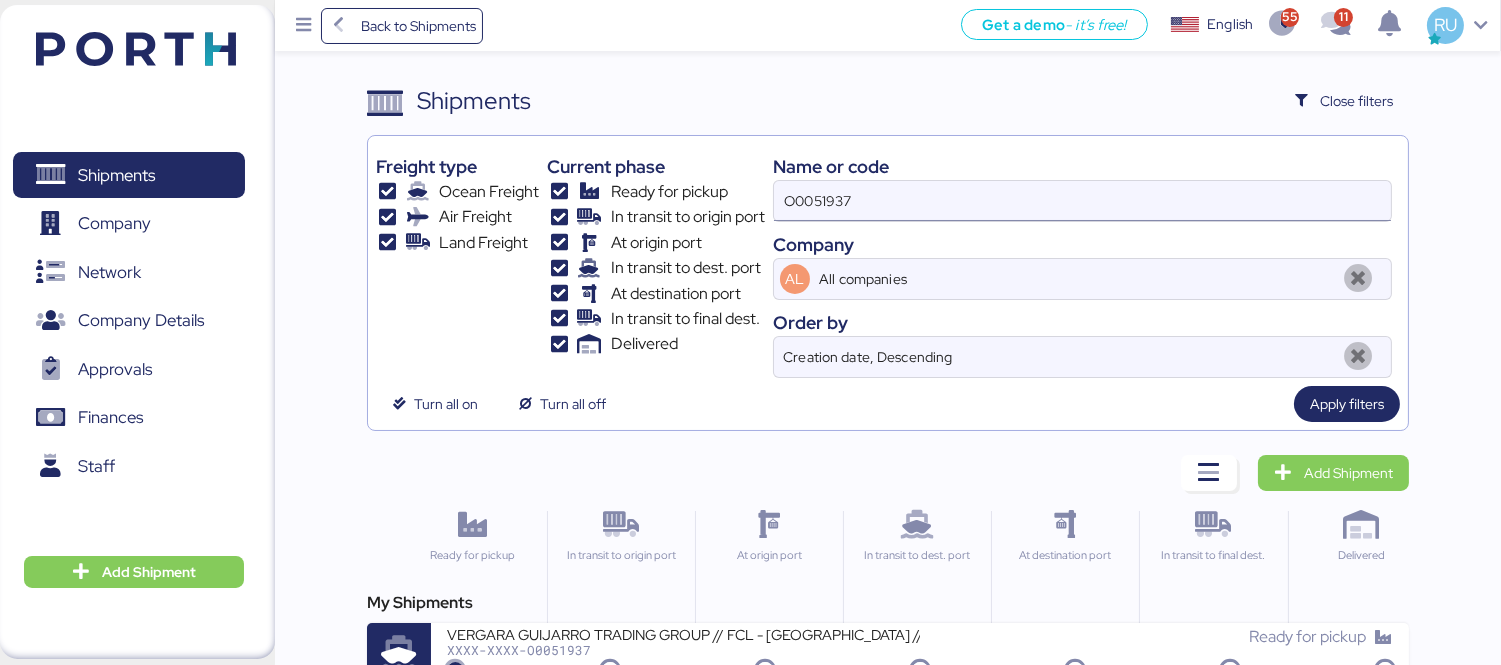 click on "O0051937" at bounding box center [1082, 201] 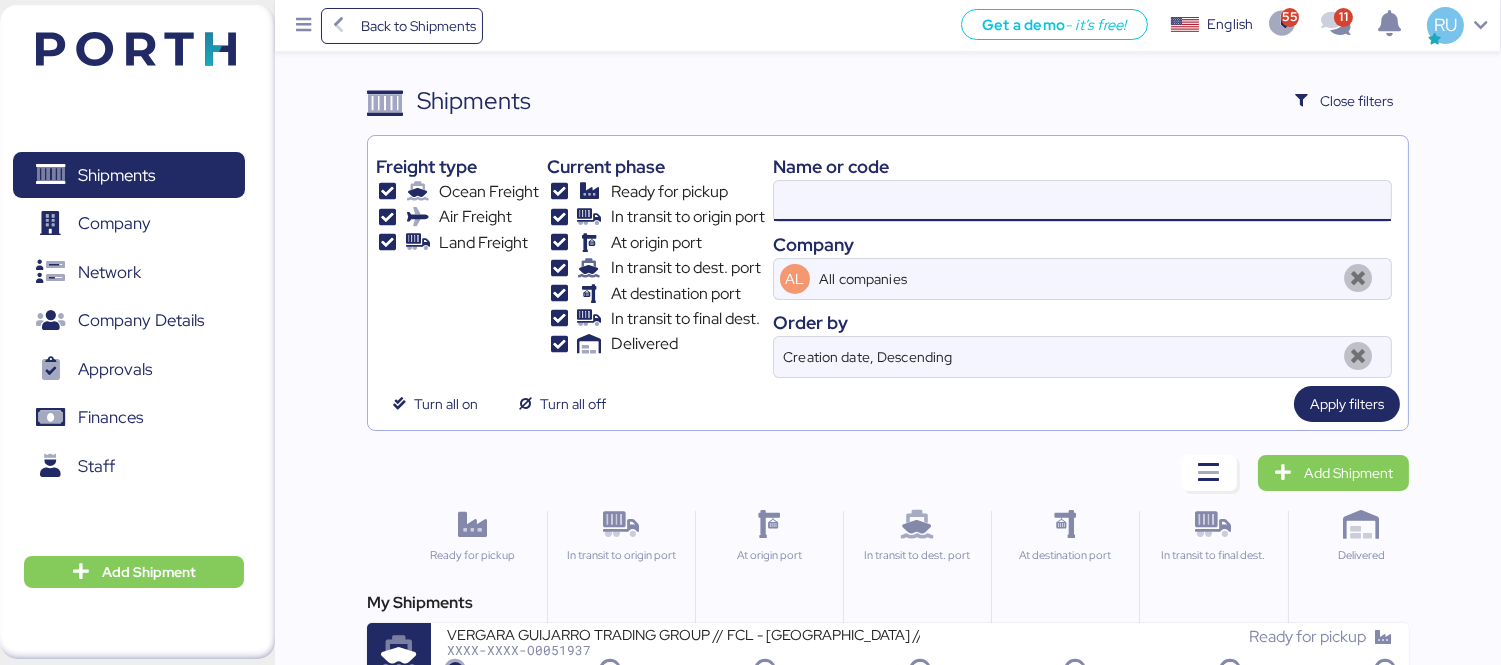 paste on "O0051798" 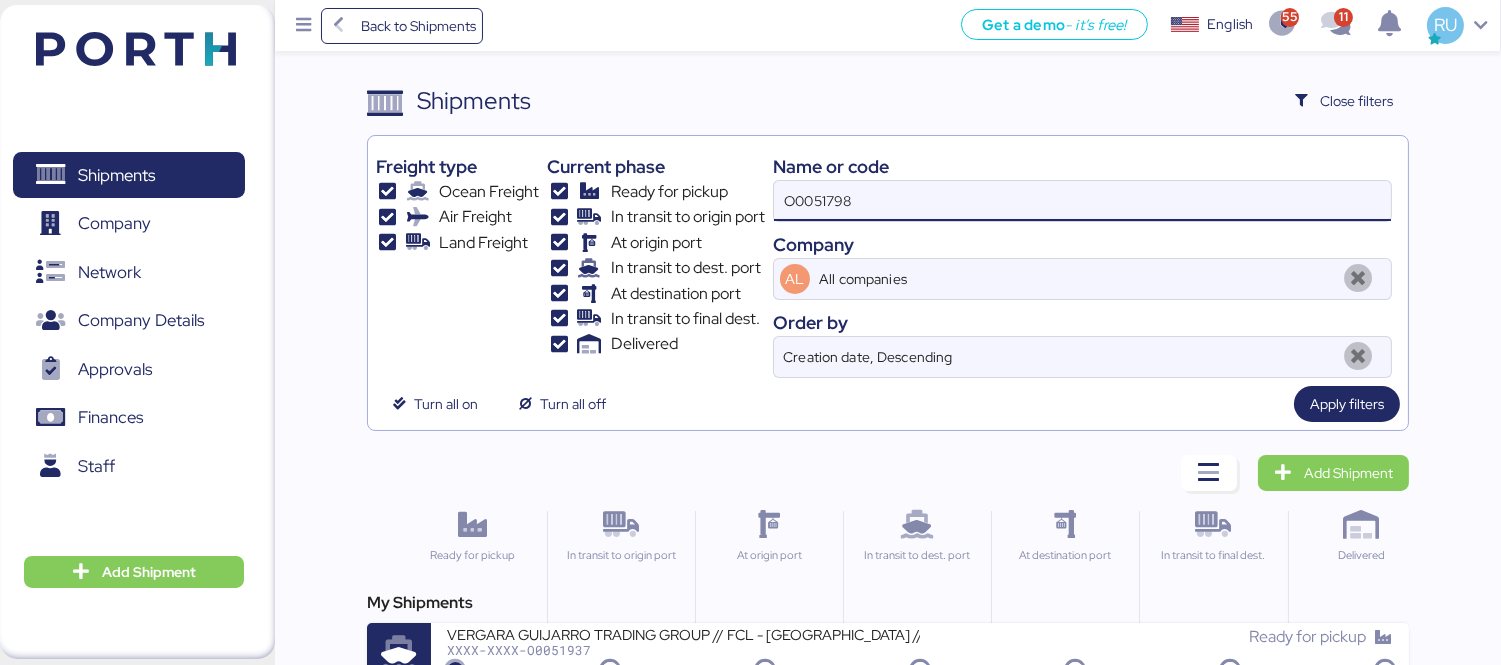 type on "O0051798" 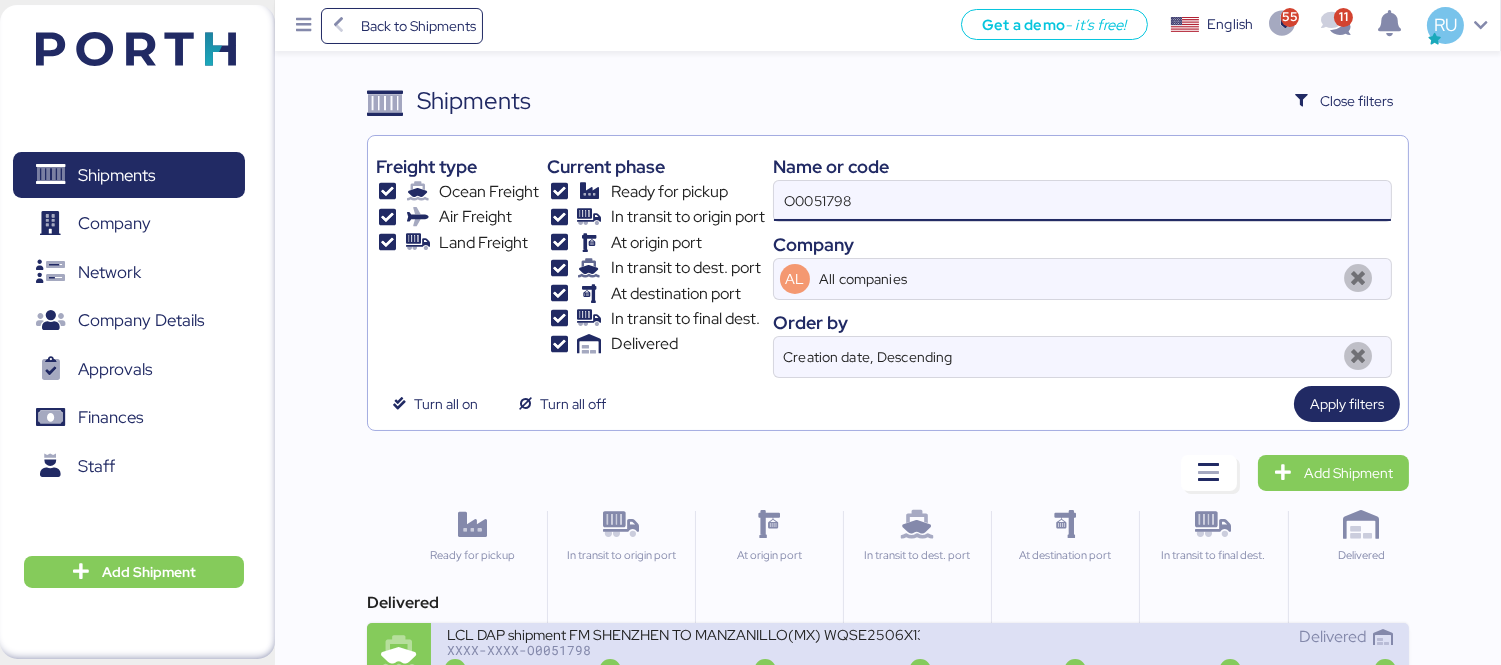 click on "LCL DAP shipment FM SHENZHEN TO MANZANILLO(MX) WQSE2506X13" at bounding box center (683, 633) 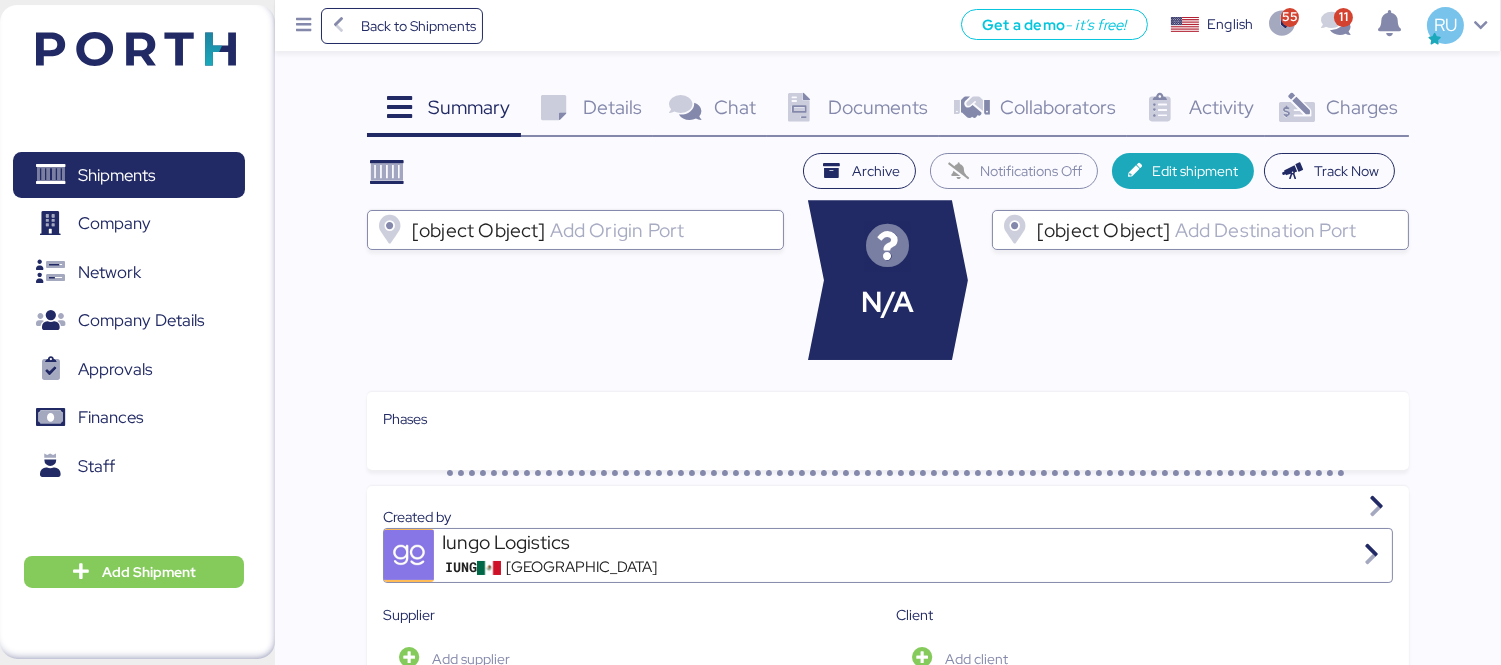 click at bounding box center (1297, 108) 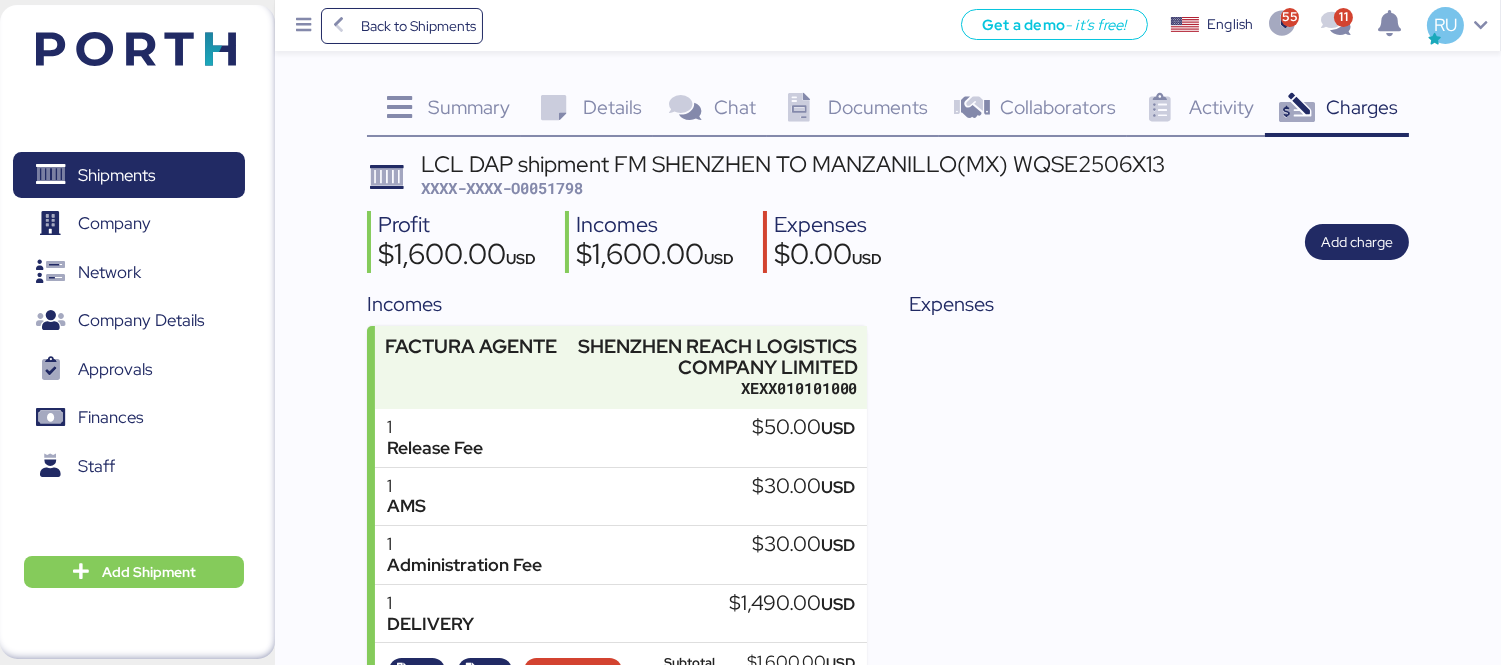 scroll, scrollTop: 91, scrollLeft: 0, axis: vertical 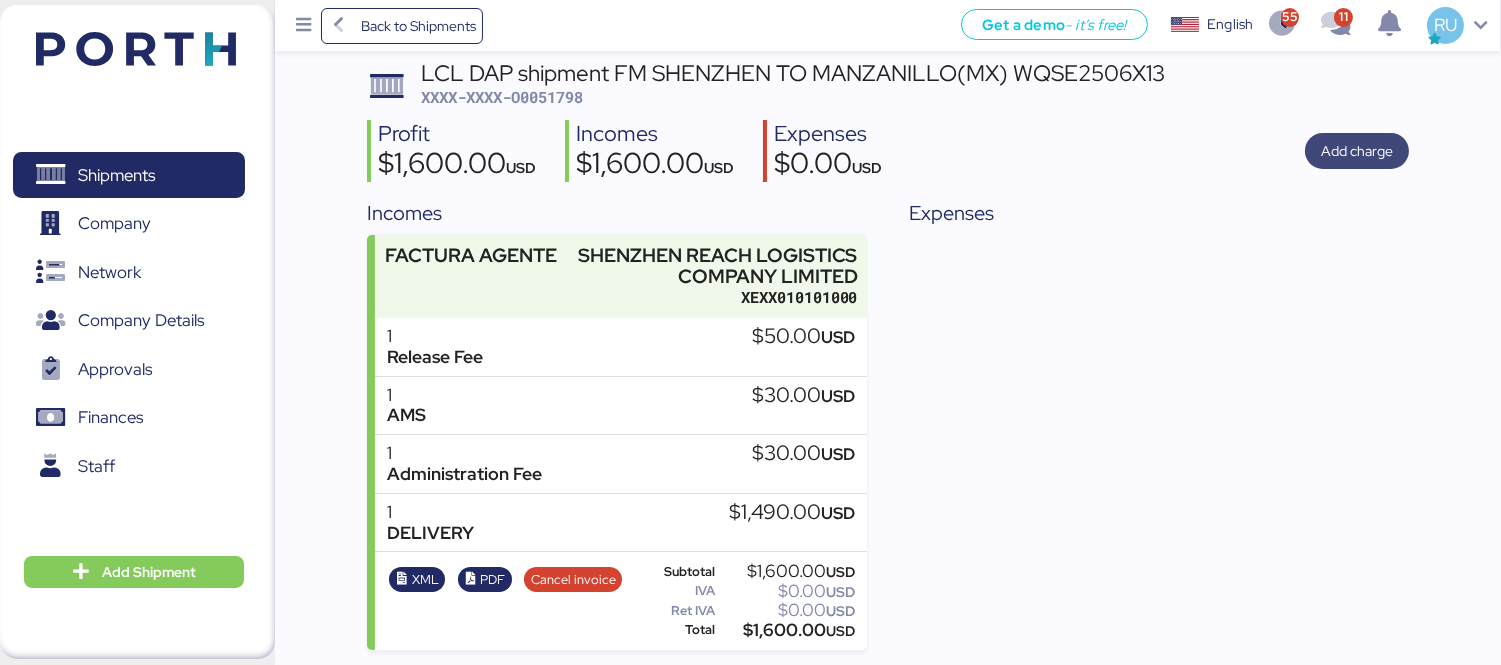 click on "Add charge" at bounding box center [1357, 151] 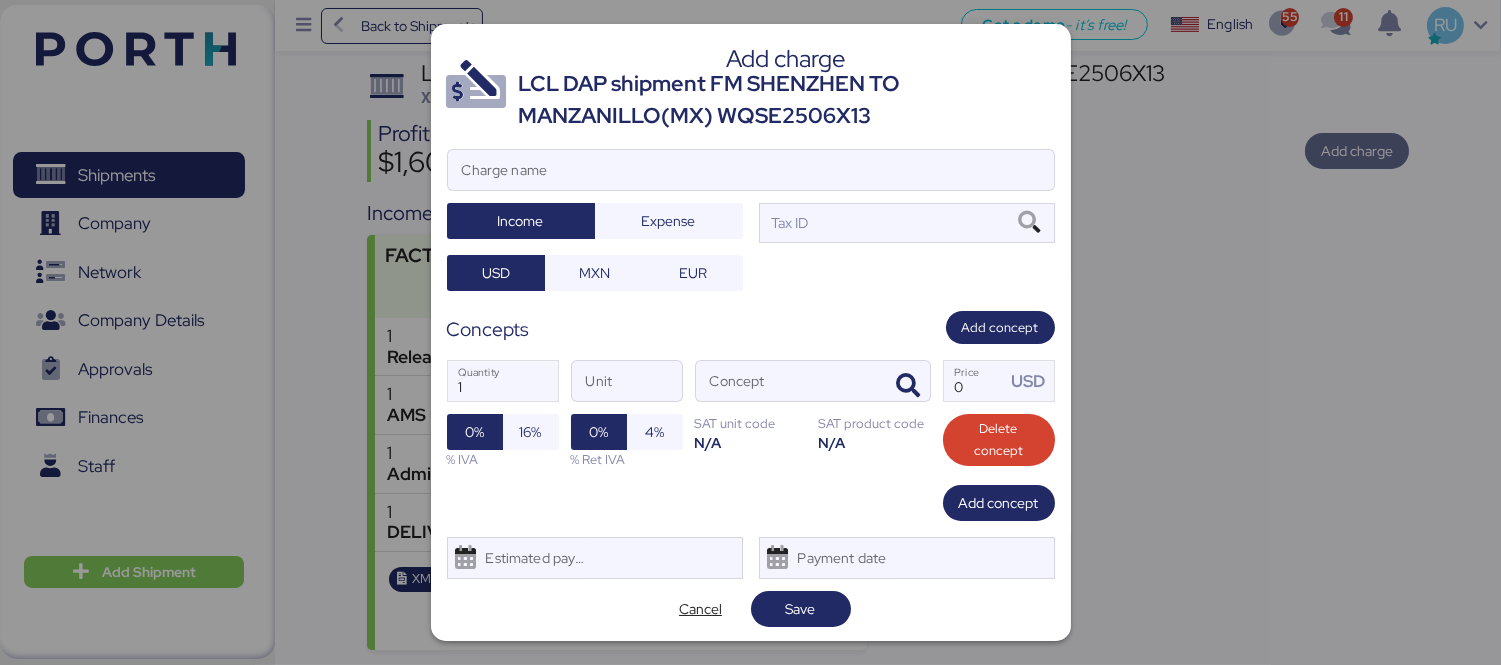 scroll, scrollTop: 0, scrollLeft: 0, axis: both 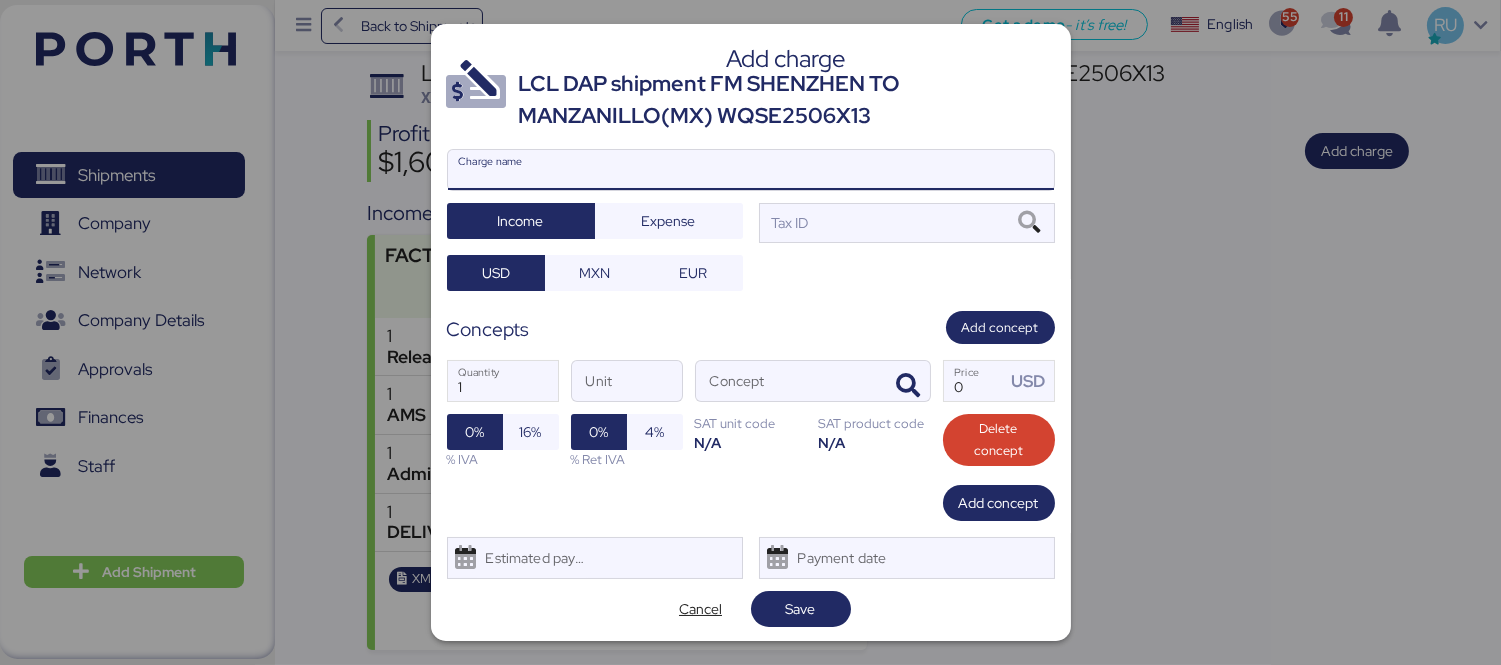 click on "Charge name" at bounding box center (751, 170) 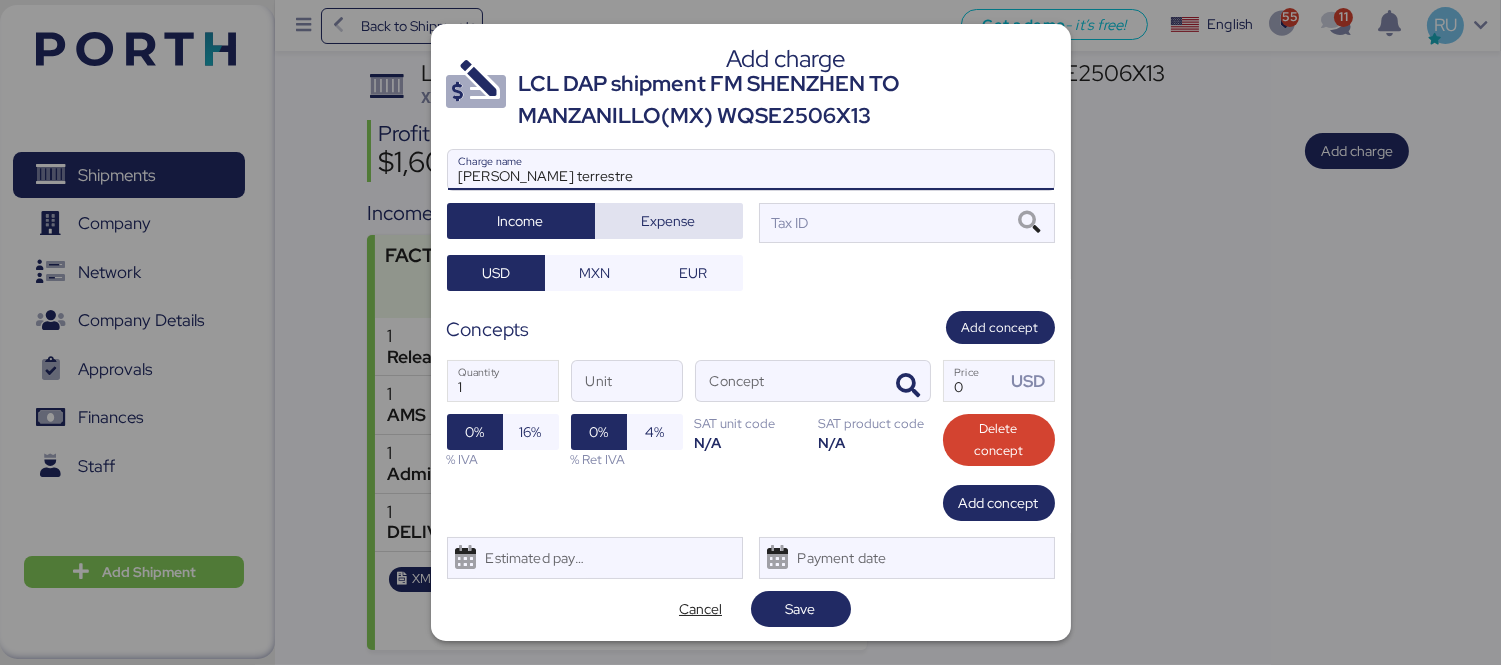 type on "[PERSON_NAME] terrestre" 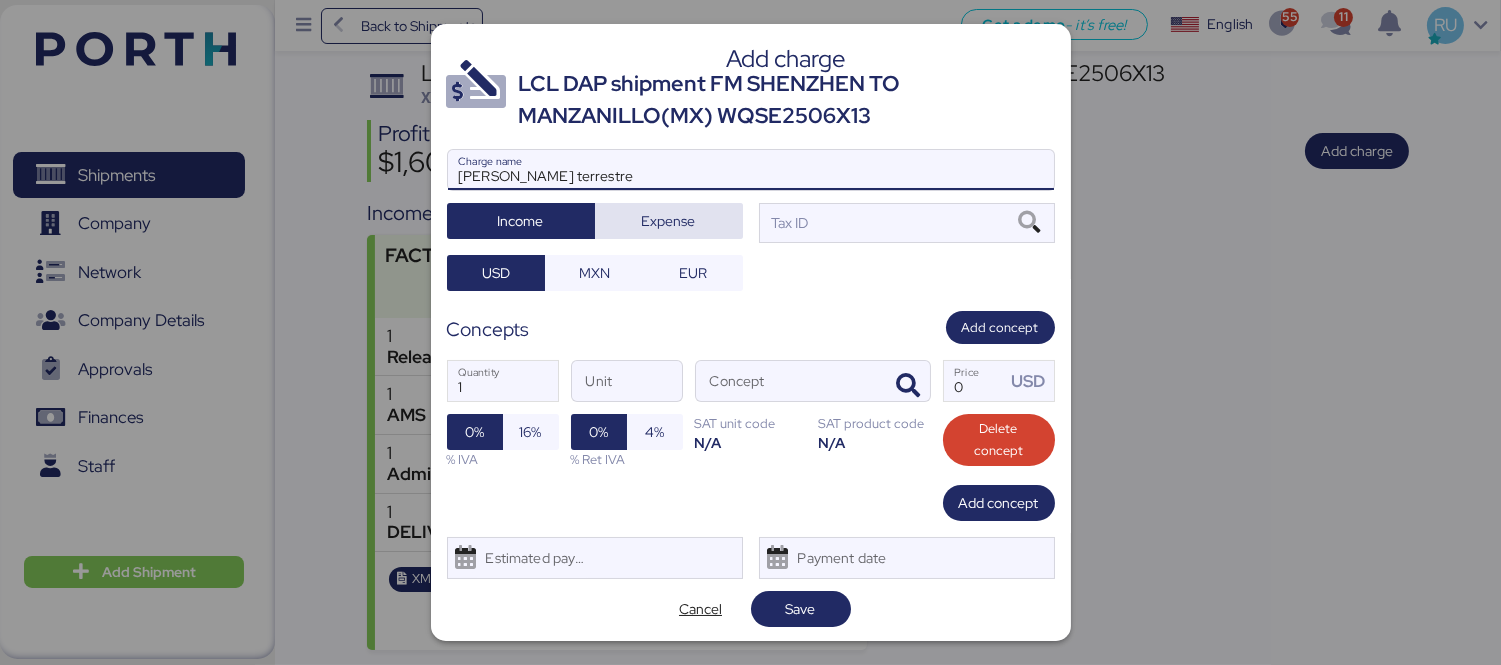 click on "Expense" at bounding box center [669, 221] 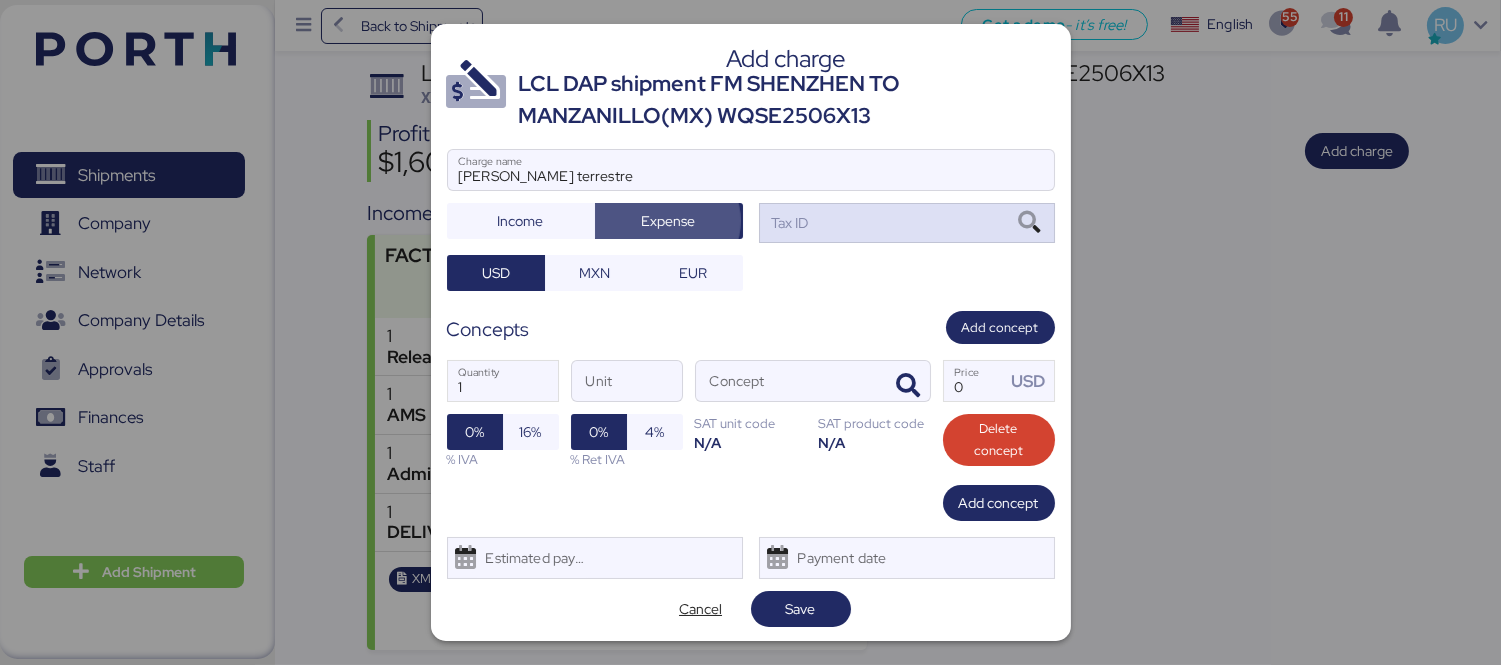 click on "Tax ID" at bounding box center (788, 223) 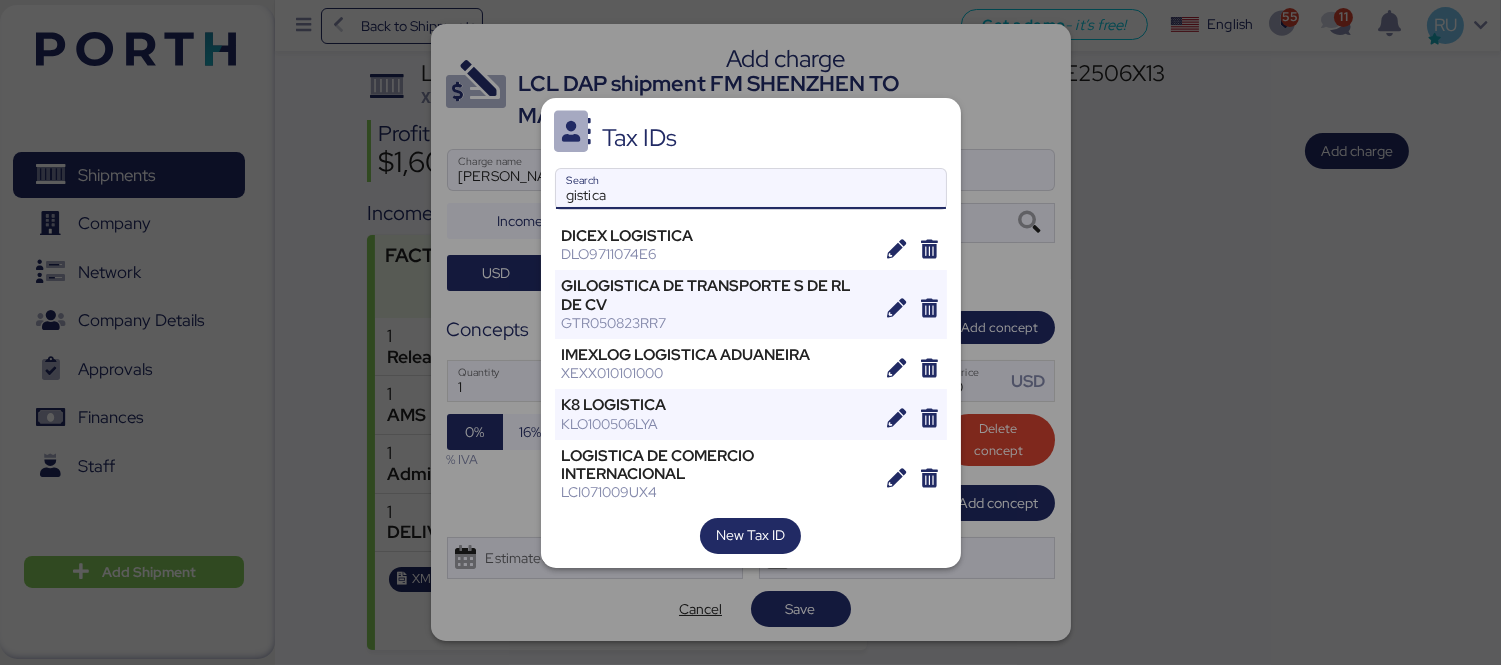 scroll, scrollTop: 174, scrollLeft: 0, axis: vertical 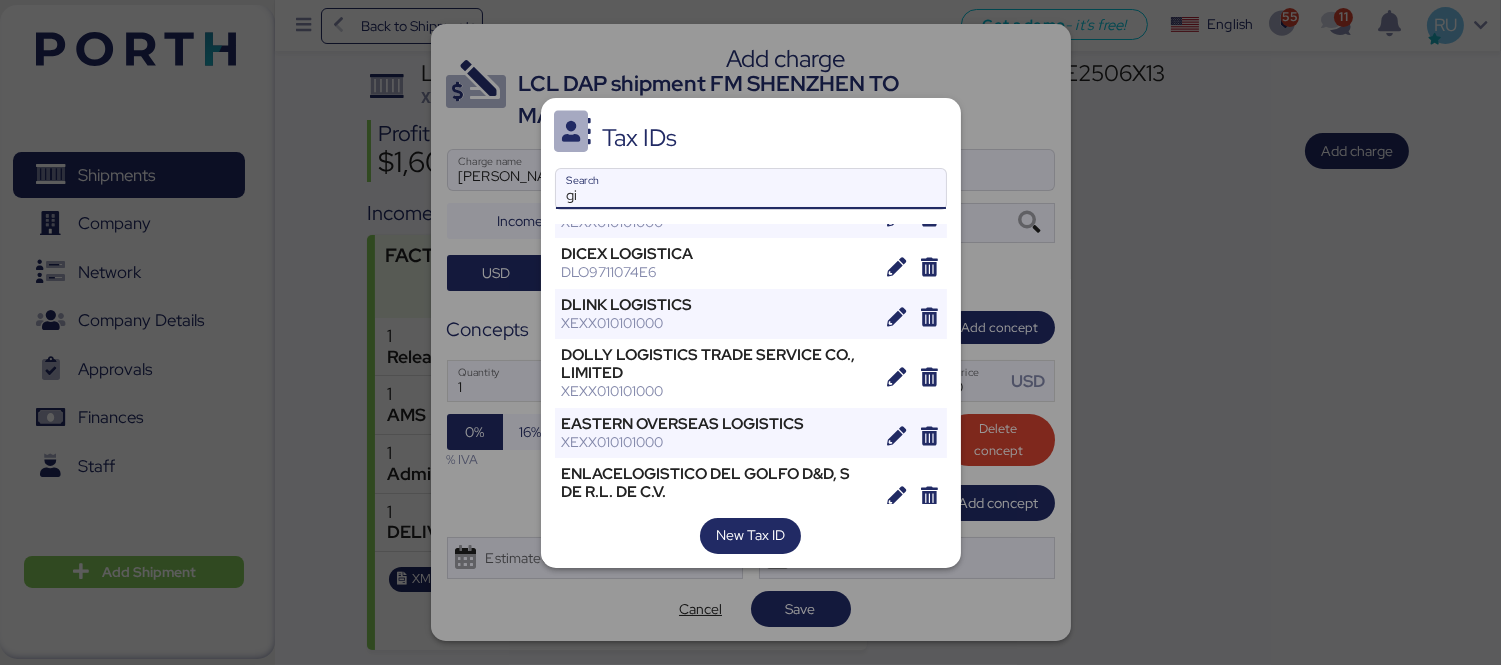 type on "g" 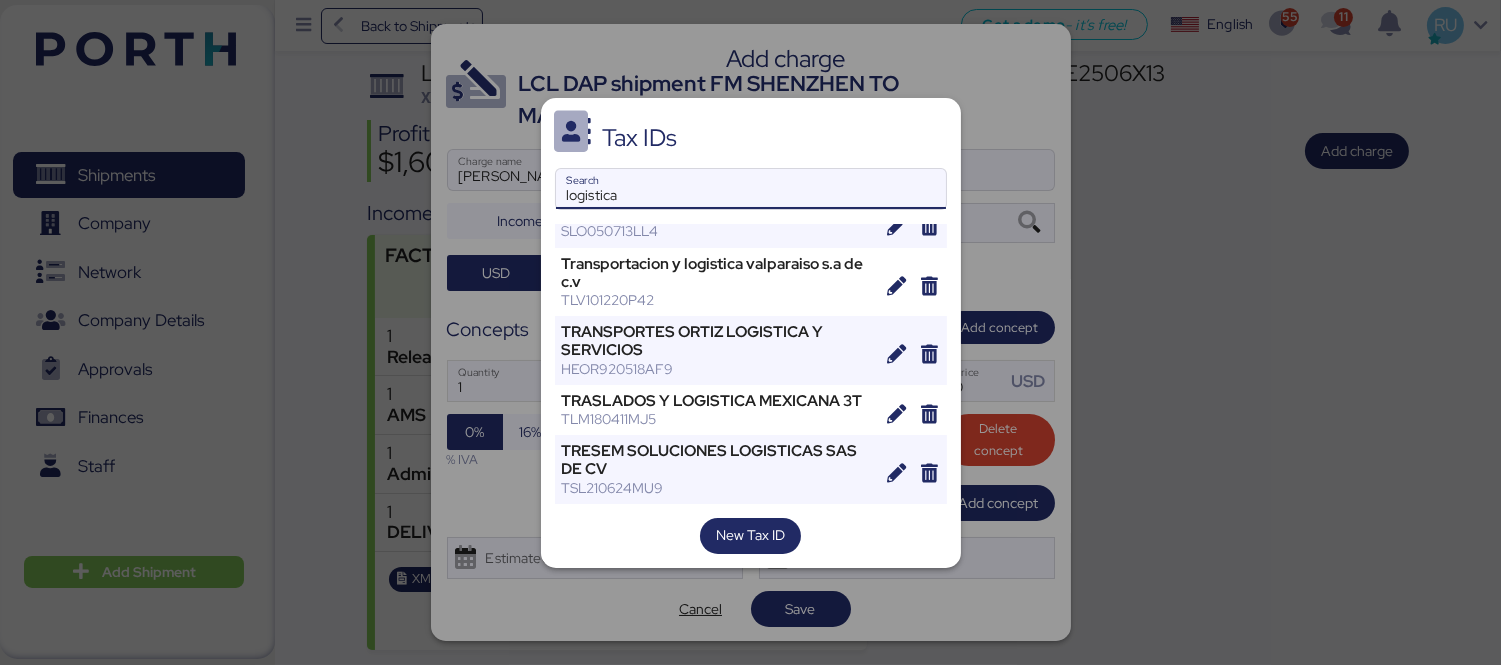 scroll, scrollTop: 1096, scrollLeft: 0, axis: vertical 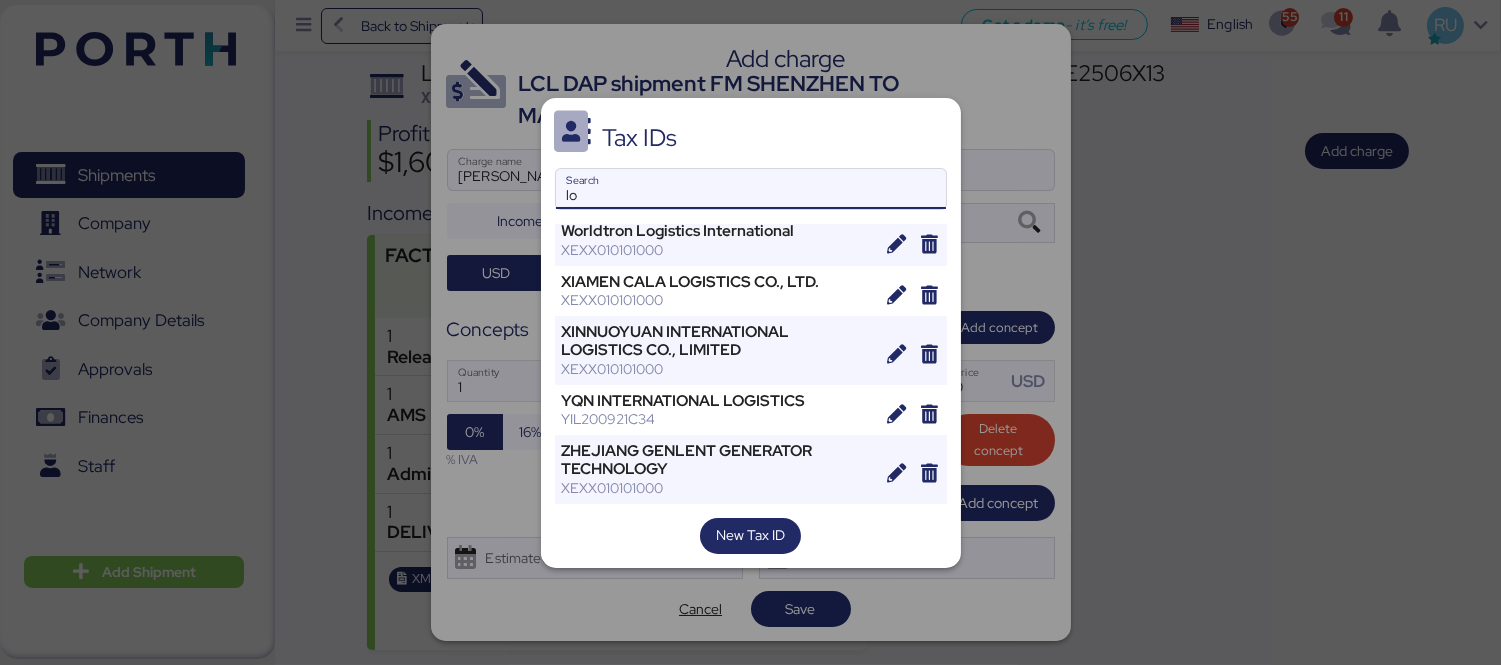 type on "l" 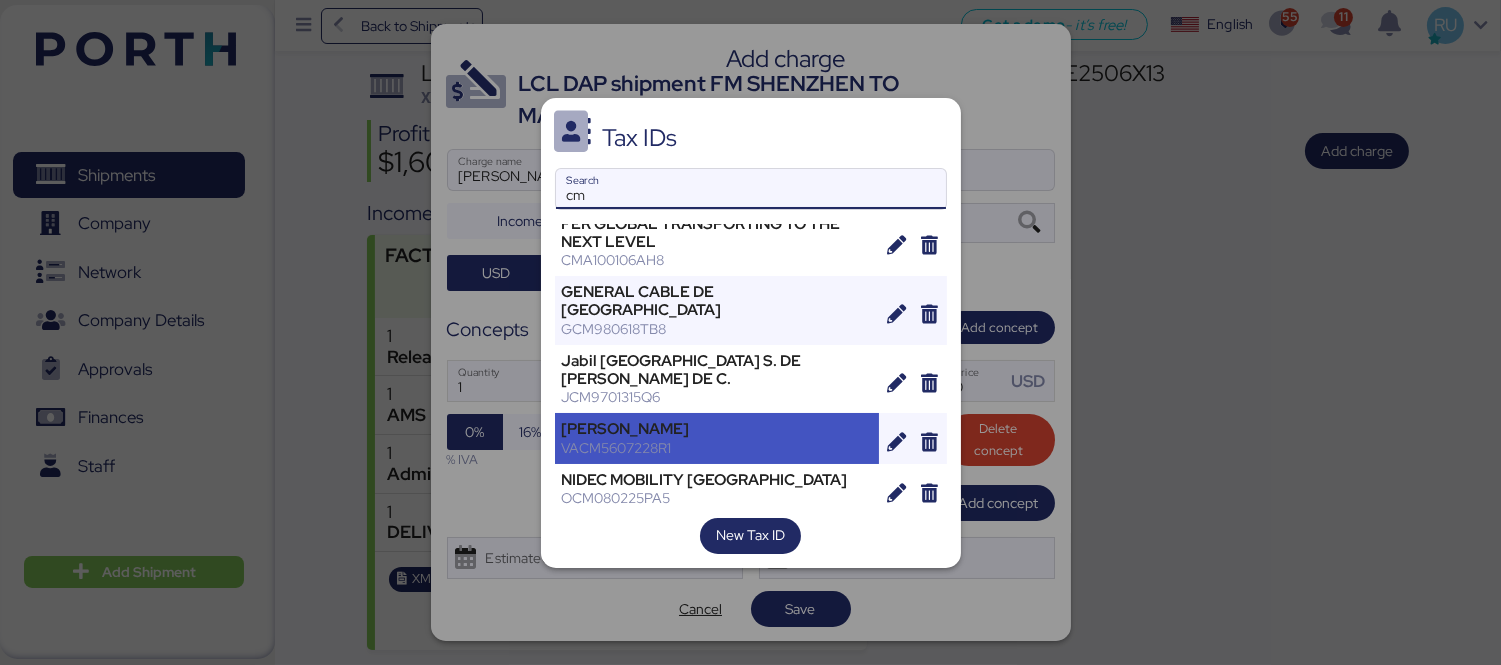 scroll, scrollTop: 0, scrollLeft: 0, axis: both 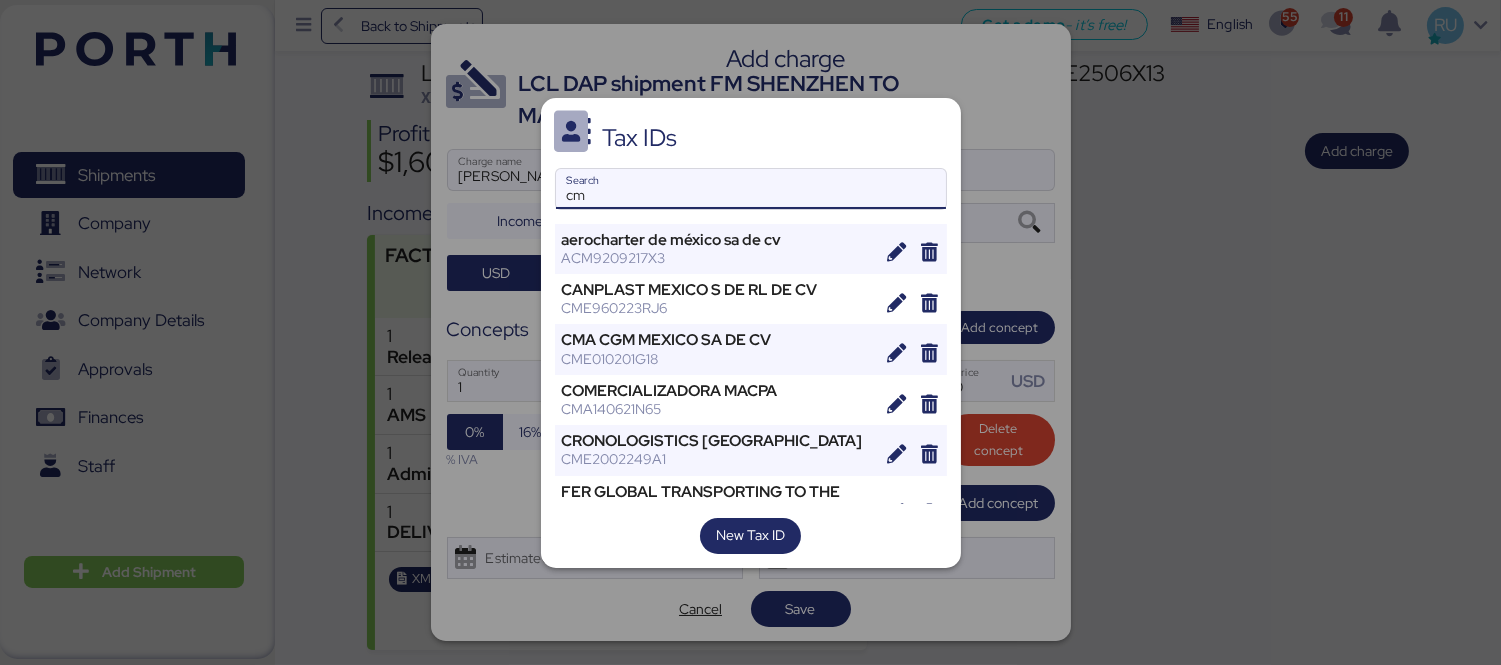 type on "c" 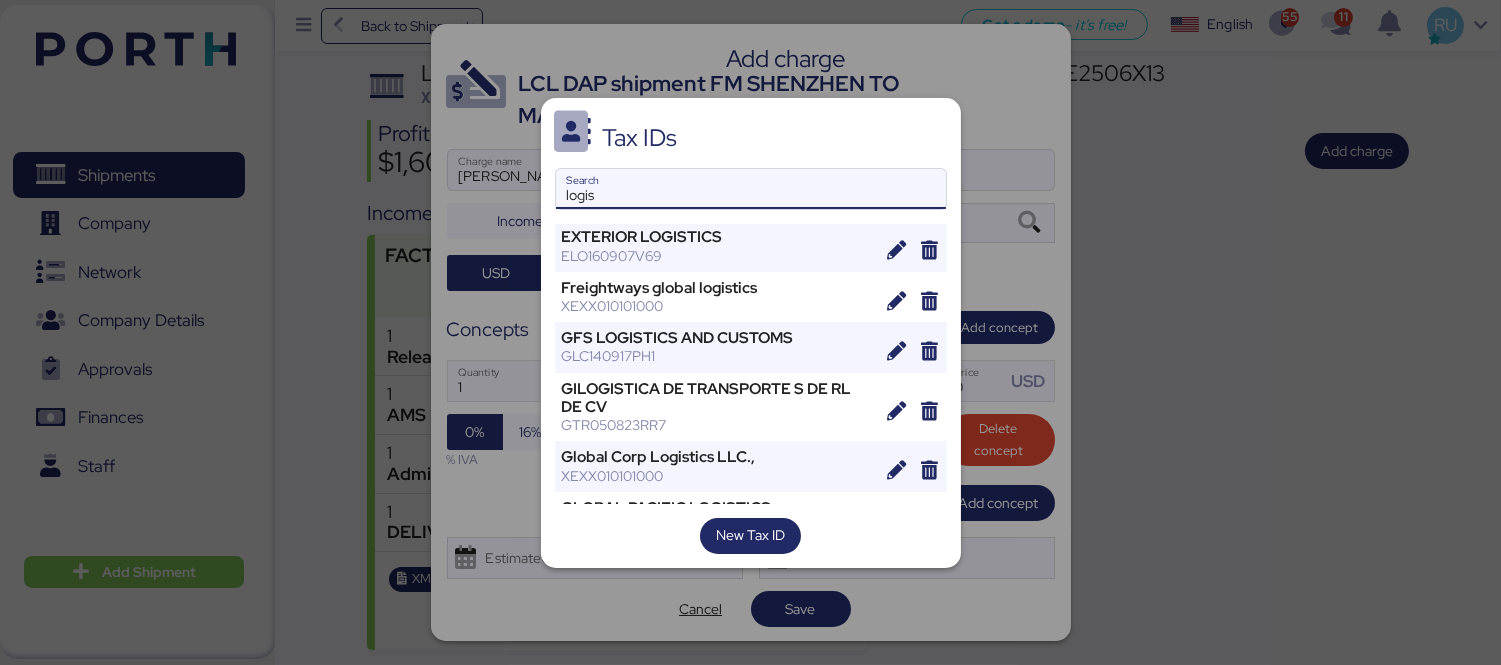 scroll, scrollTop: 1306, scrollLeft: 0, axis: vertical 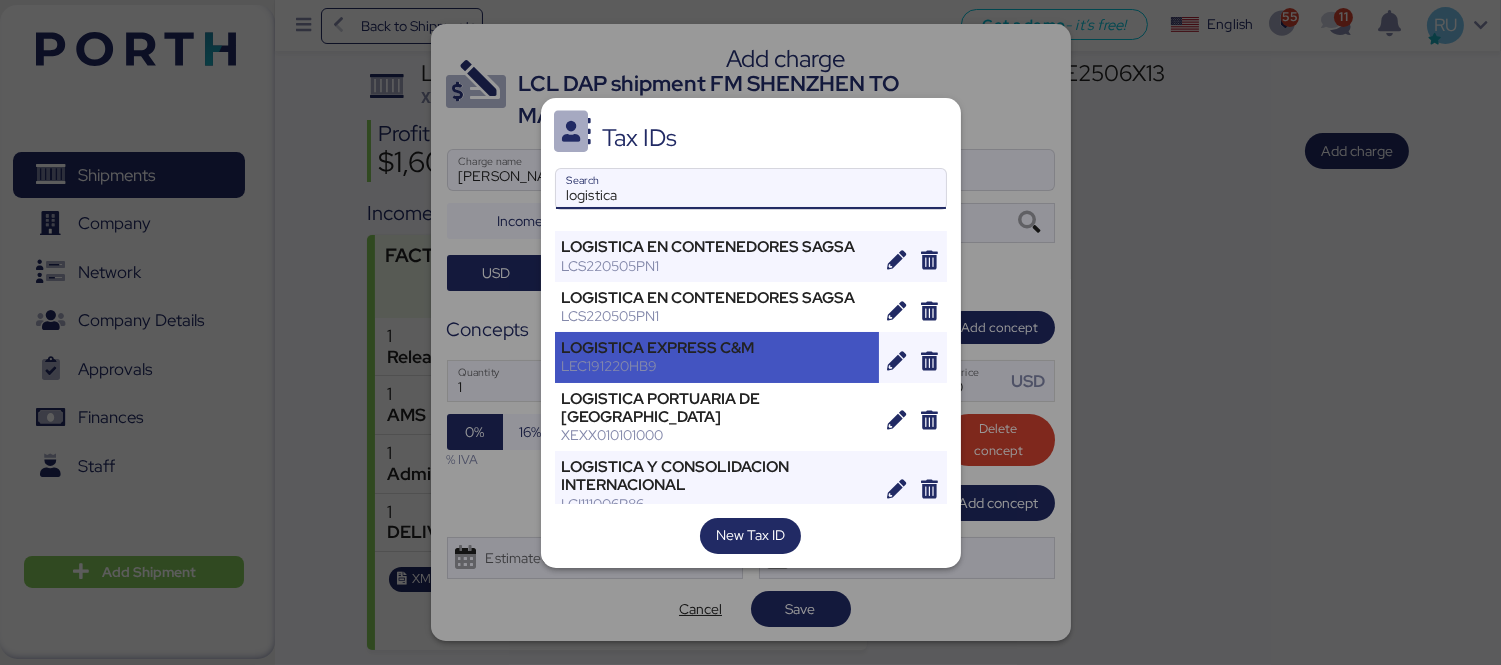 type on "logistica" 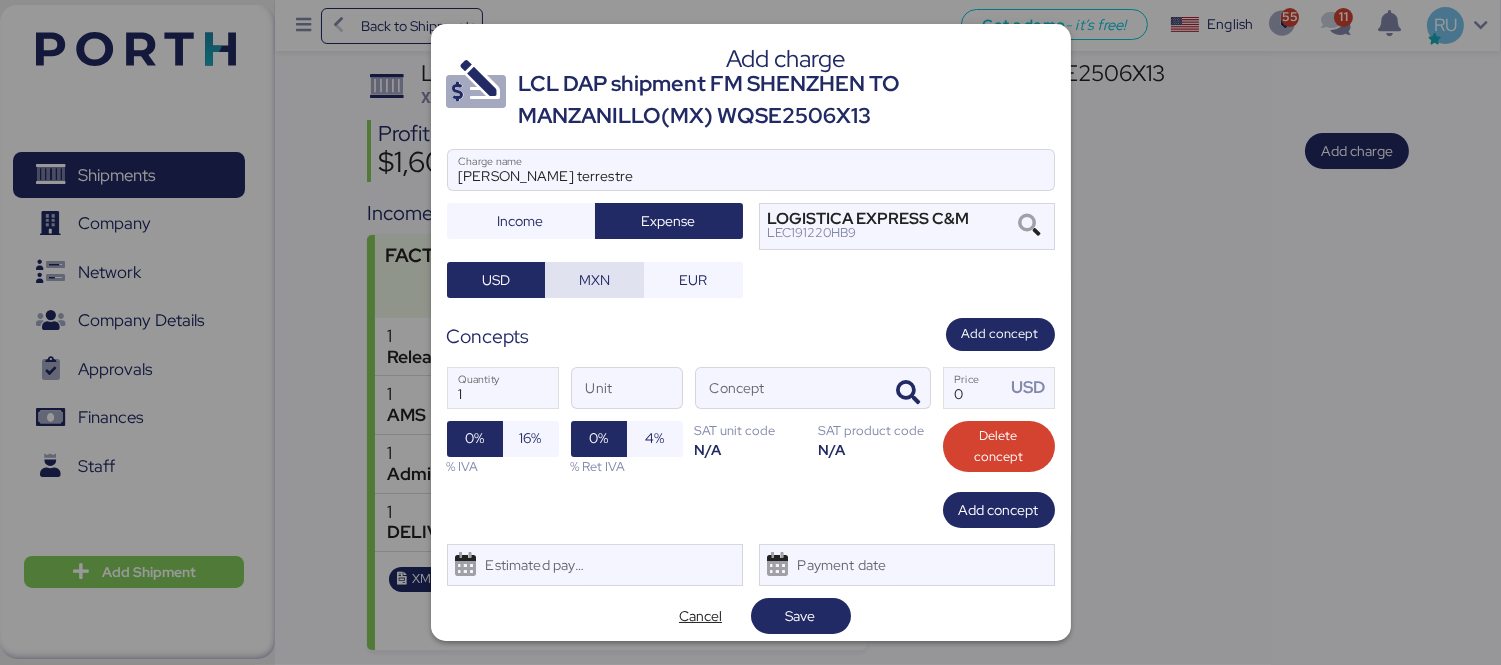 click on "MXN" at bounding box center [594, 280] 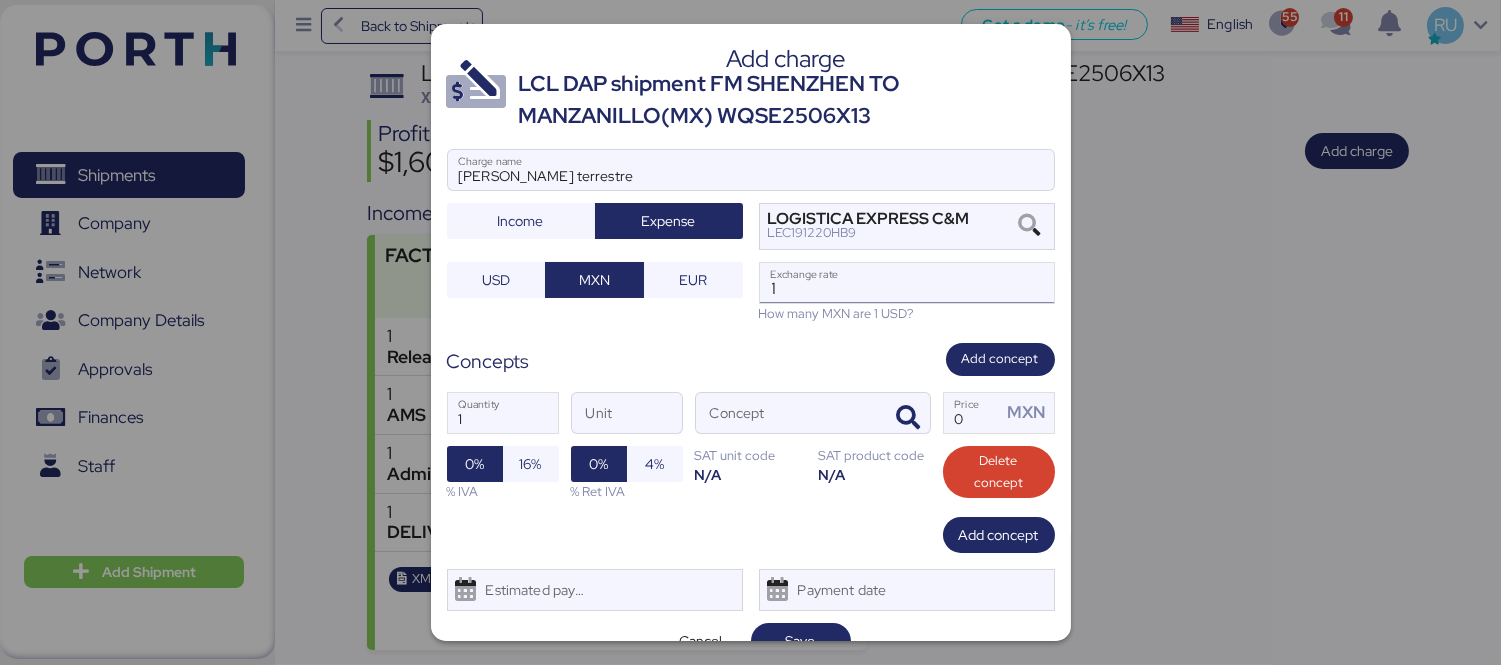 click on "1" at bounding box center (907, 283) 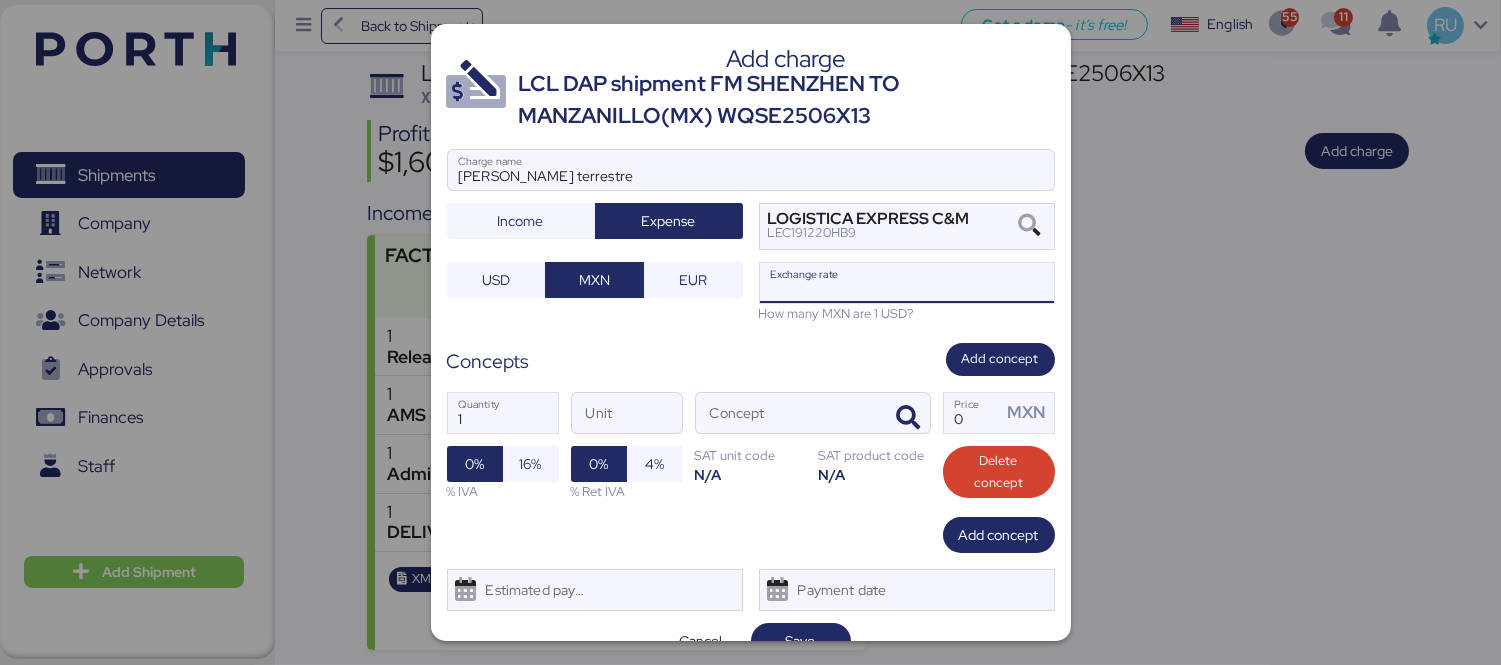 type on "0" 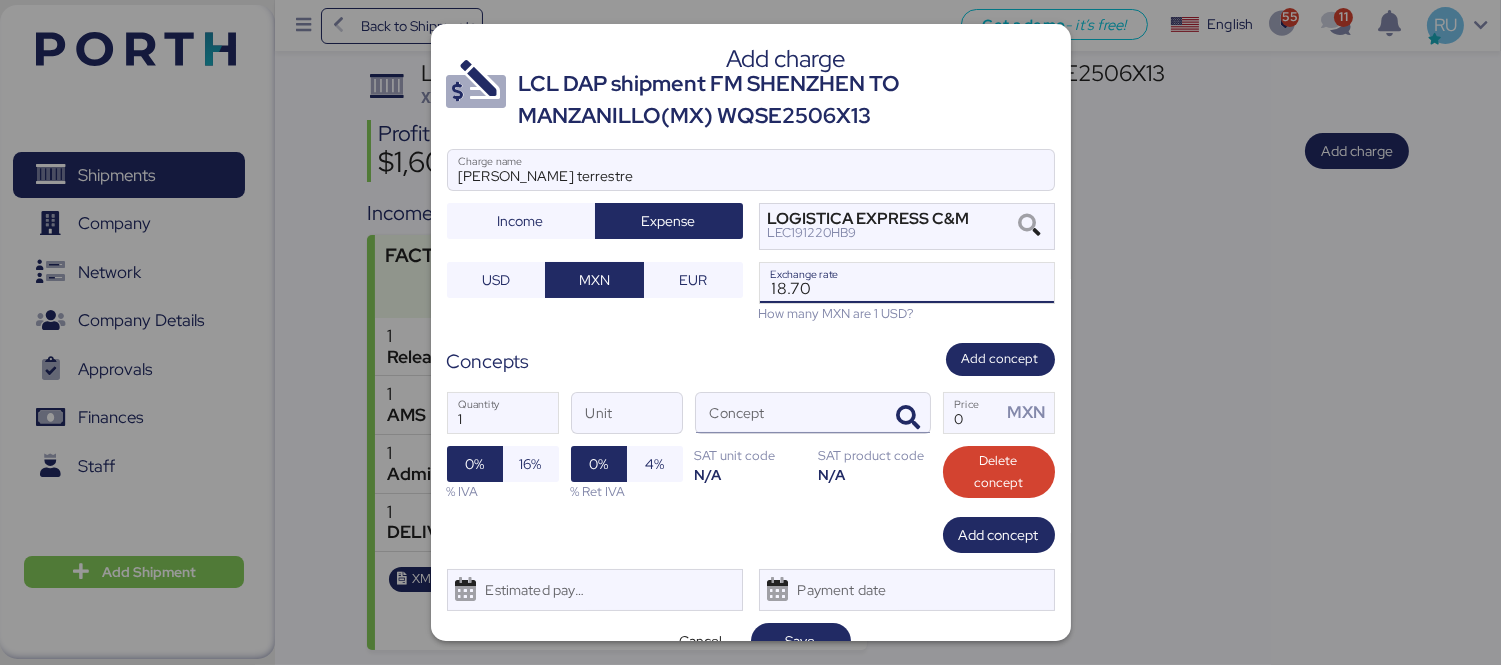 type on "18.7" 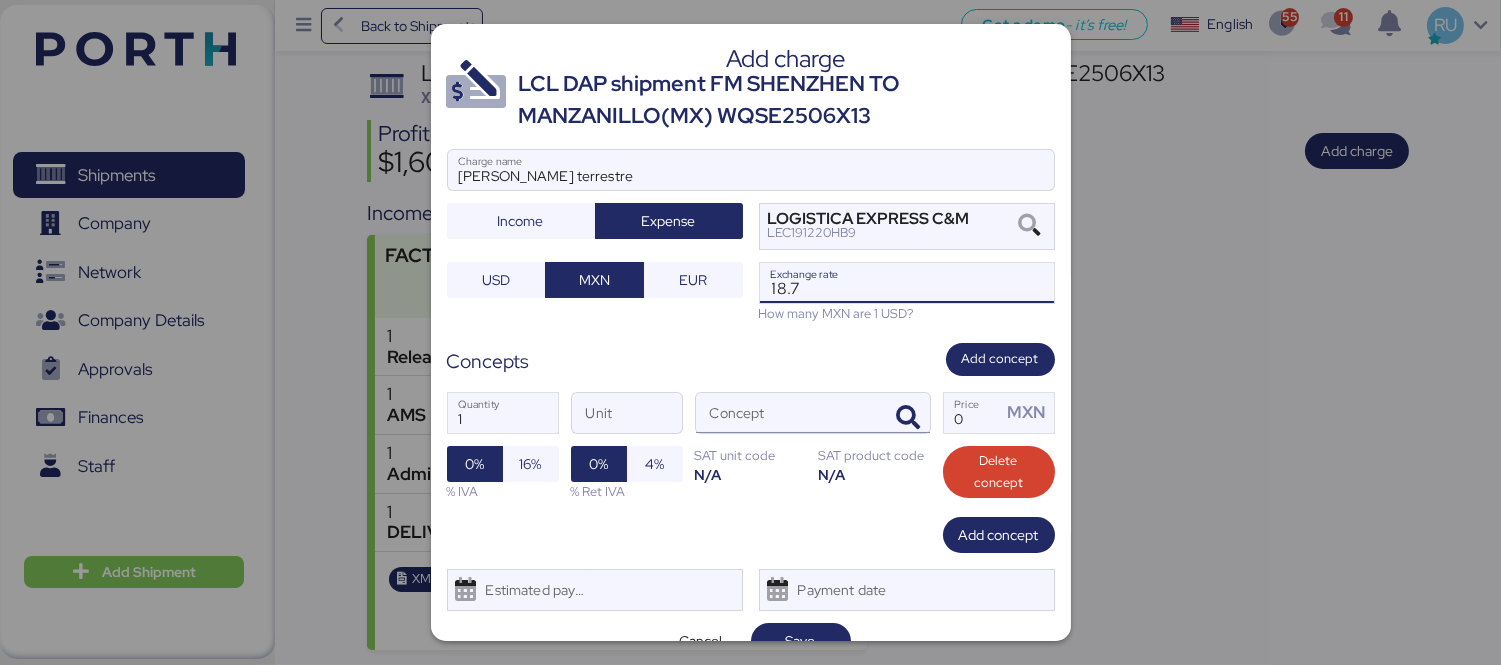 click on "Concept" at bounding box center [789, 413] 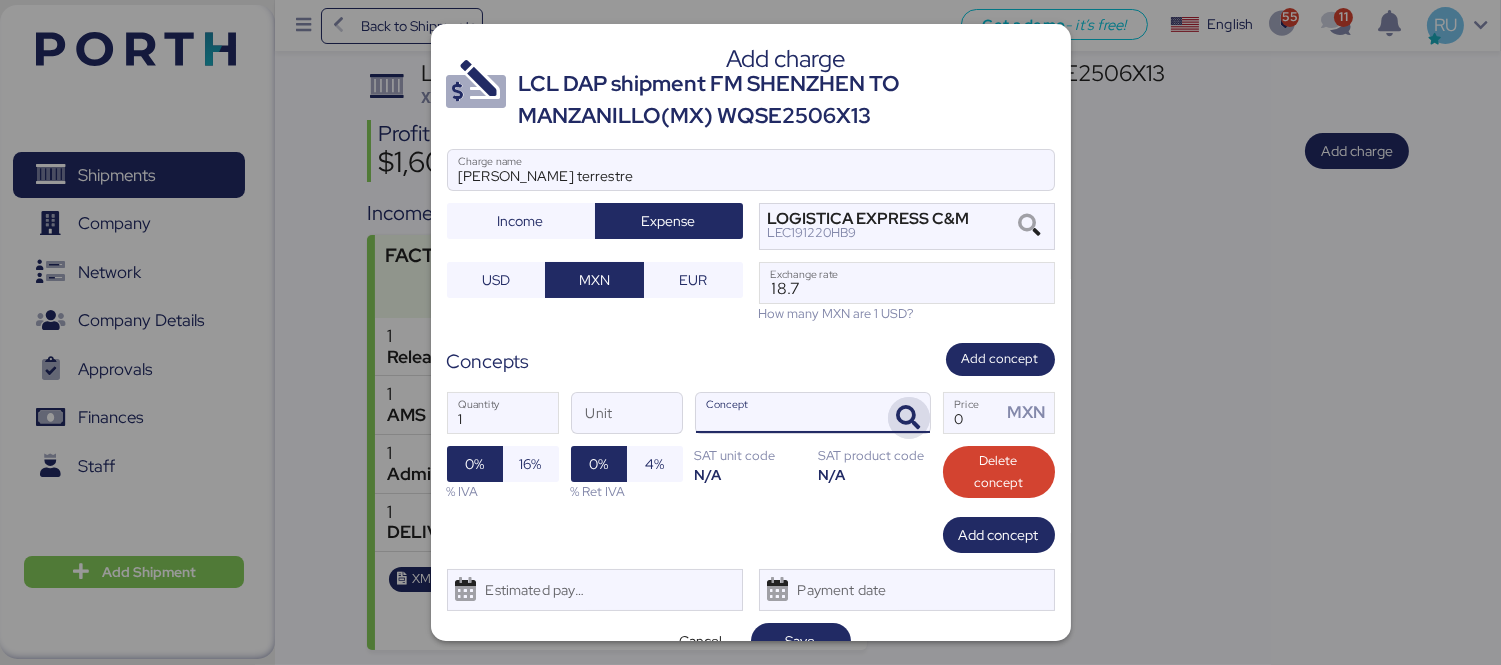 click at bounding box center [909, 418] 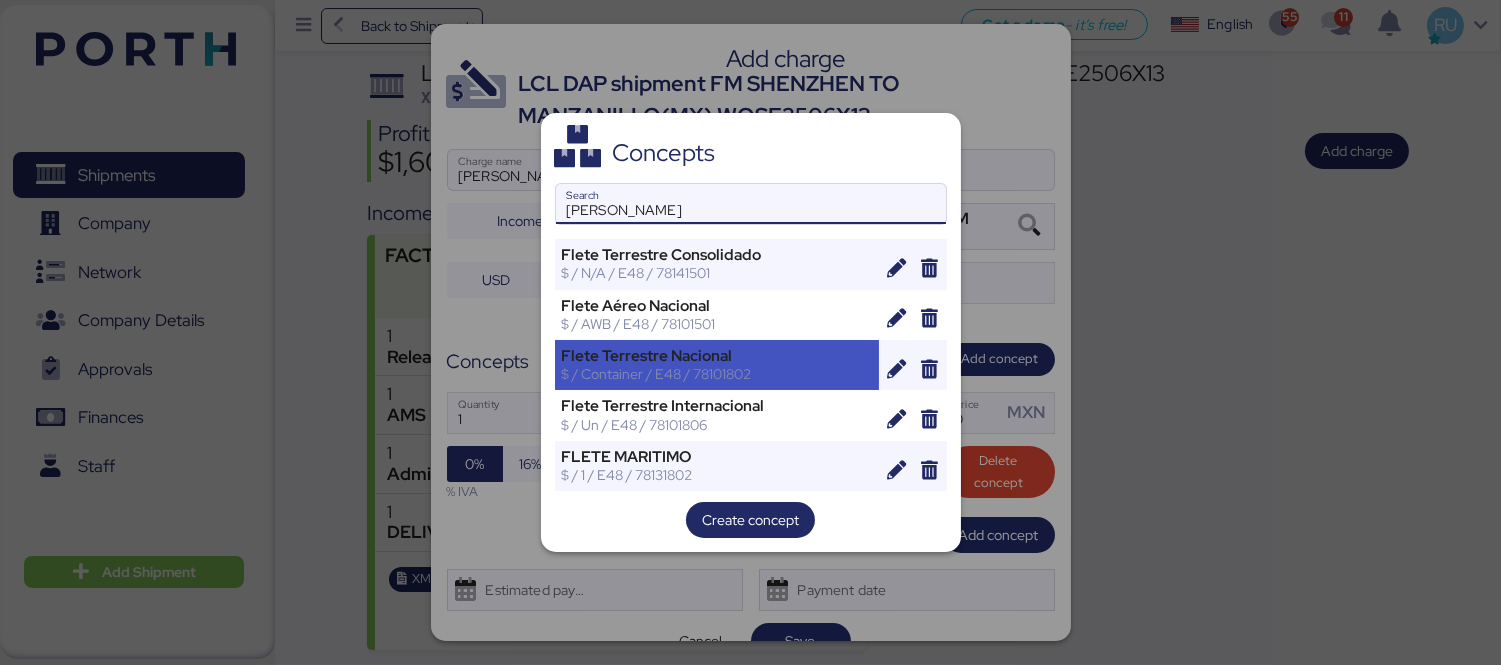 type on "[PERSON_NAME]" 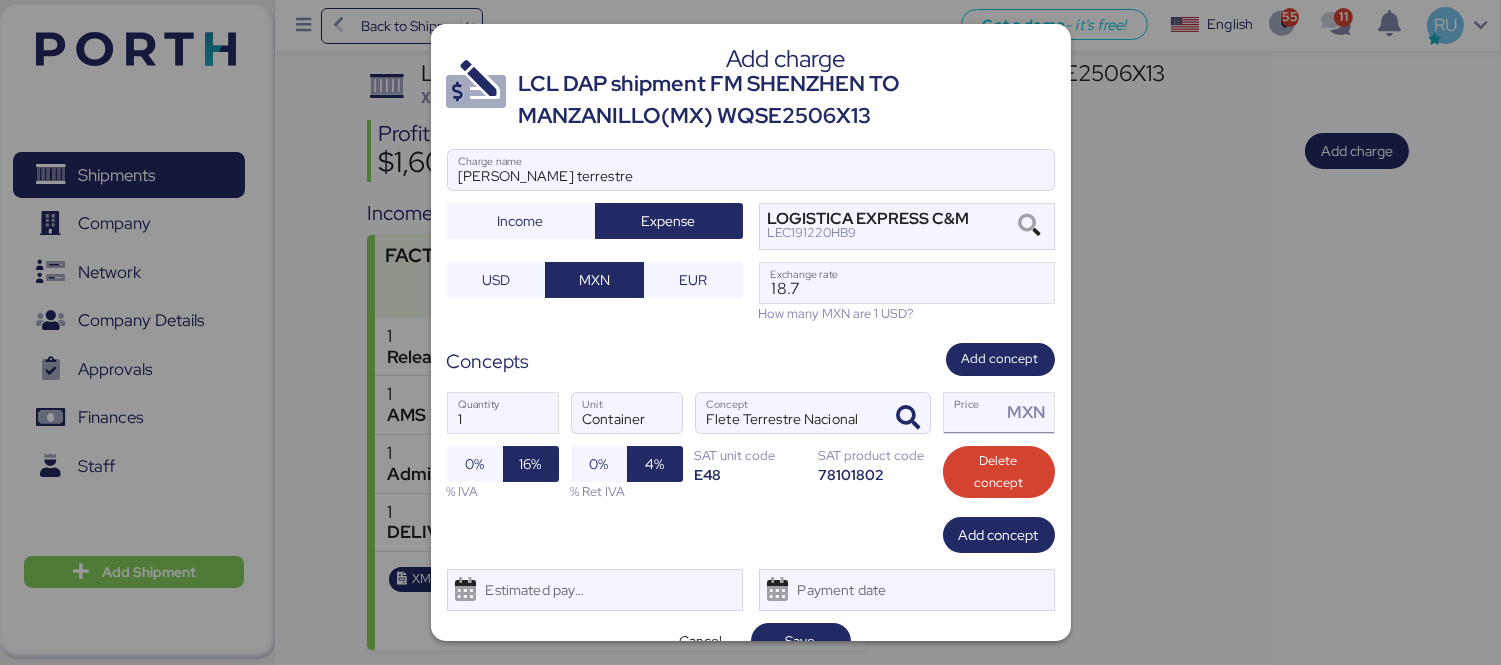 click on "Price MXN" at bounding box center (973, 413) 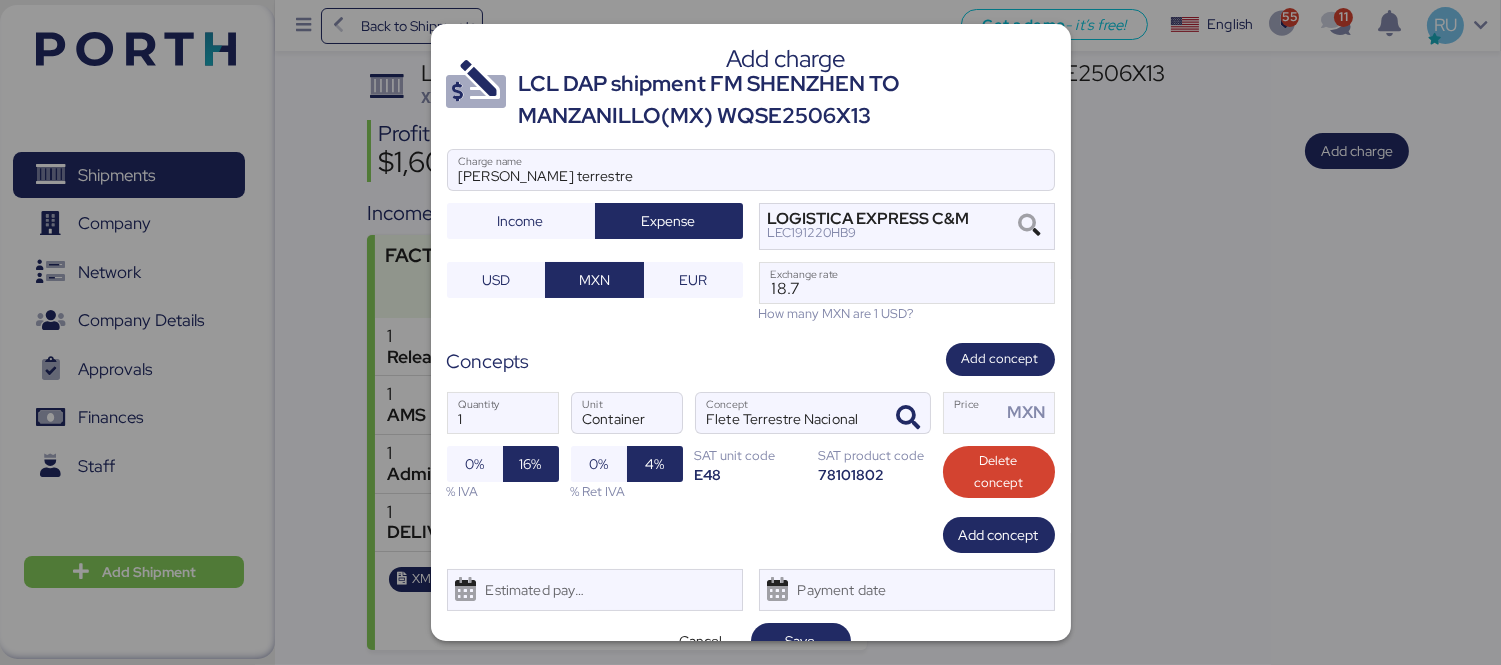 type on "0" 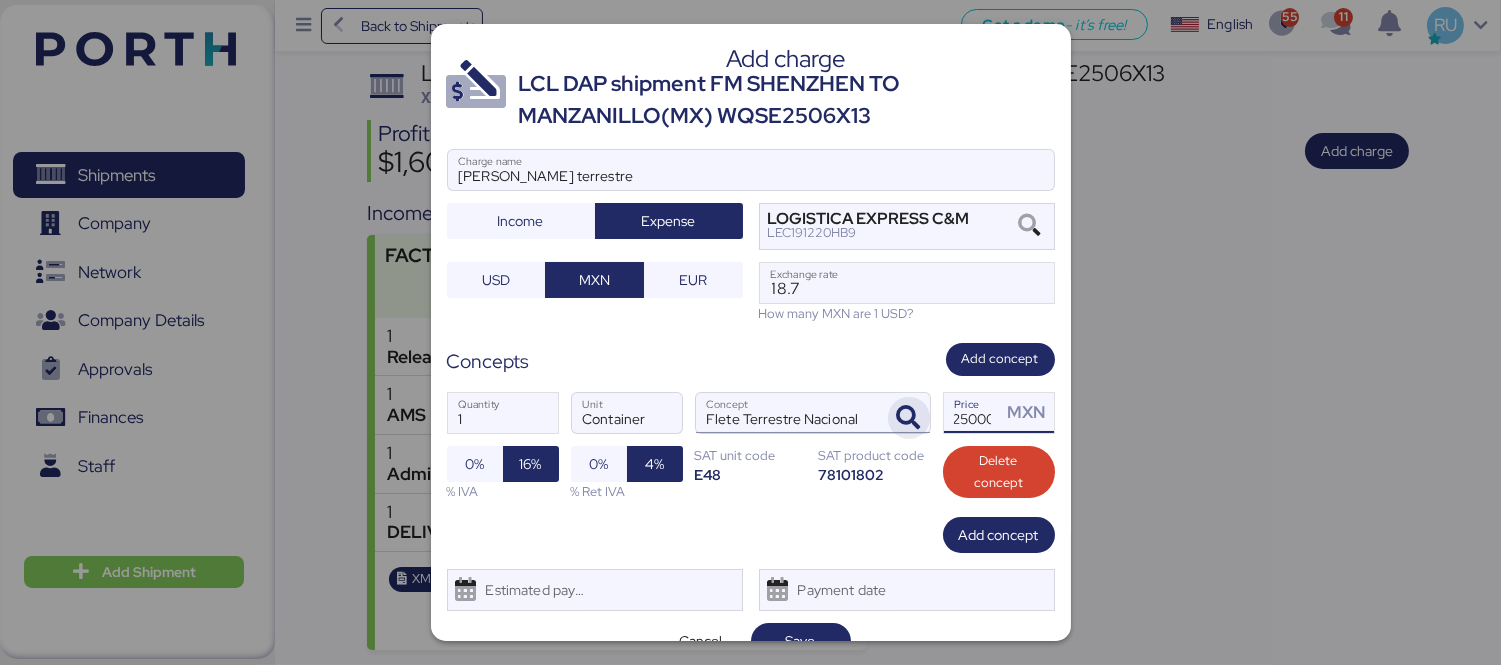 scroll, scrollTop: 0, scrollLeft: 12, axis: horizontal 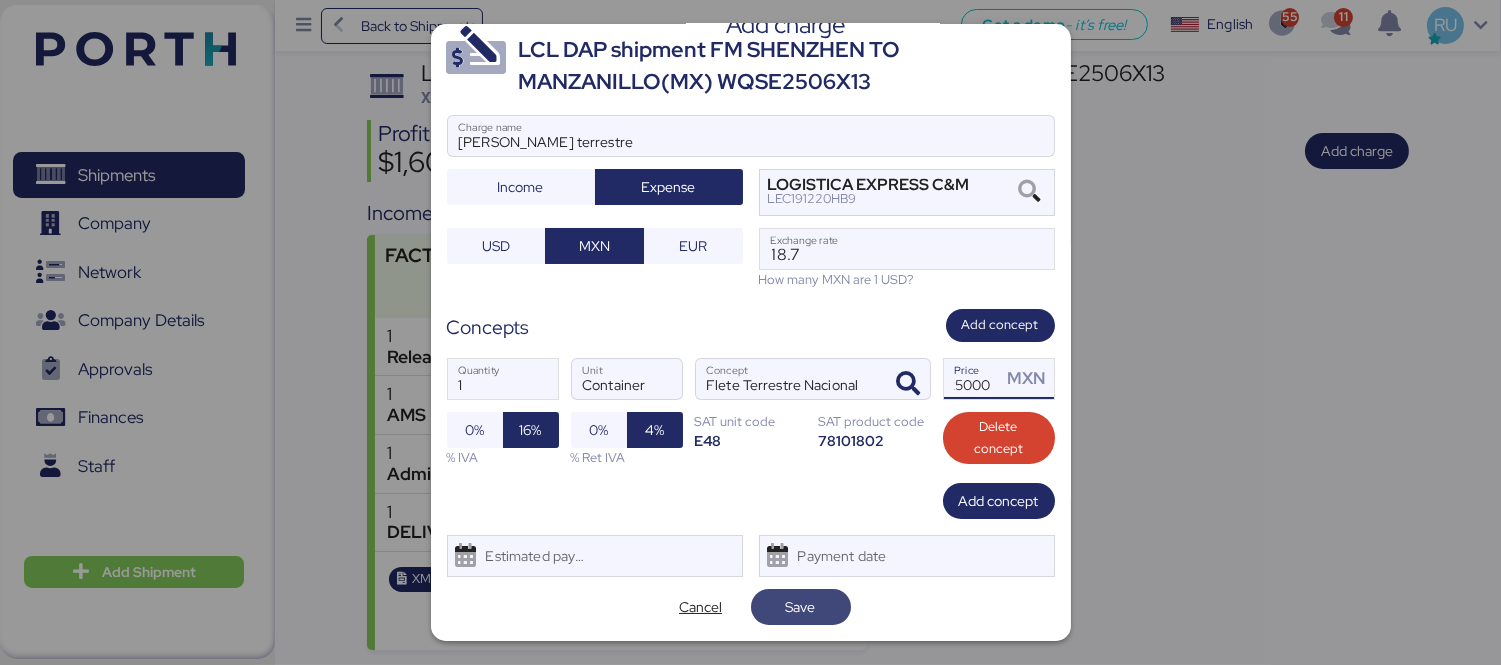 type on "25000" 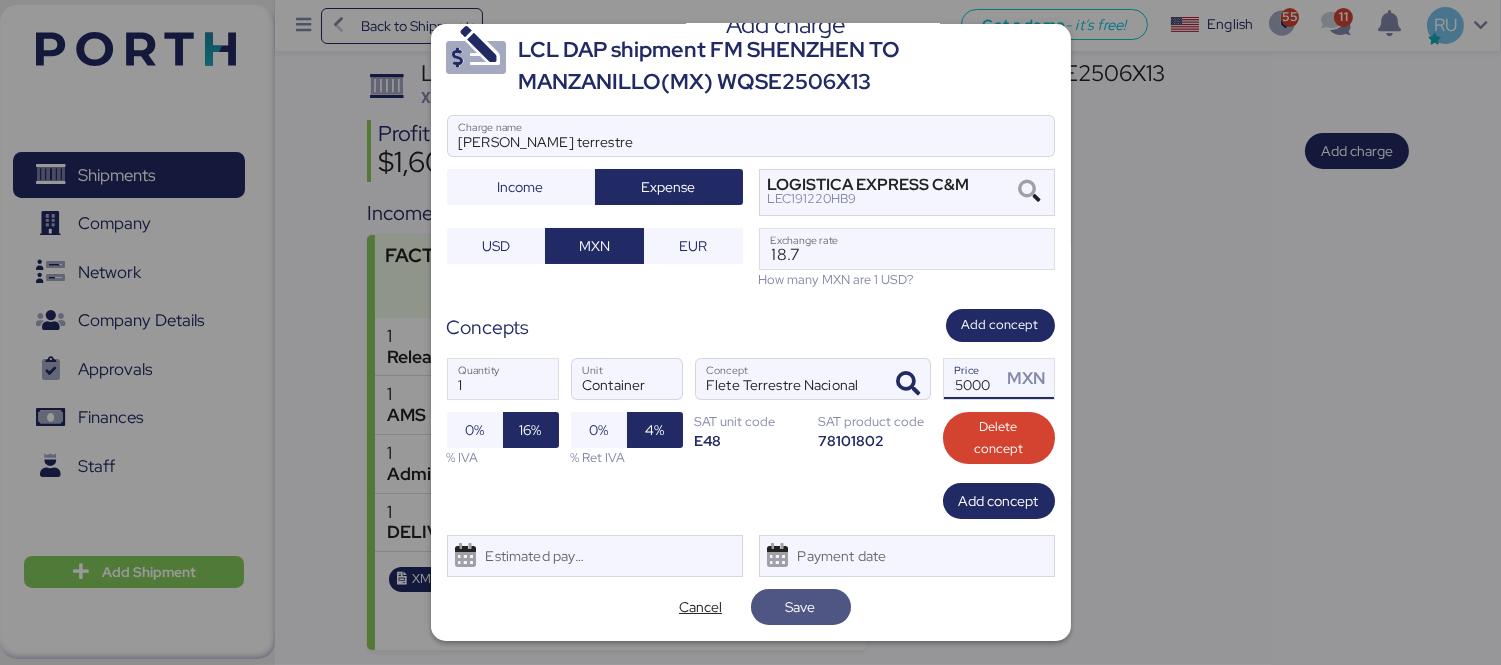 click on "Save" at bounding box center (801, 607) 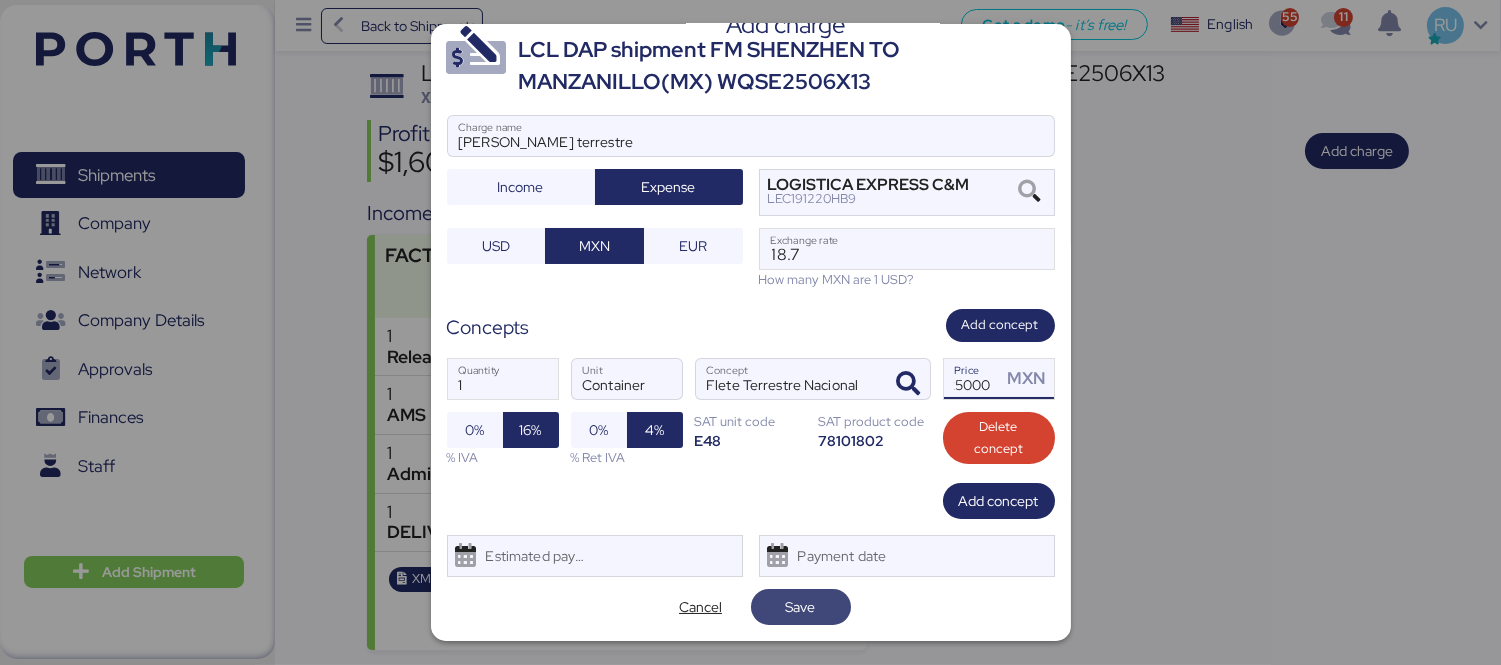 scroll, scrollTop: 0, scrollLeft: 0, axis: both 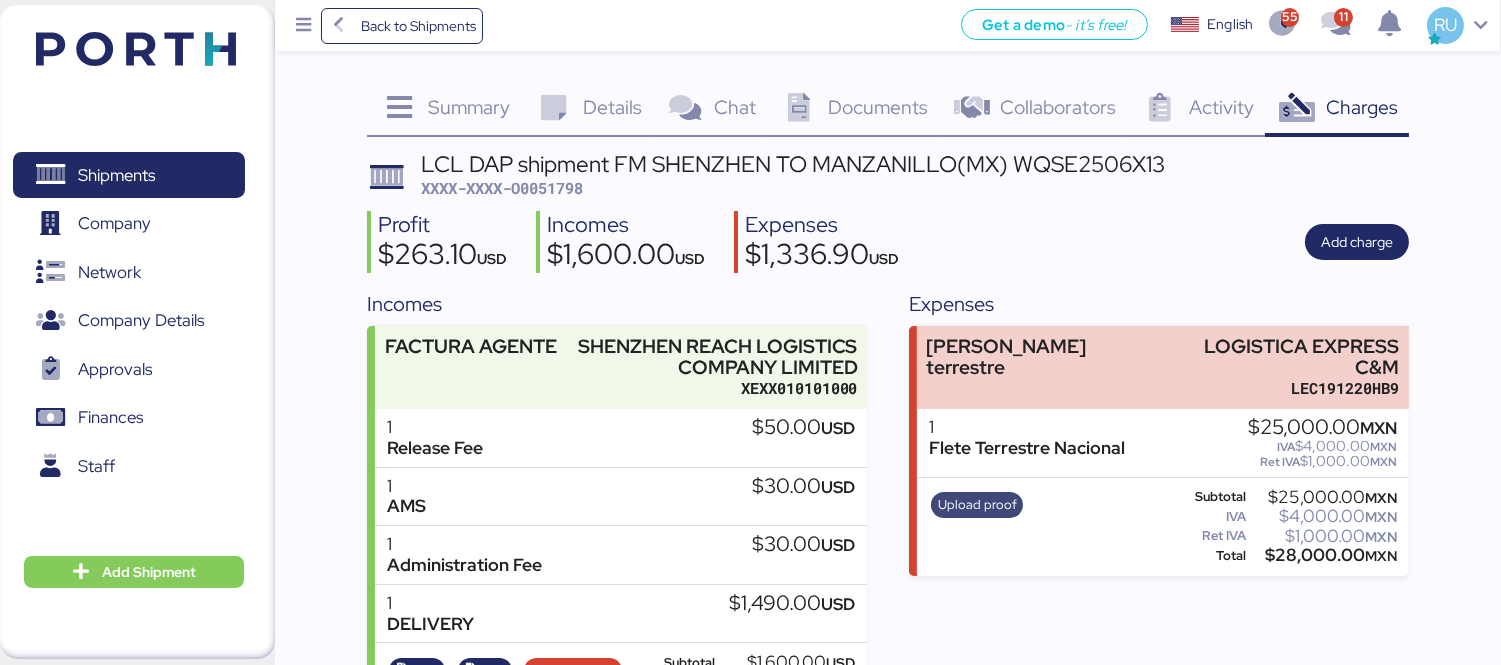 click on "Upload proof" at bounding box center (977, 505) 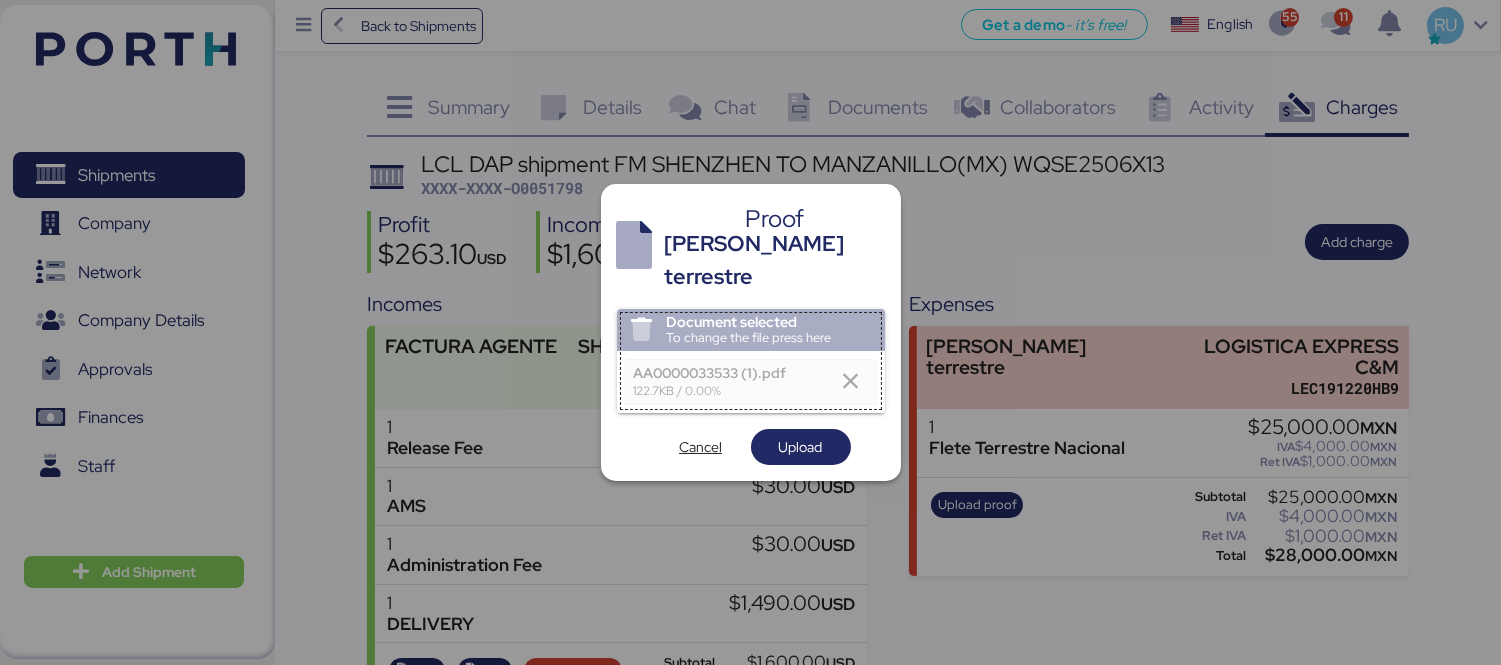 click at bounding box center (750, 332) 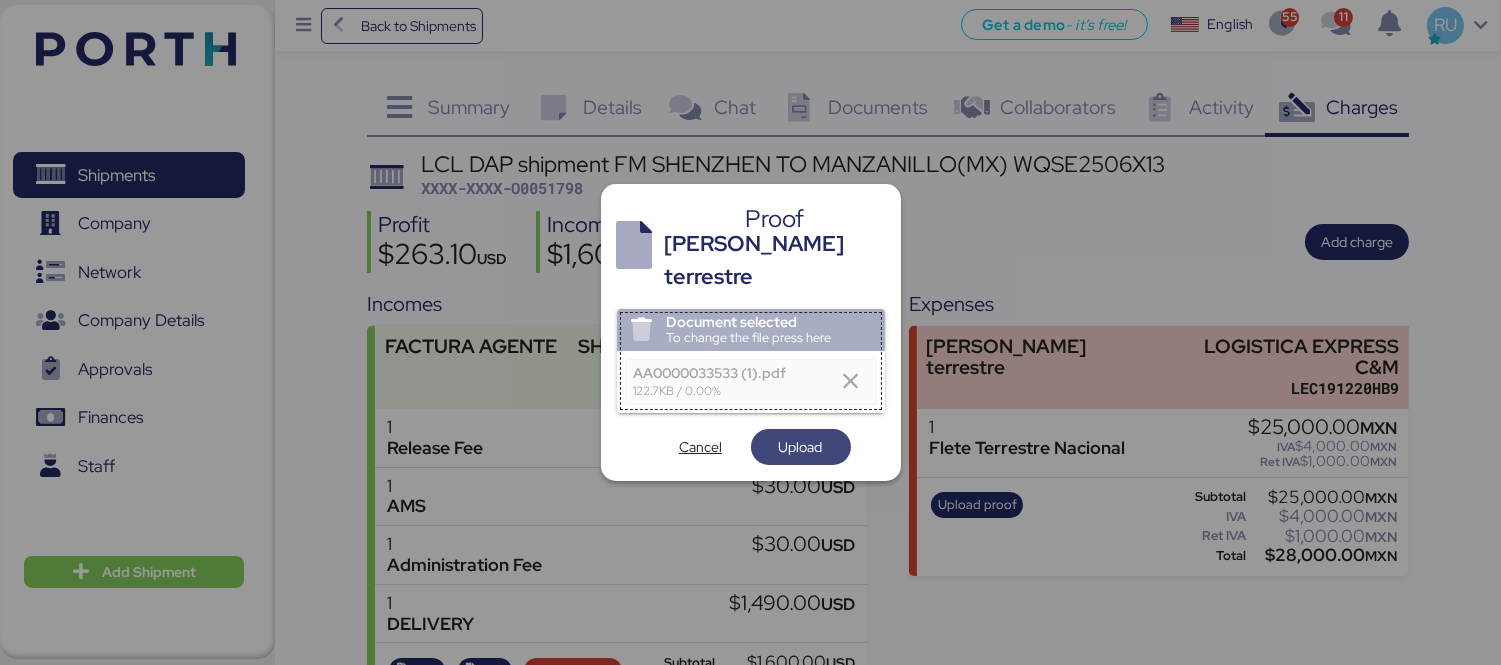 click on "Upload" at bounding box center (801, 447) 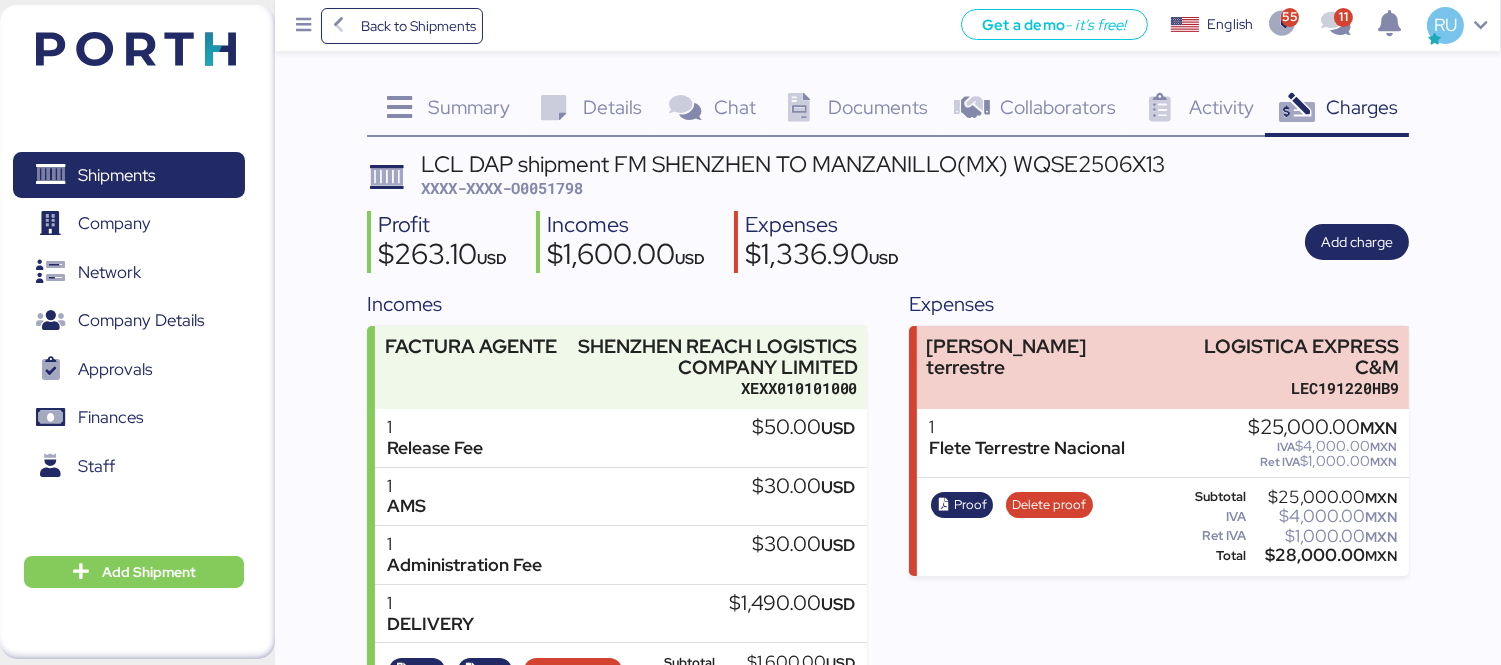 click at bounding box center (136, 49) 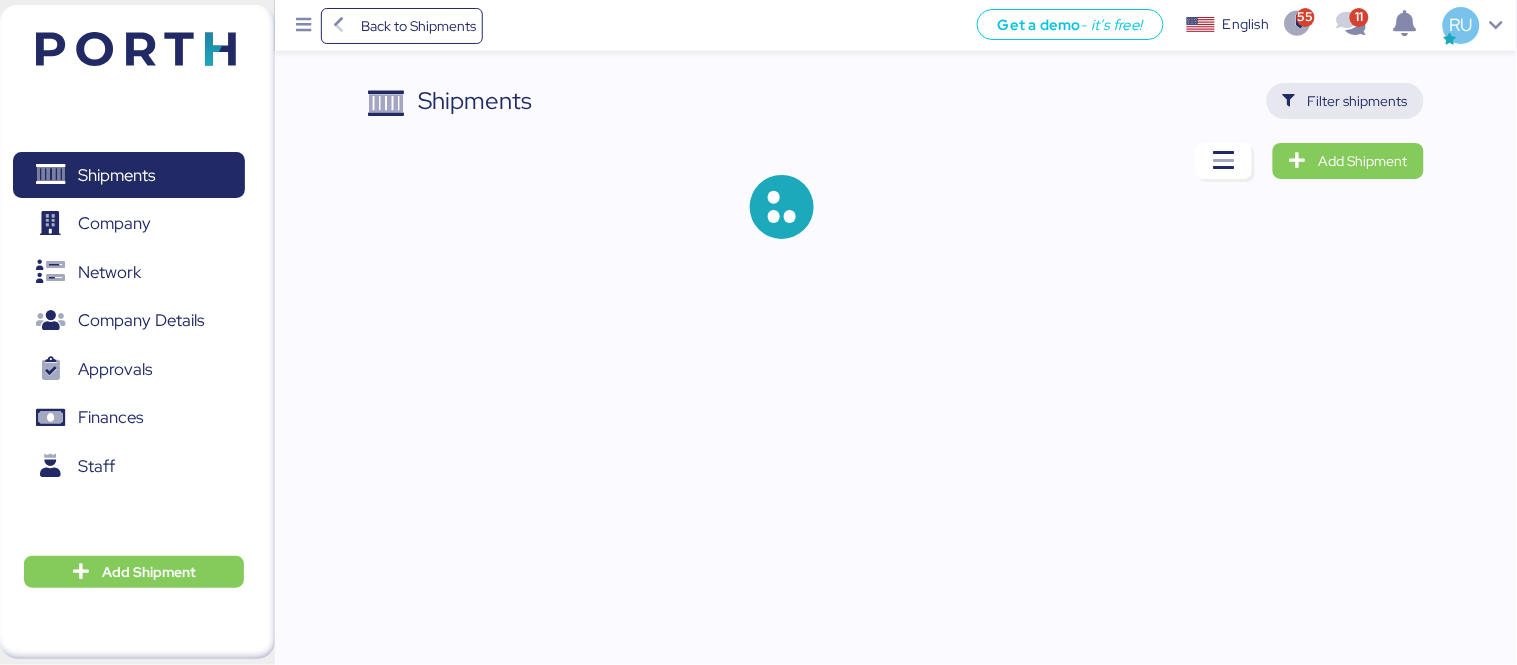 click on "Filter shipments" at bounding box center [1358, 101] 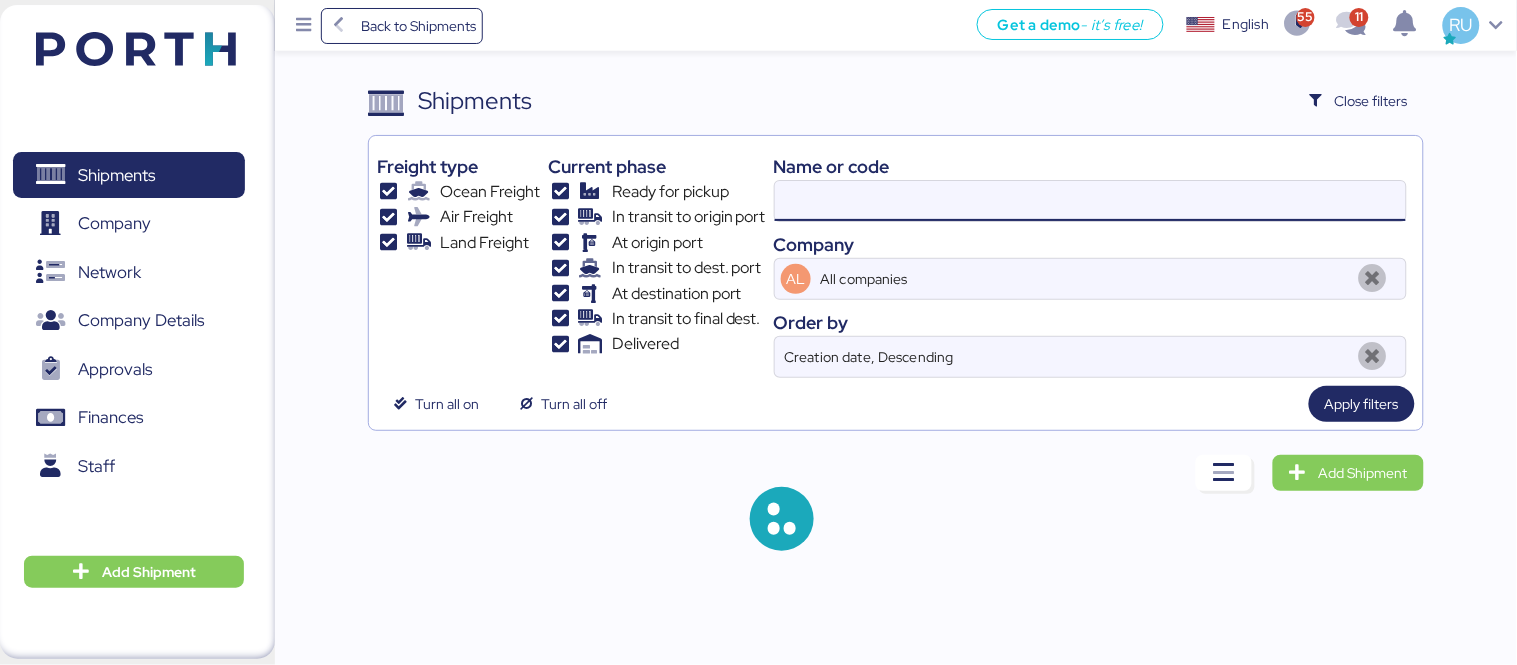 click at bounding box center (1090, 201) 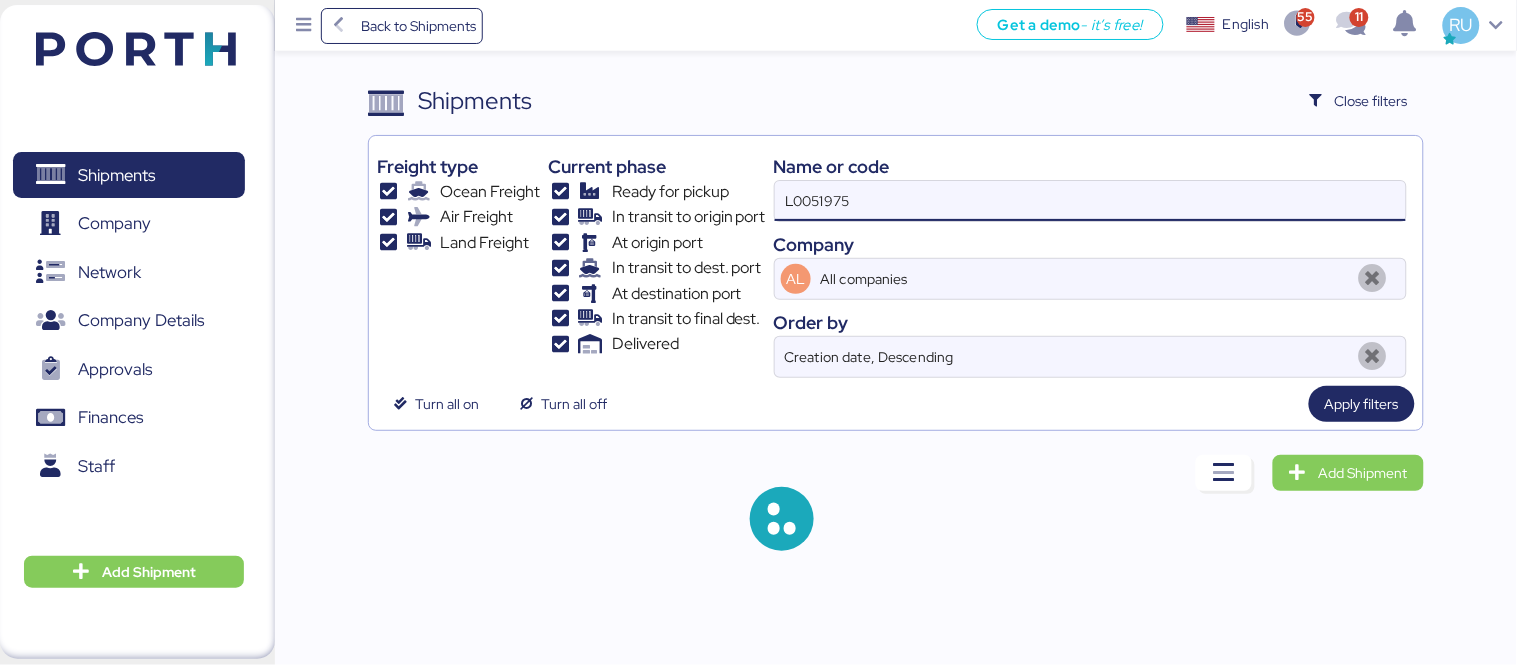 type on "L0051975" 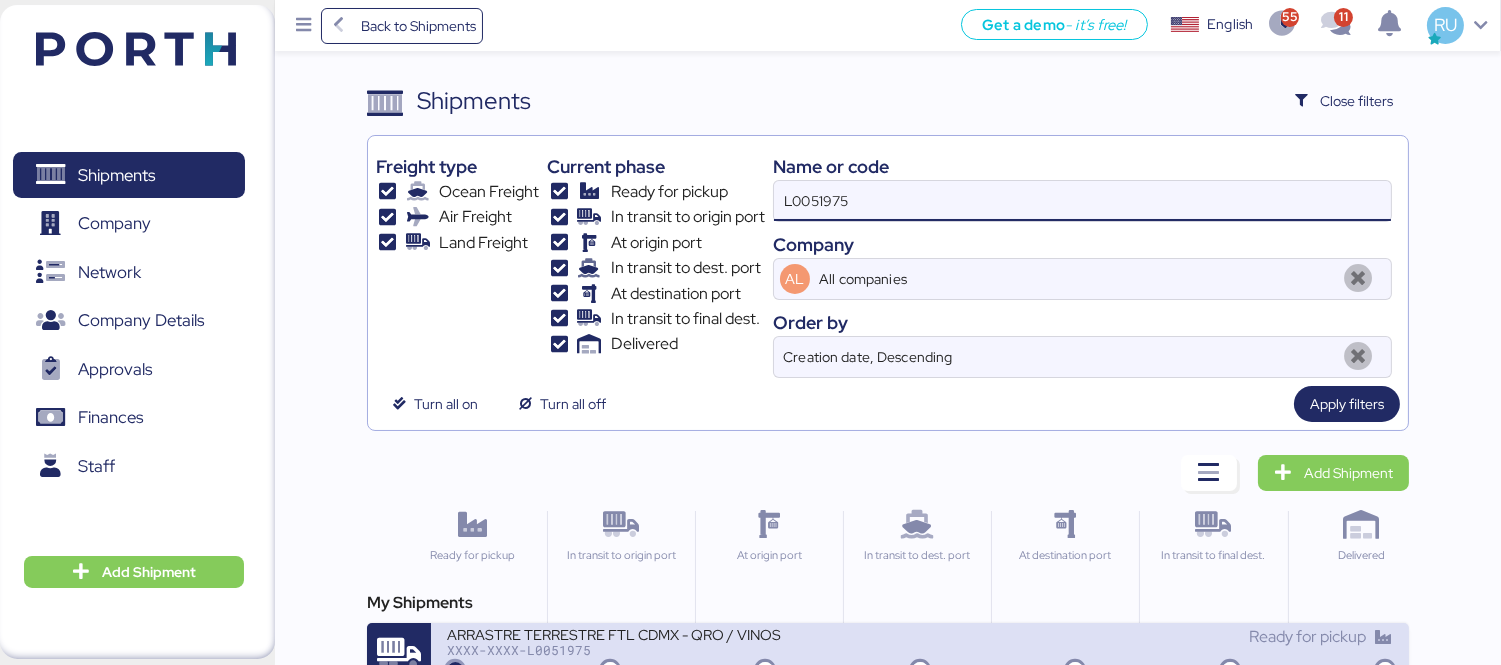 click on "ARRASTRE TERRESTRE FTL CDMX - QRO / VINOS" at bounding box center [683, 633] 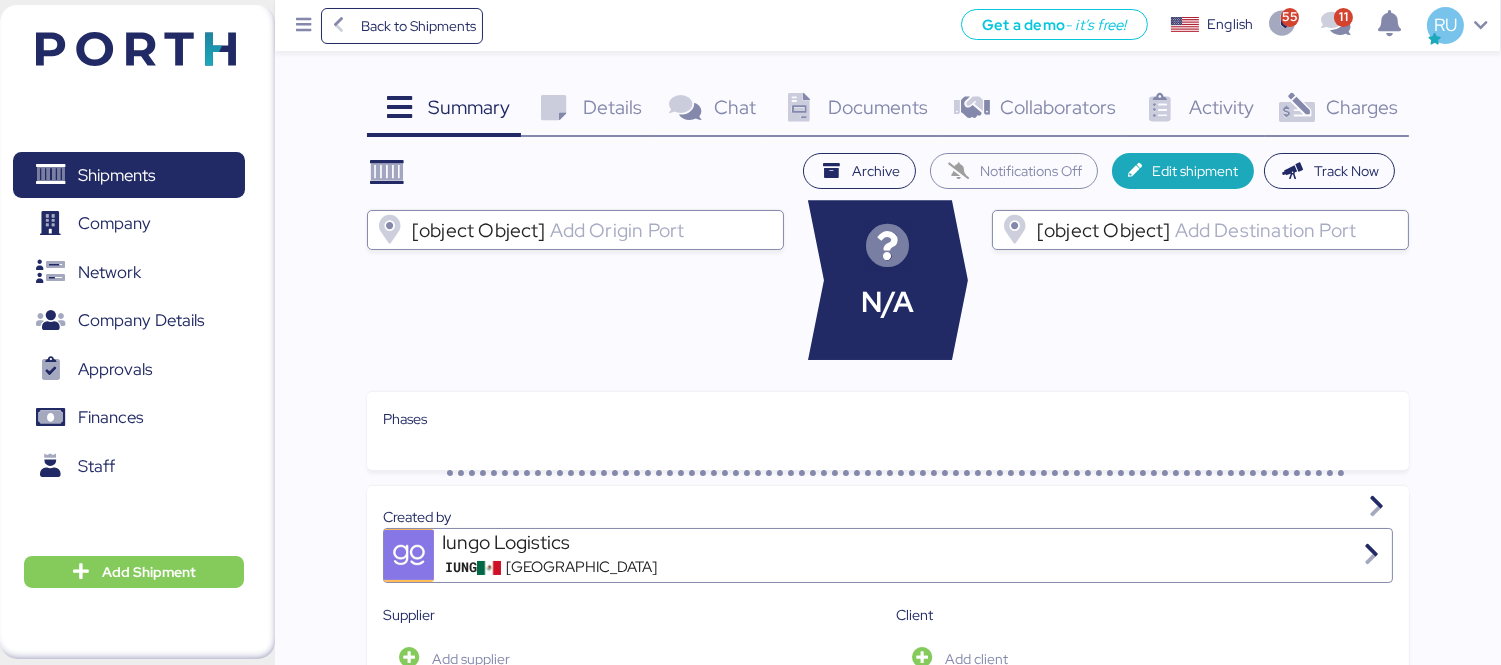 click on "Summary 0   Details 0   Chat 0   Documents 0   Collaborators 0   Activity 0   Charges 0     Archive   Notifications Off   Edit shipment   Track Now   [object Object]   N/A   [object Object] Phases   Created by Iungo Logistics IUNG Guadalajara   Supplier   Add supplier Client   Add client Customs broker   Add broker Forwarder   Add Forwarder Other   Add other Documents   Name
This chat doesn't have any documents yet
Activity
The information has not been found
Messages" at bounding box center (888, 767) 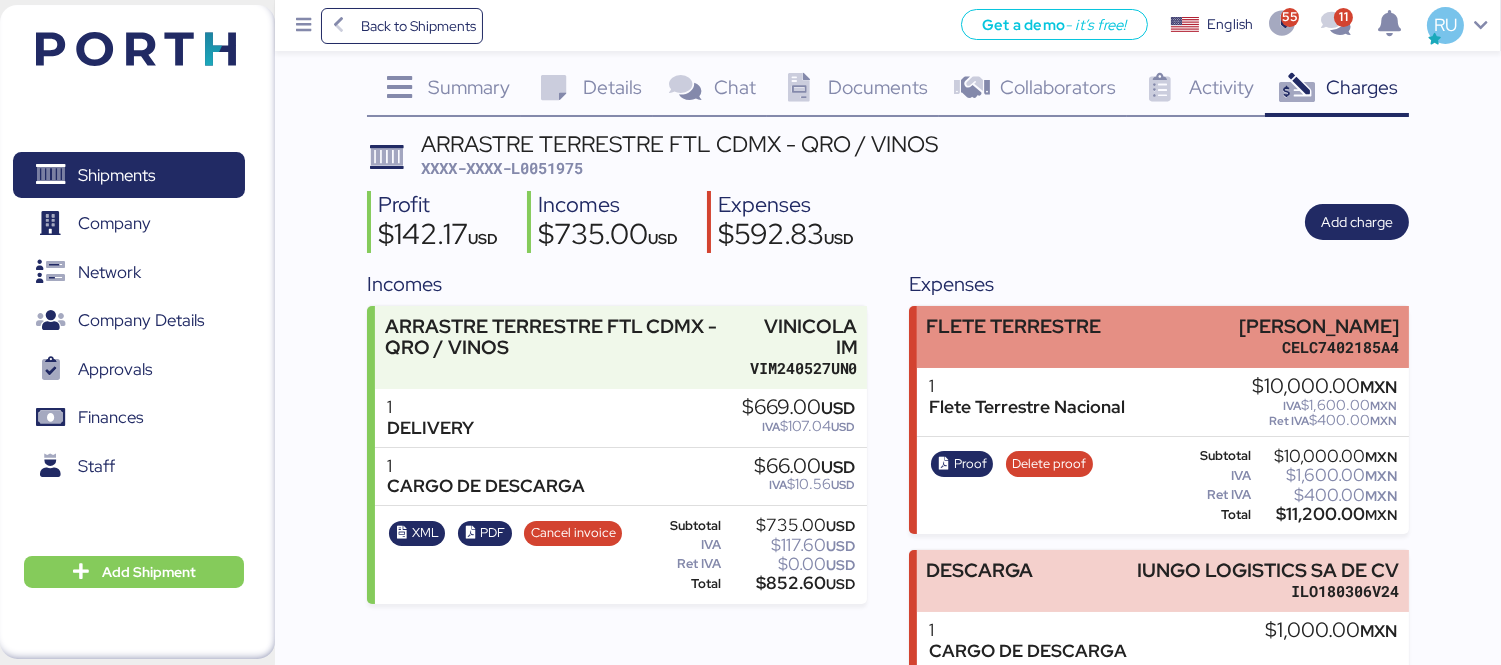 scroll, scrollTop: 136, scrollLeft: 0, axis: vertical 